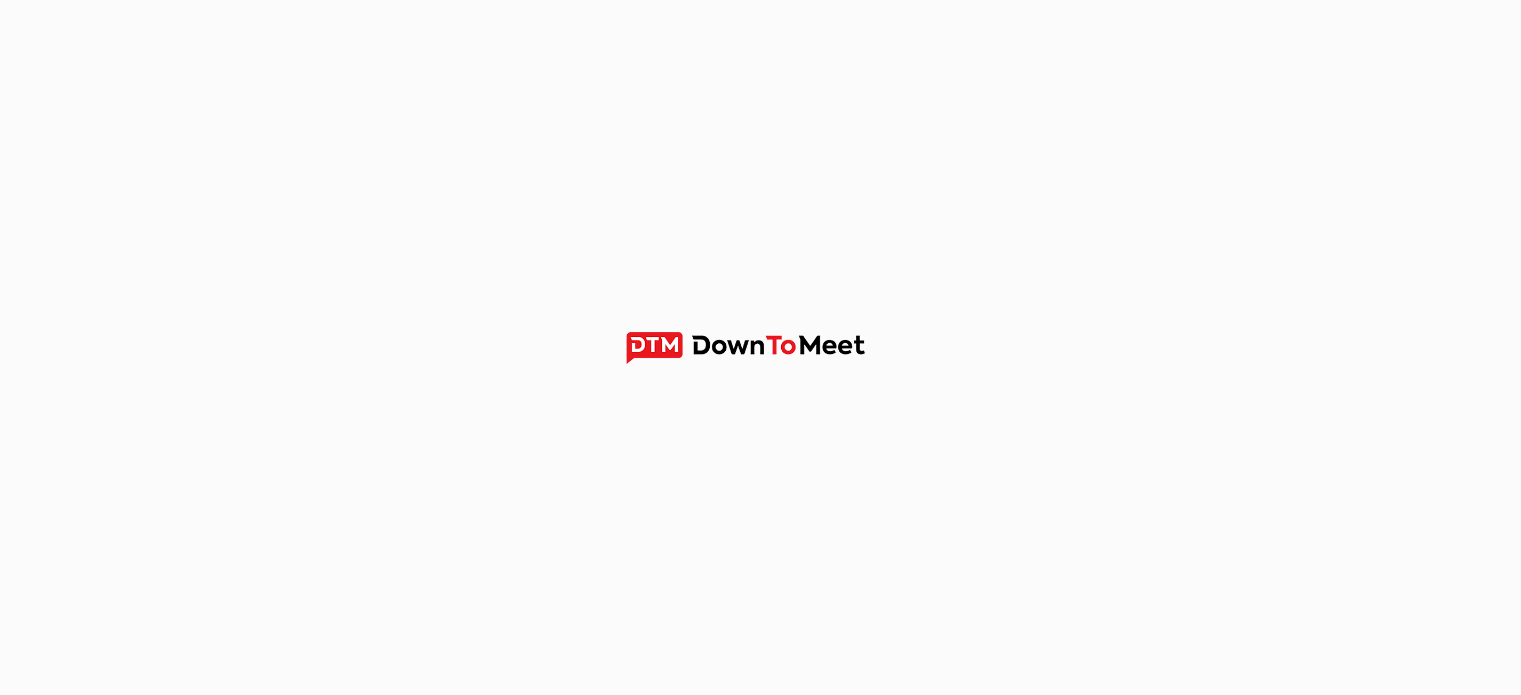 scroll, scrollTop: 0, scrollLeft: 0, axis: both 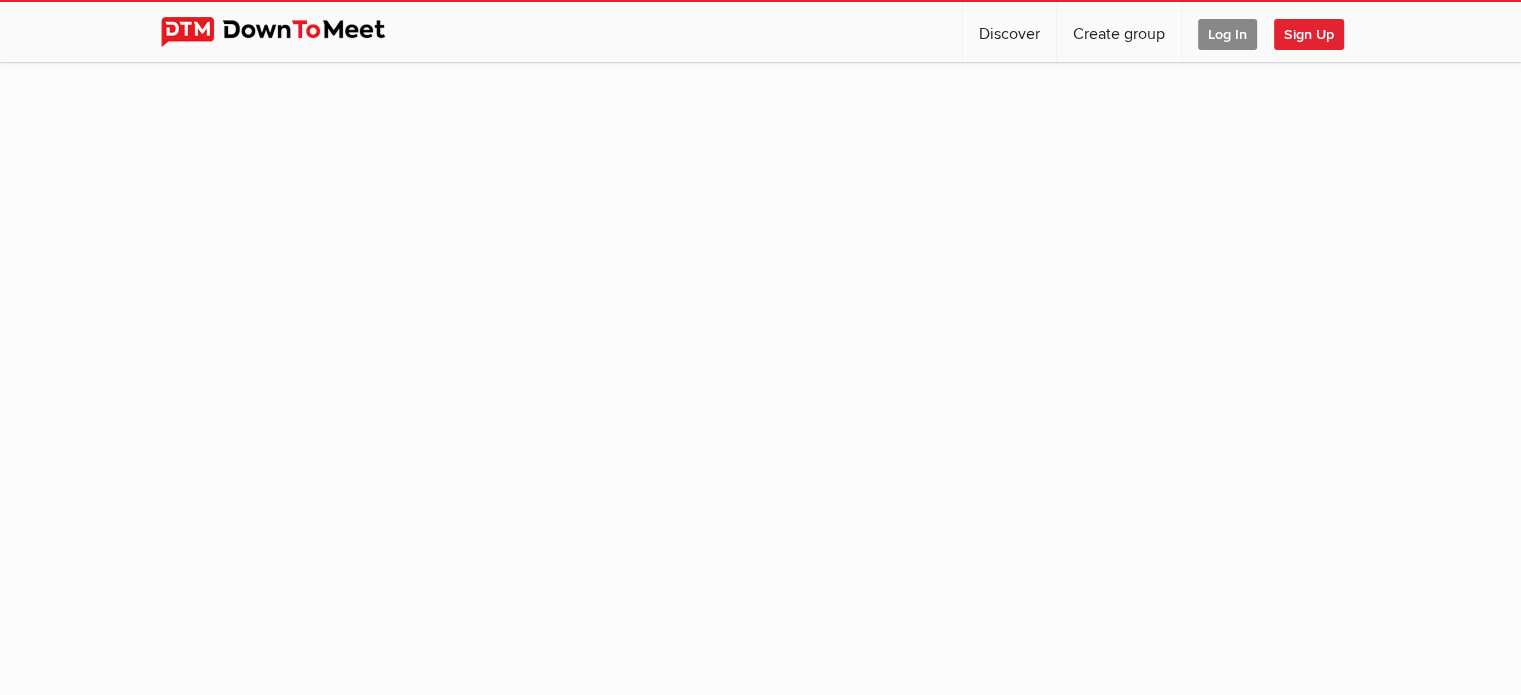 click on "Log In" 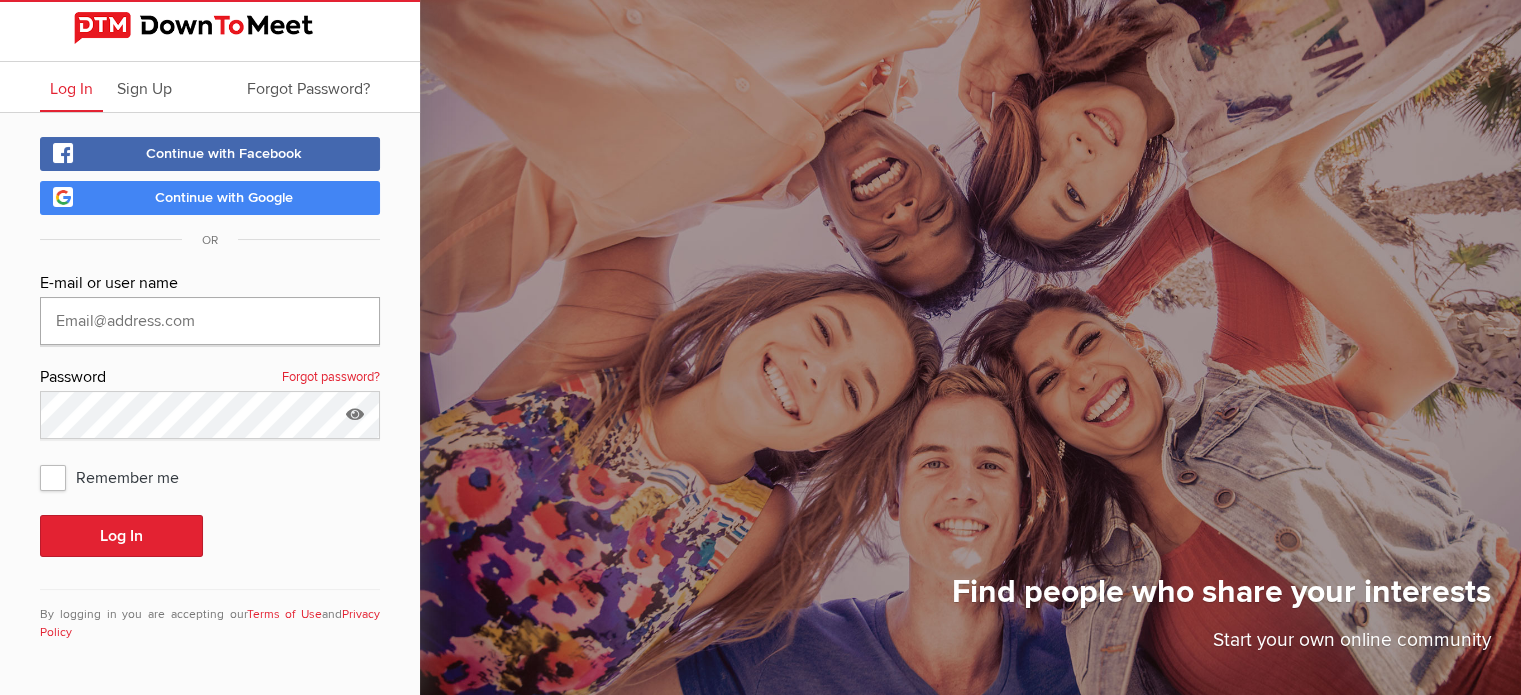 type on "[EMAIL_ADDRESS][DOMAIN_NAME]" 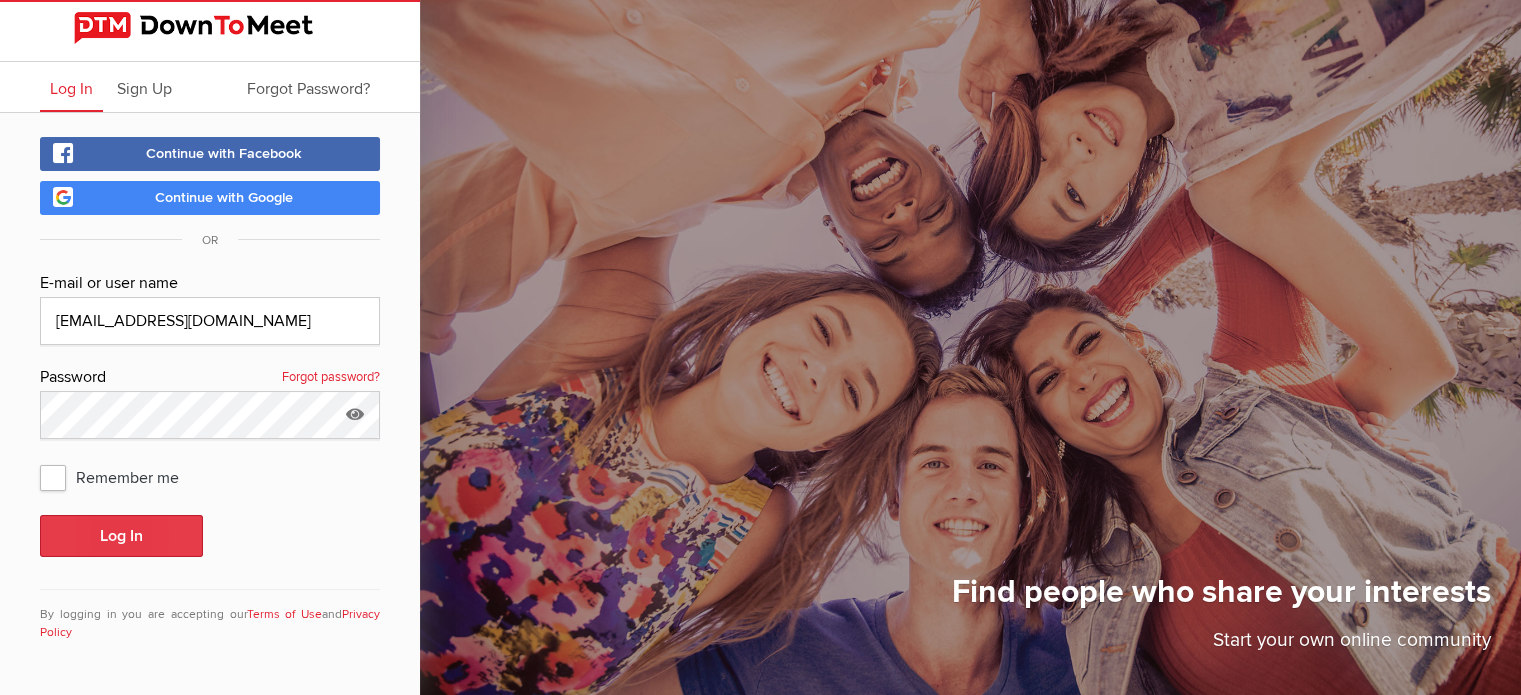 click on "Log In" 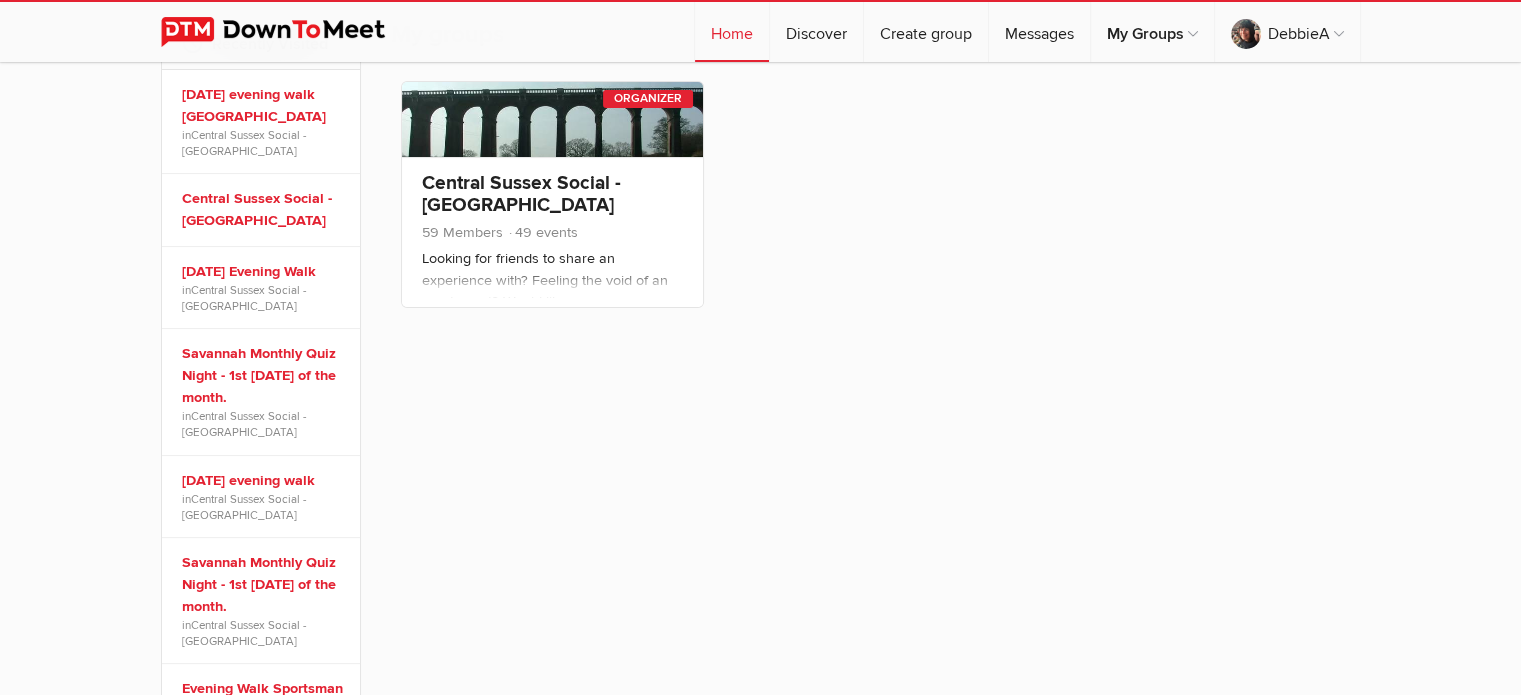 scroll, scrollTop: 360, scrollLeft: 0, axis: vertical 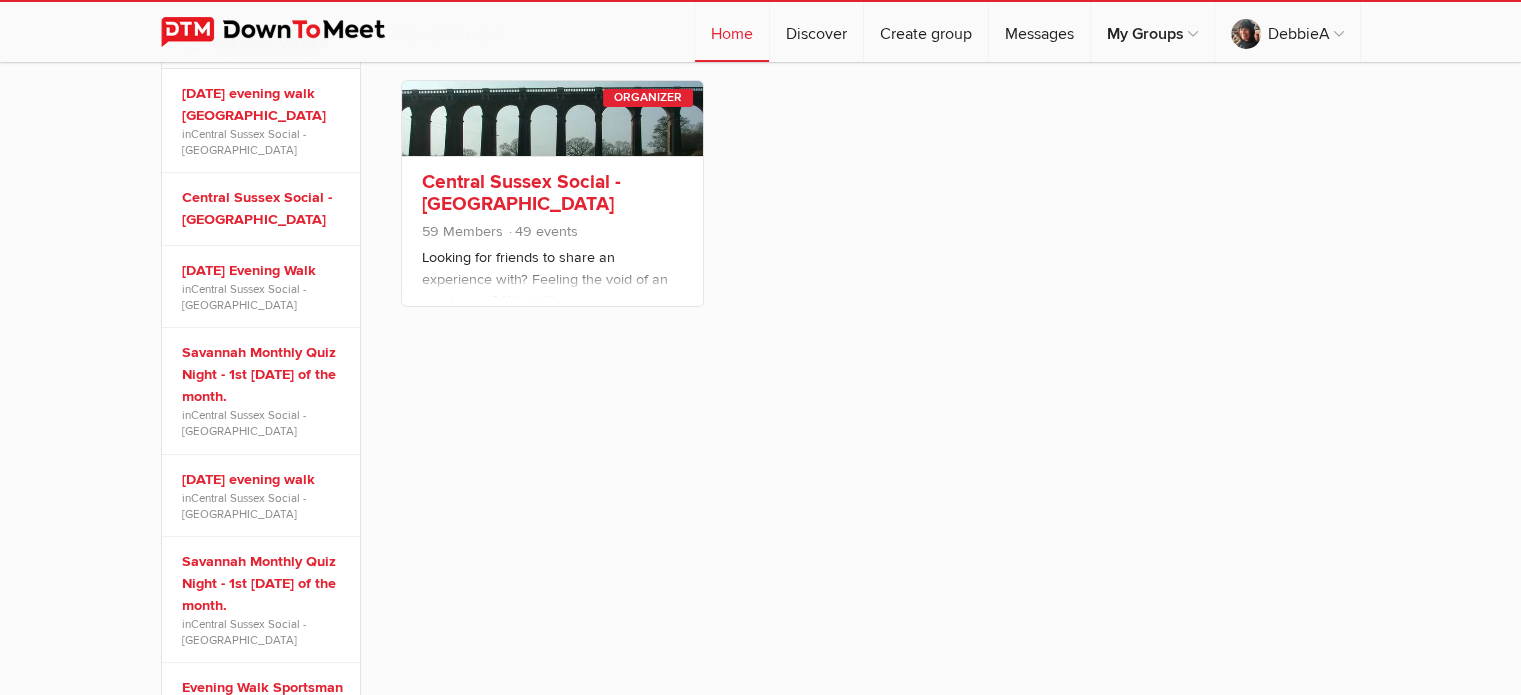 click on "Central Sussex Social - [GEOGRAPHIC_DATA]" 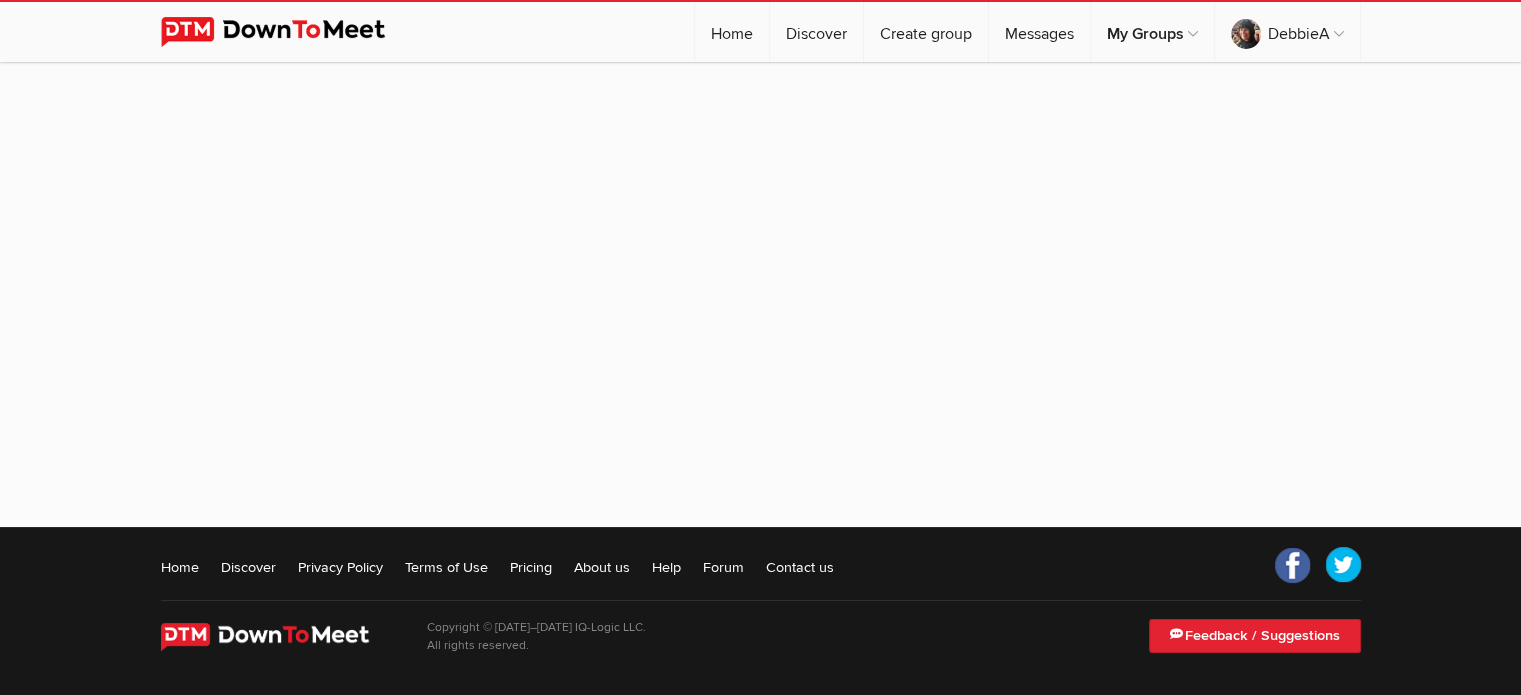 scroll, scrollTop: 0, scrollLeft: 0, axis: both 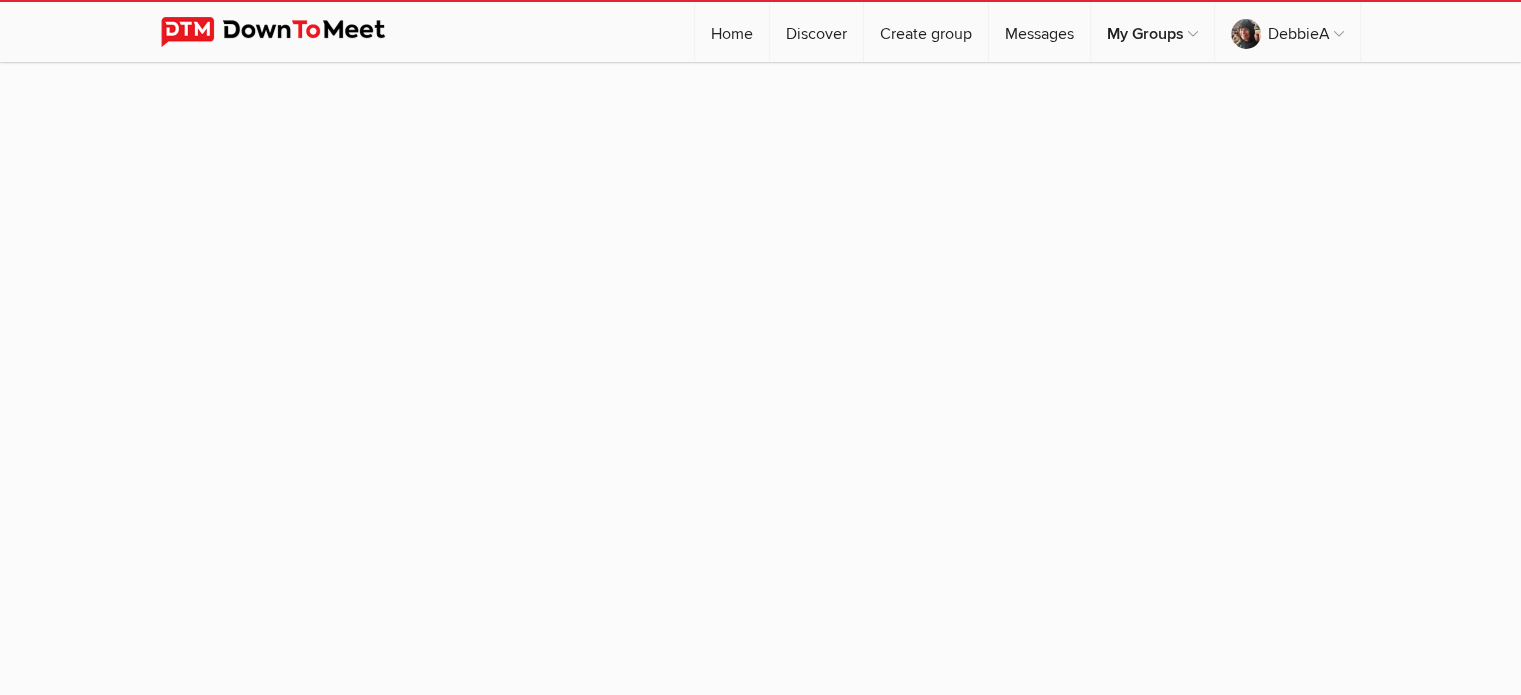 click 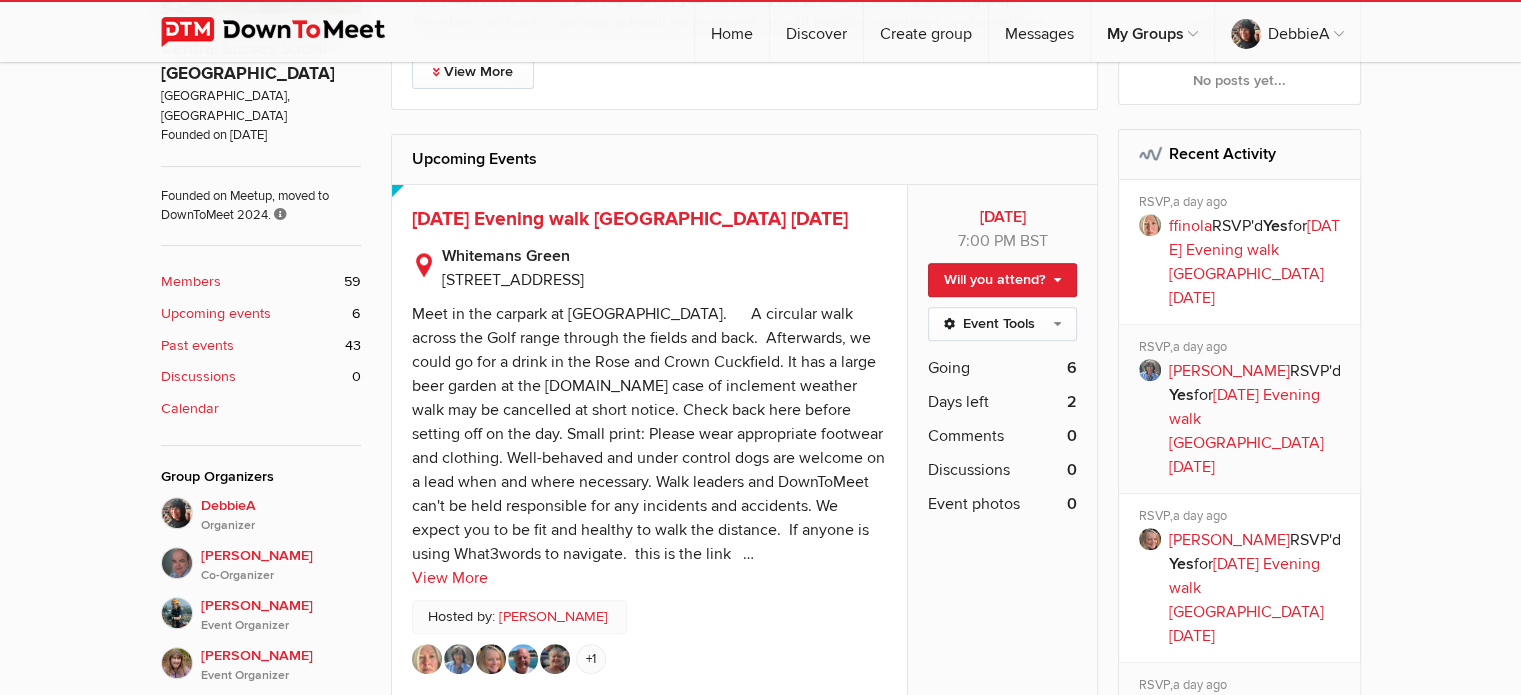 scroll, scrollTop: 852, scrollLeft: 0, axis: vertical 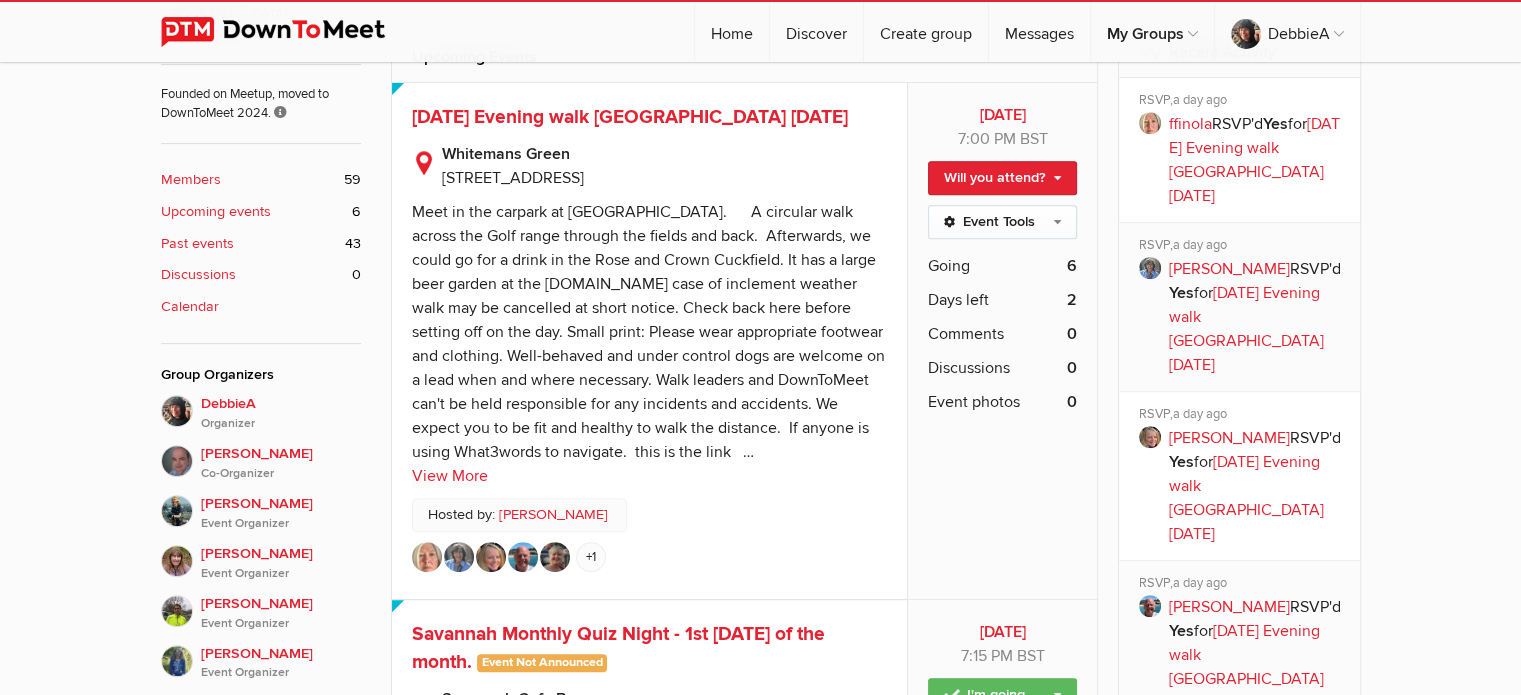 click on "Upcoming events" 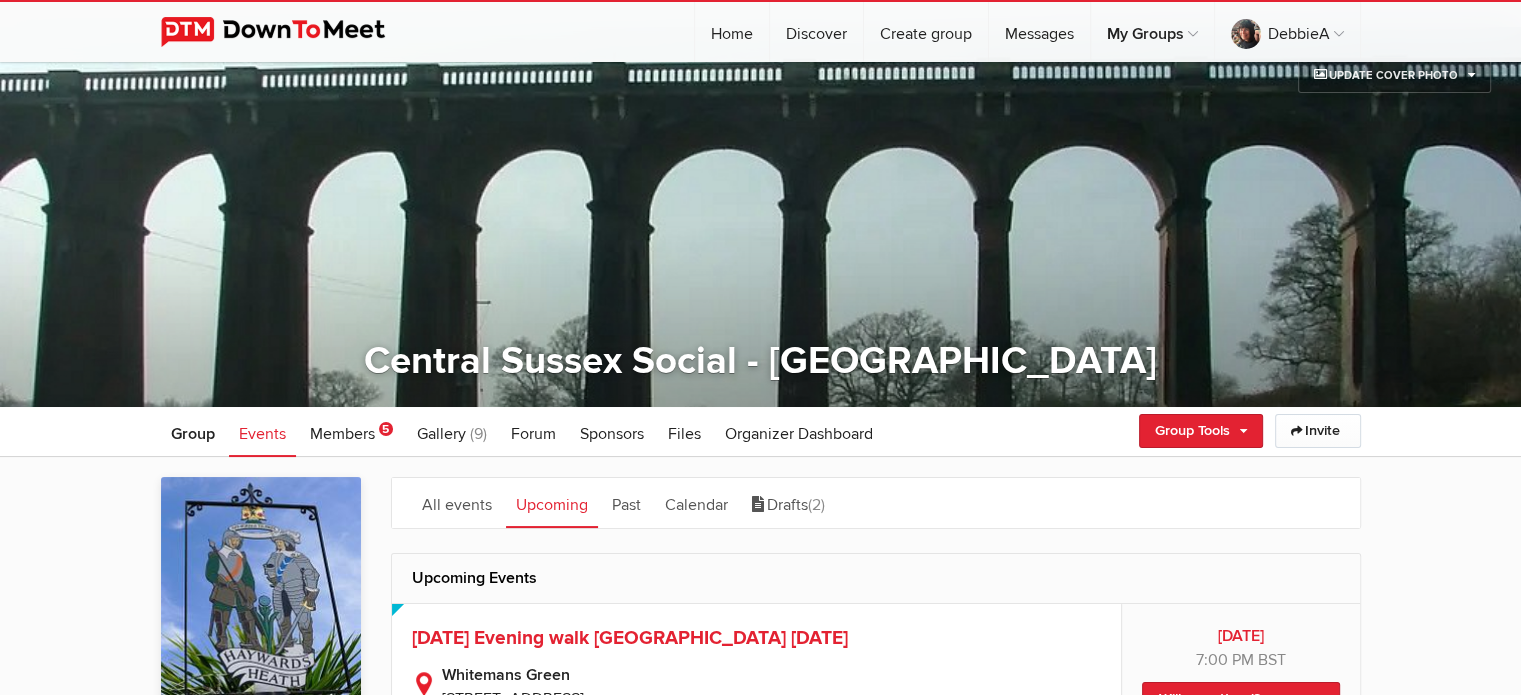 scroll, scrollTop: 0, scrollLeft: 0, axis: both 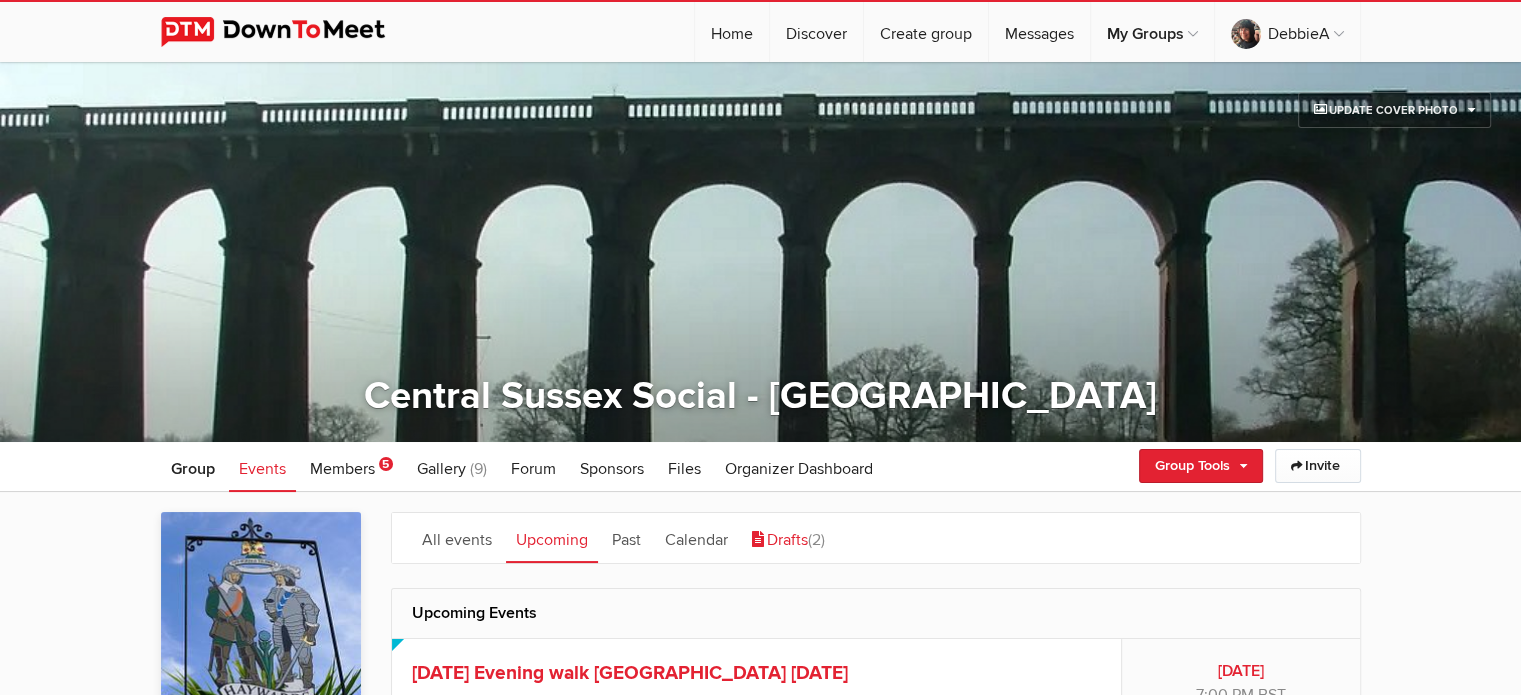 click on "Drafts
(2)" 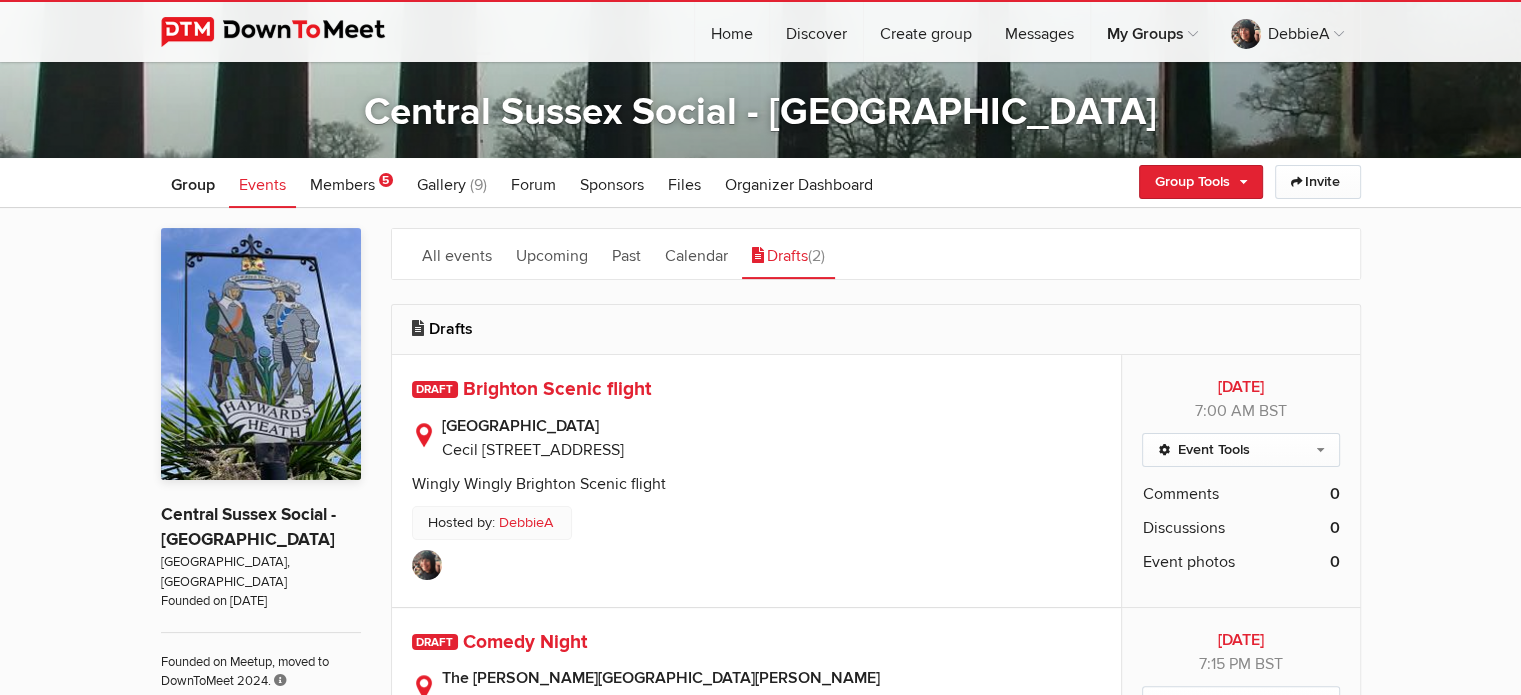 scroll, scrollTop: 264, scrollLeft: 0, axis: vertical 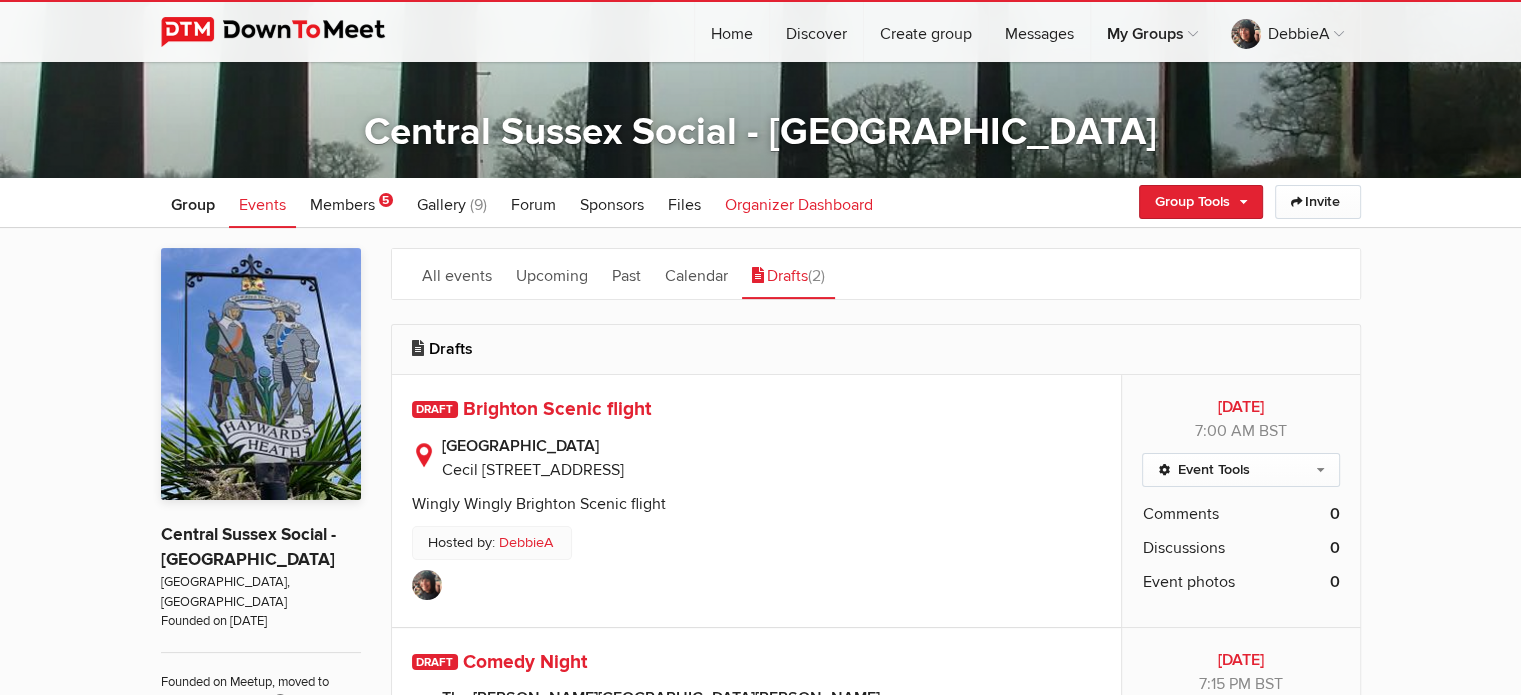 click on "Organizer Dashboard" 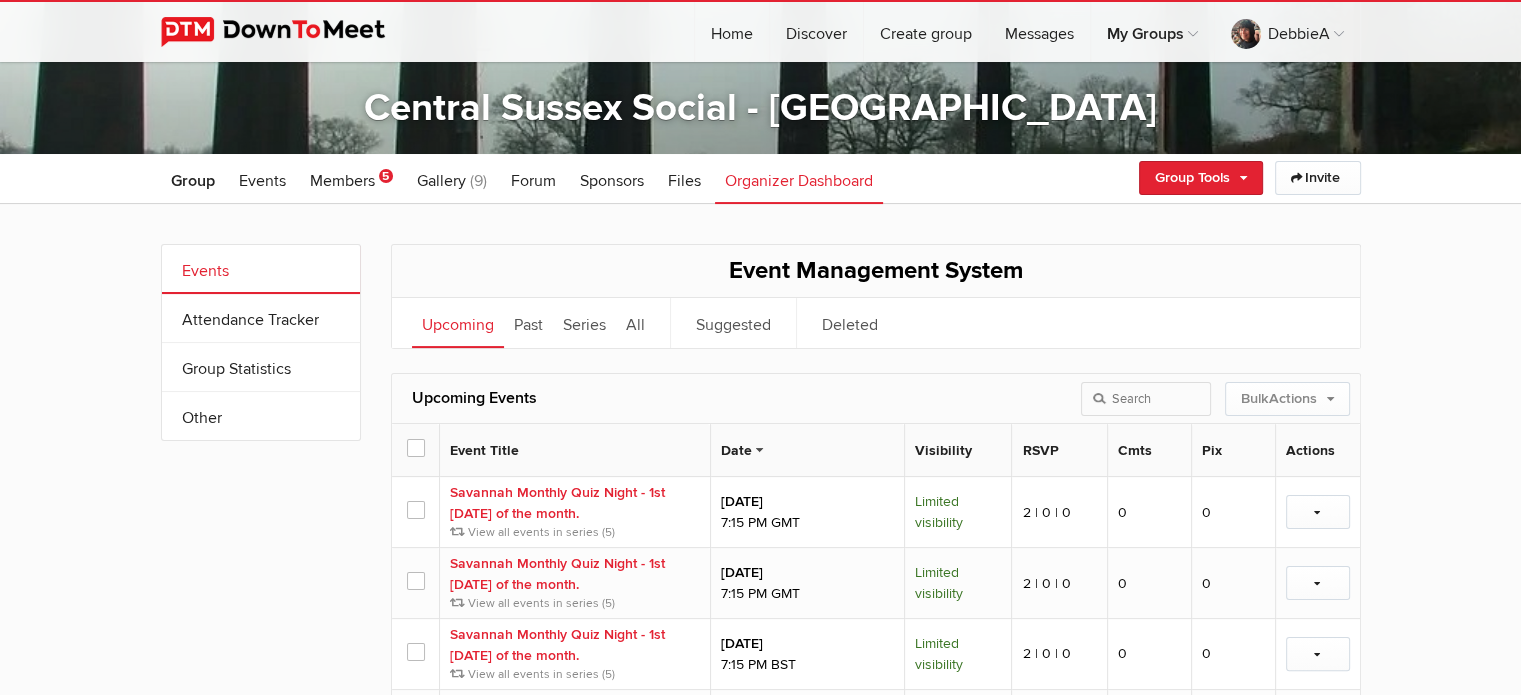 scroll, scrollTop: 280, scrollLeft: 0, axis: vertical 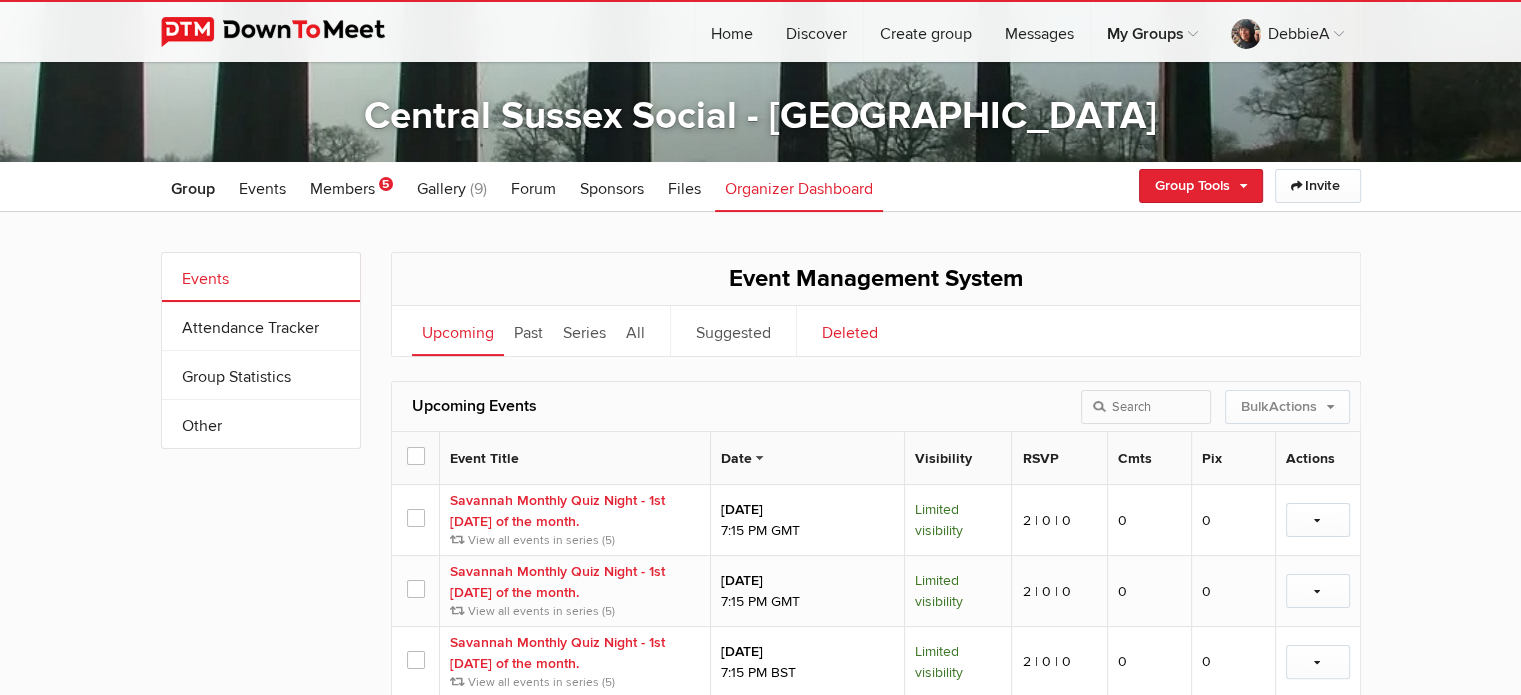 click on "Deleted" 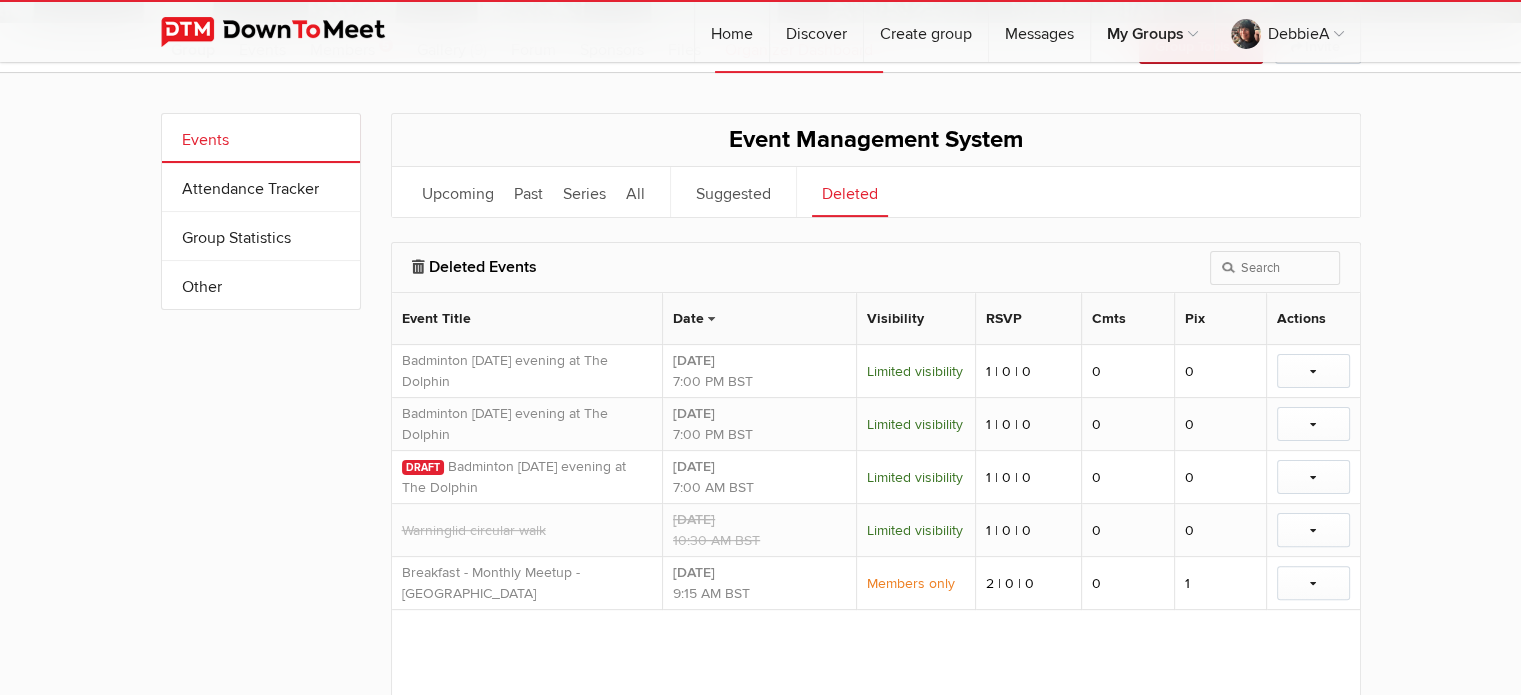 scroll, scrollTop: 404, scrollLeft: 0, axis: vertical 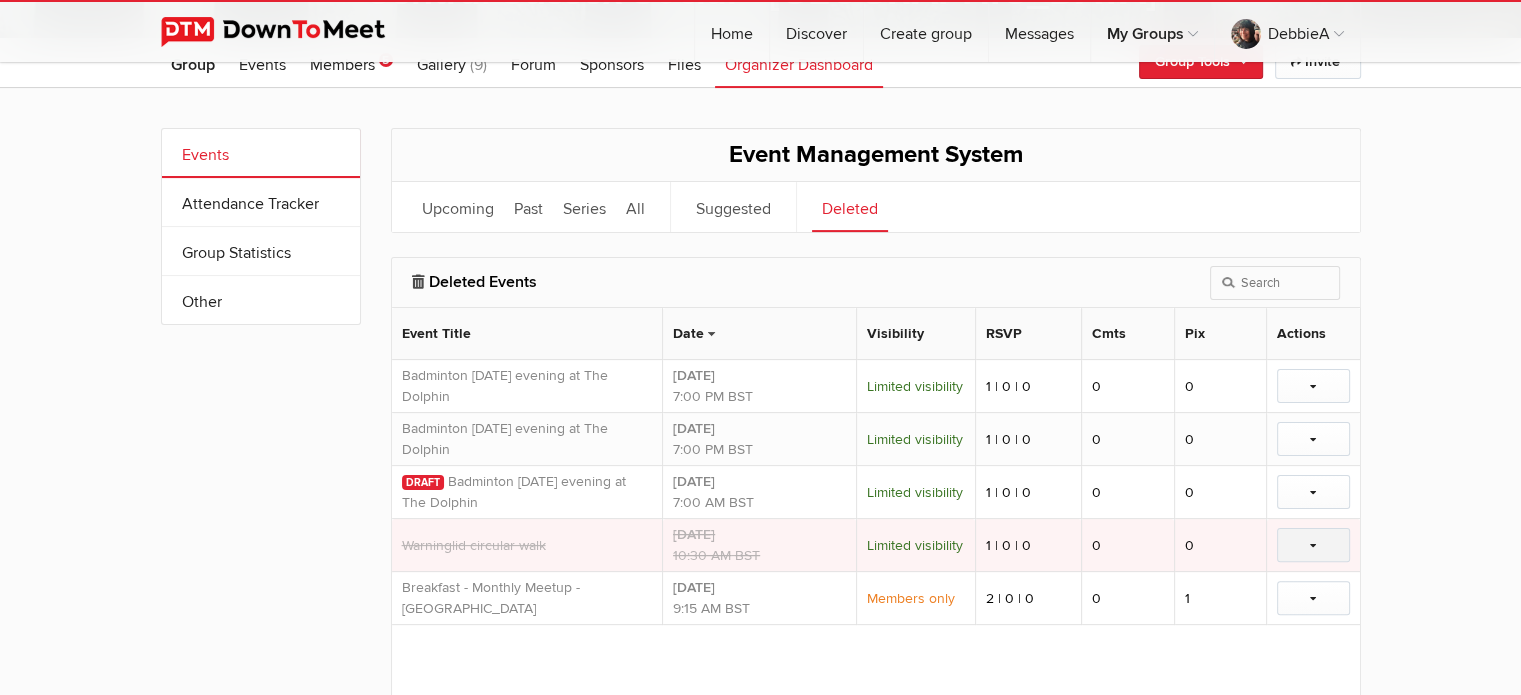 click 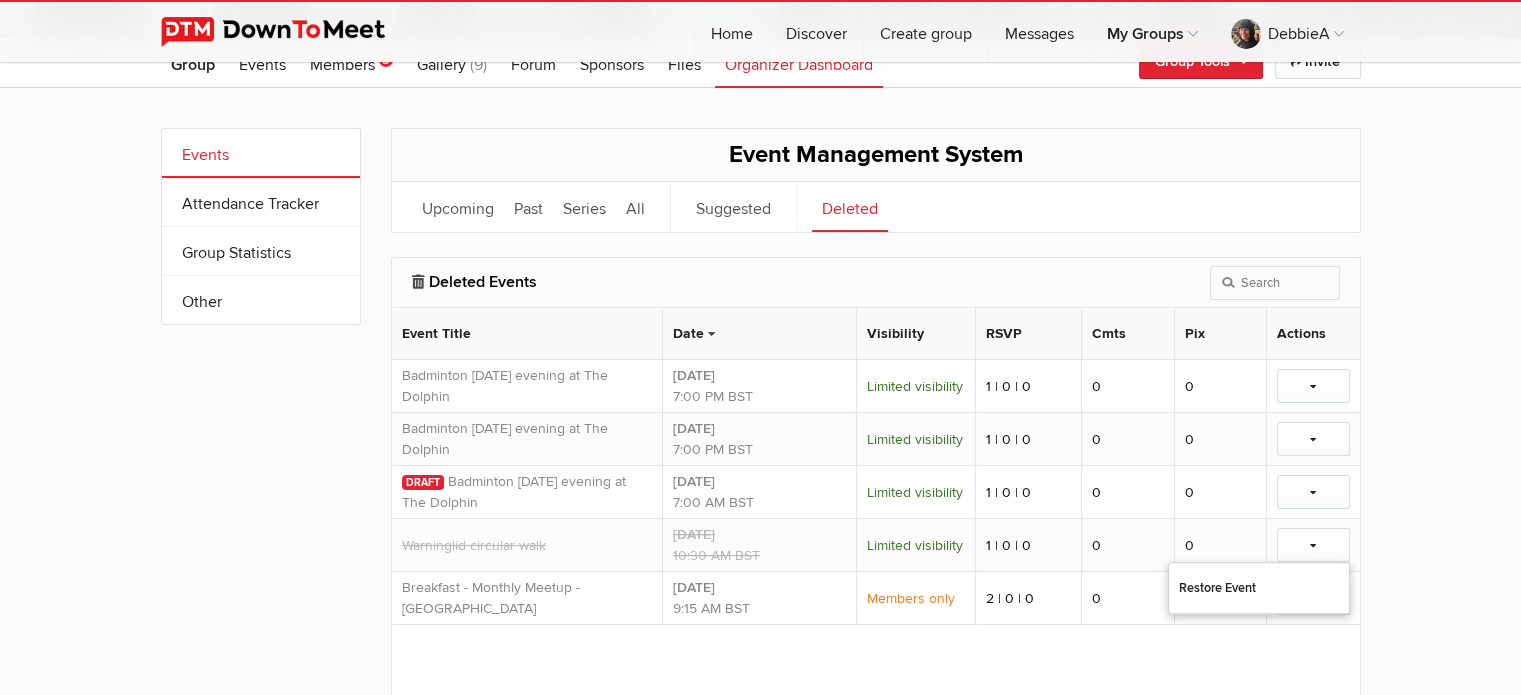 click on "Events
Attendance Tracker
Group Statistics
Other
More
Events
Attendance Tracker
Group Statistics
Other" 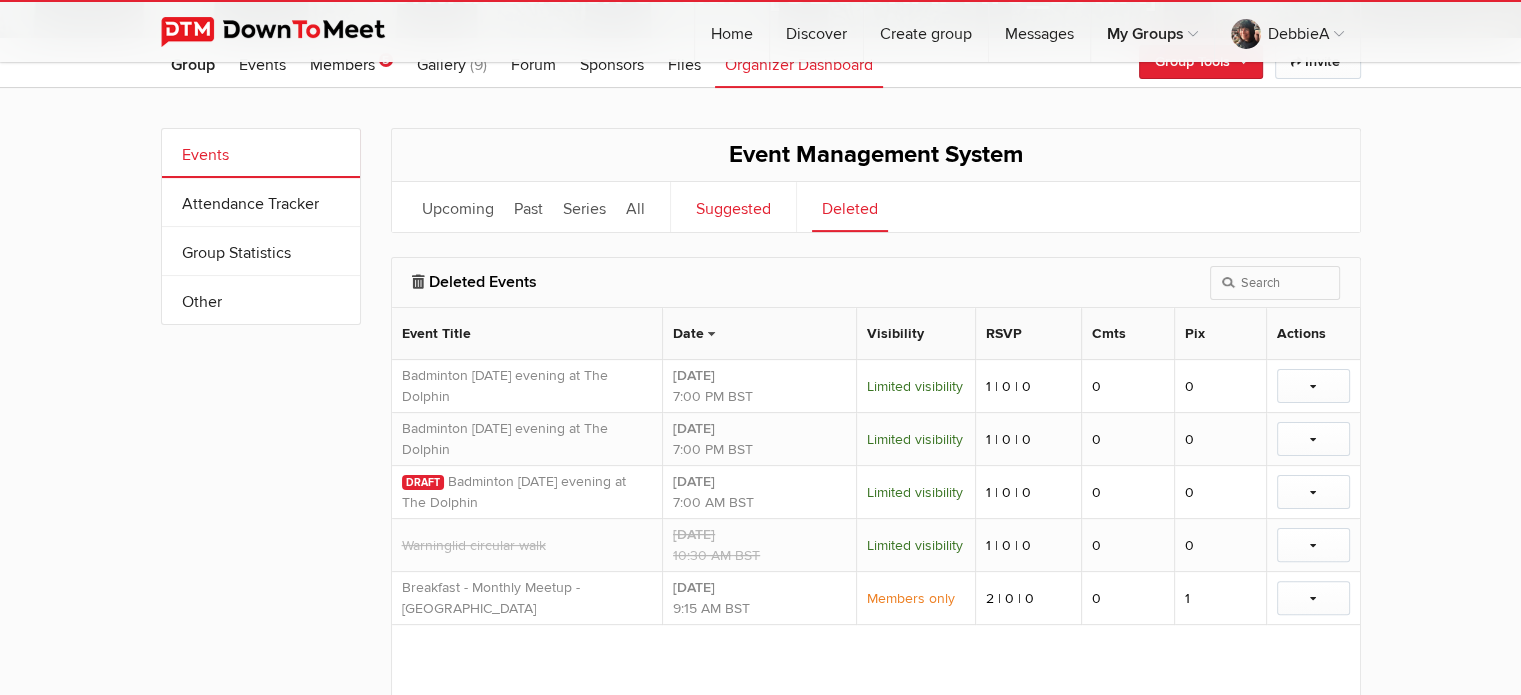 click on "Suggested" 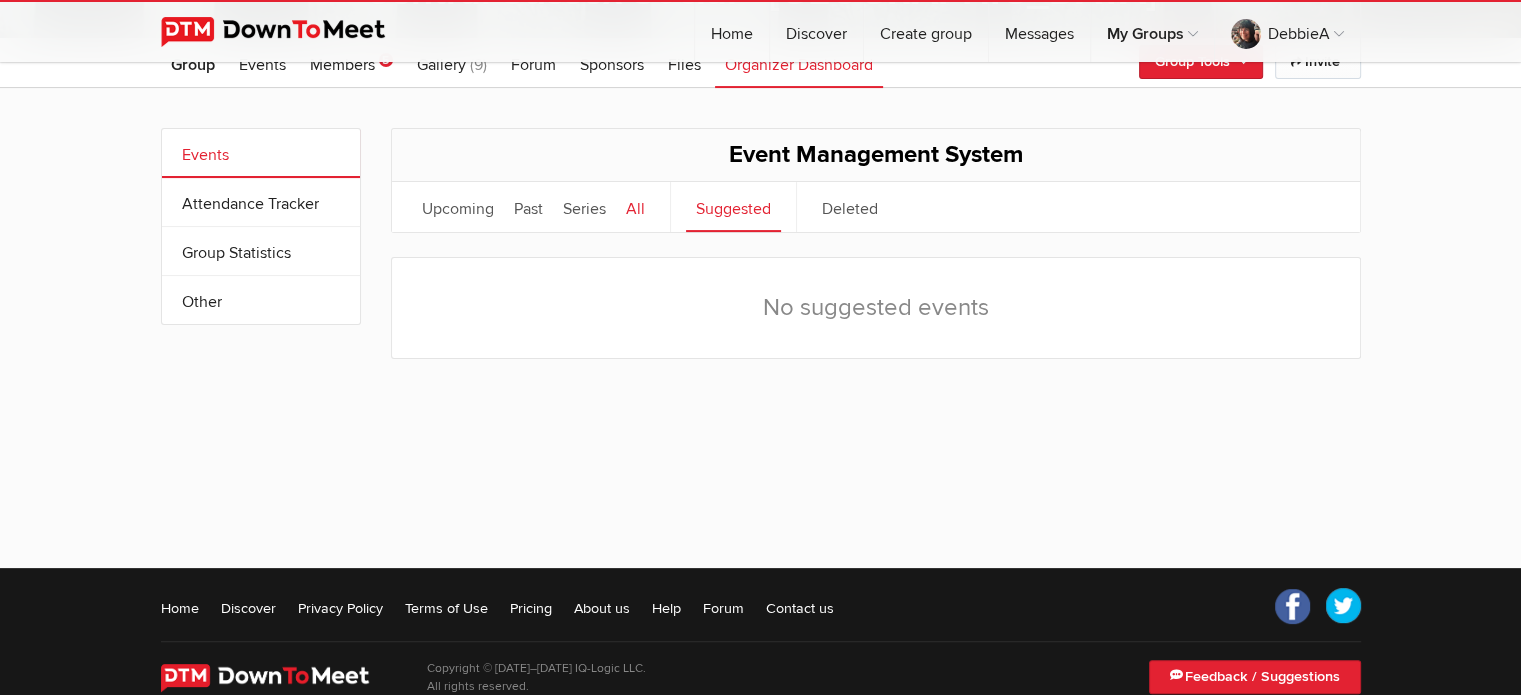 click on "All" 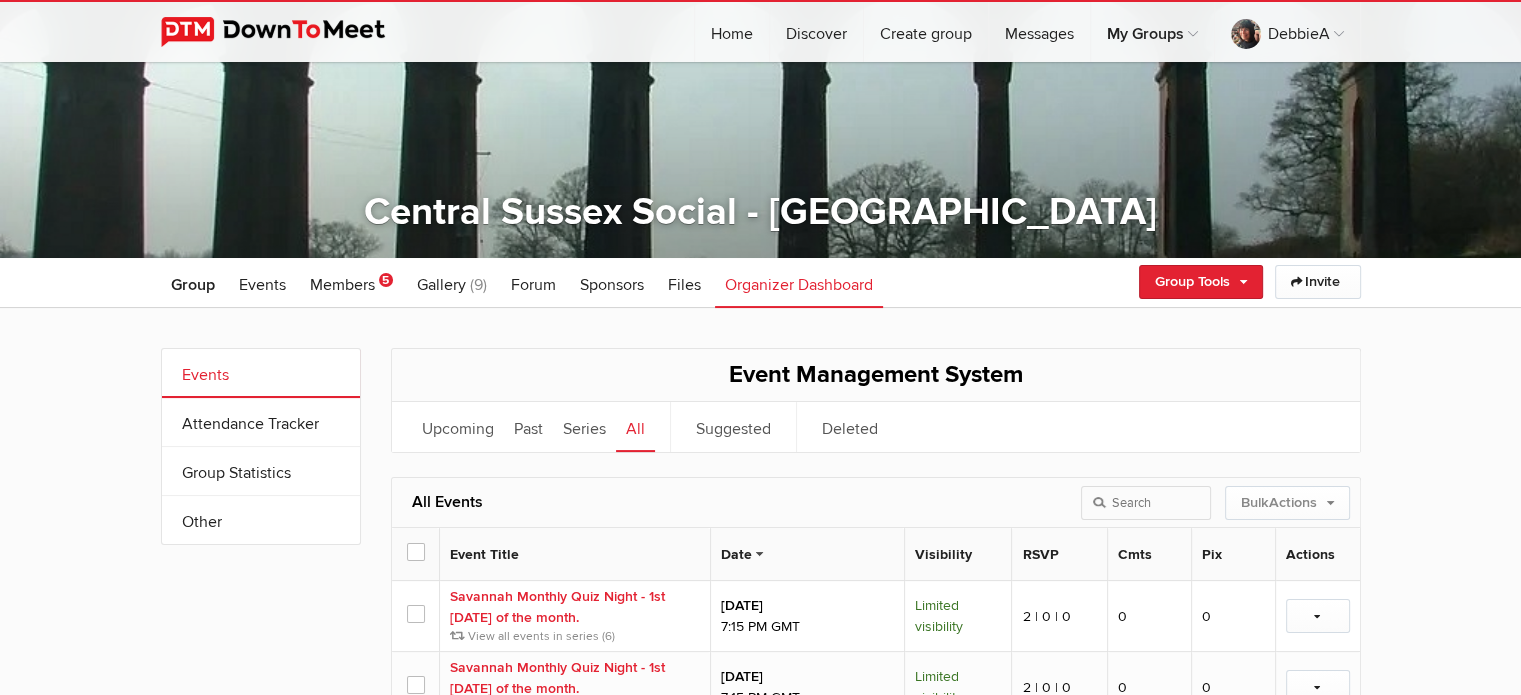 scroll, scrollTop: 155, scrollLeft: 0, axis: vertical 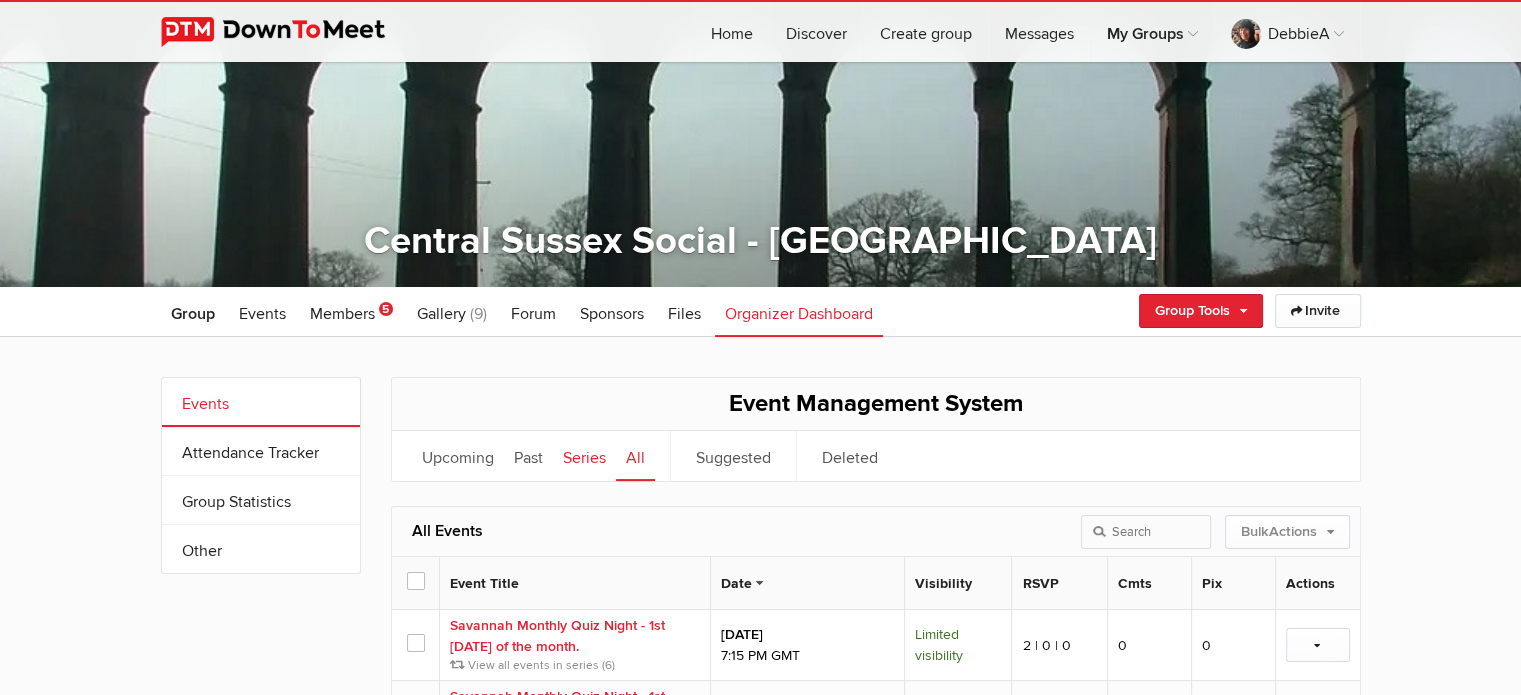 click on "Series" 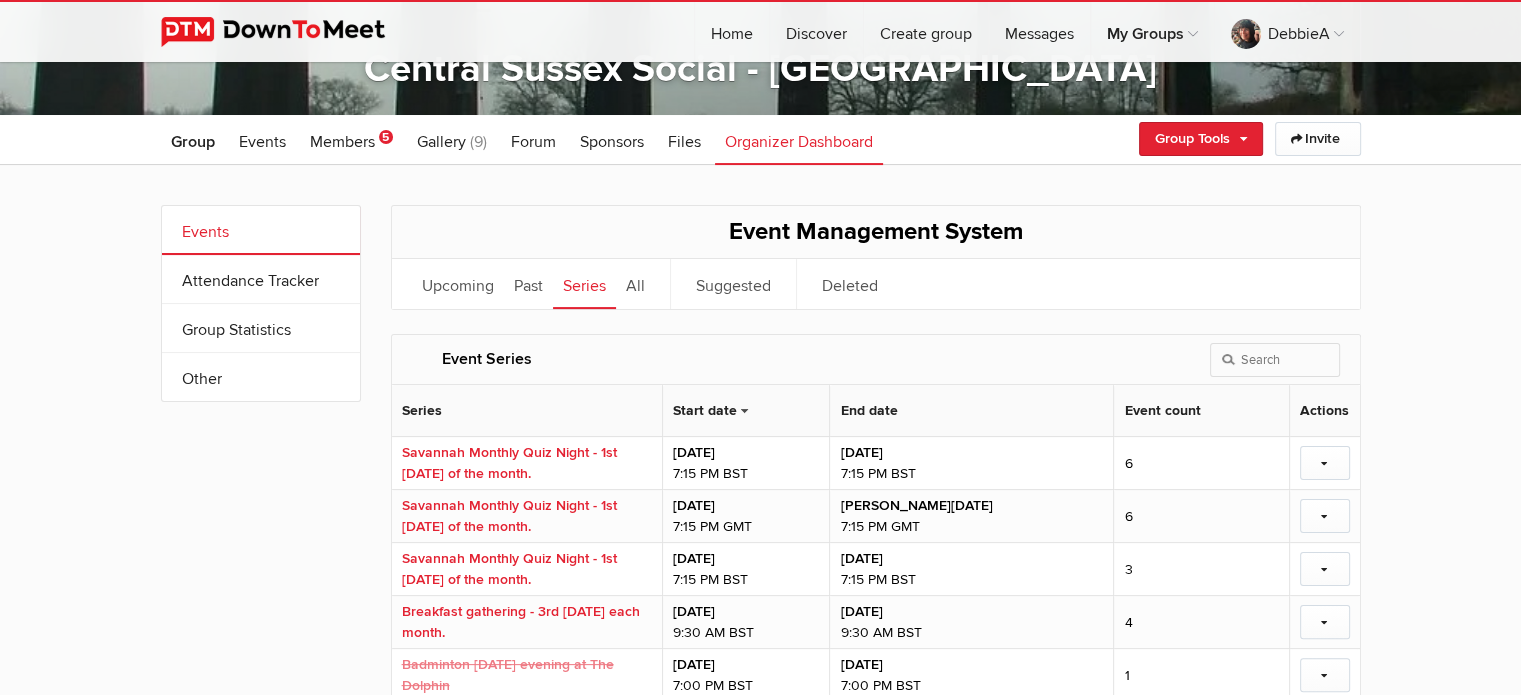 scroll, scrollTop: 322, scrollLeft: 0, axis: vertical 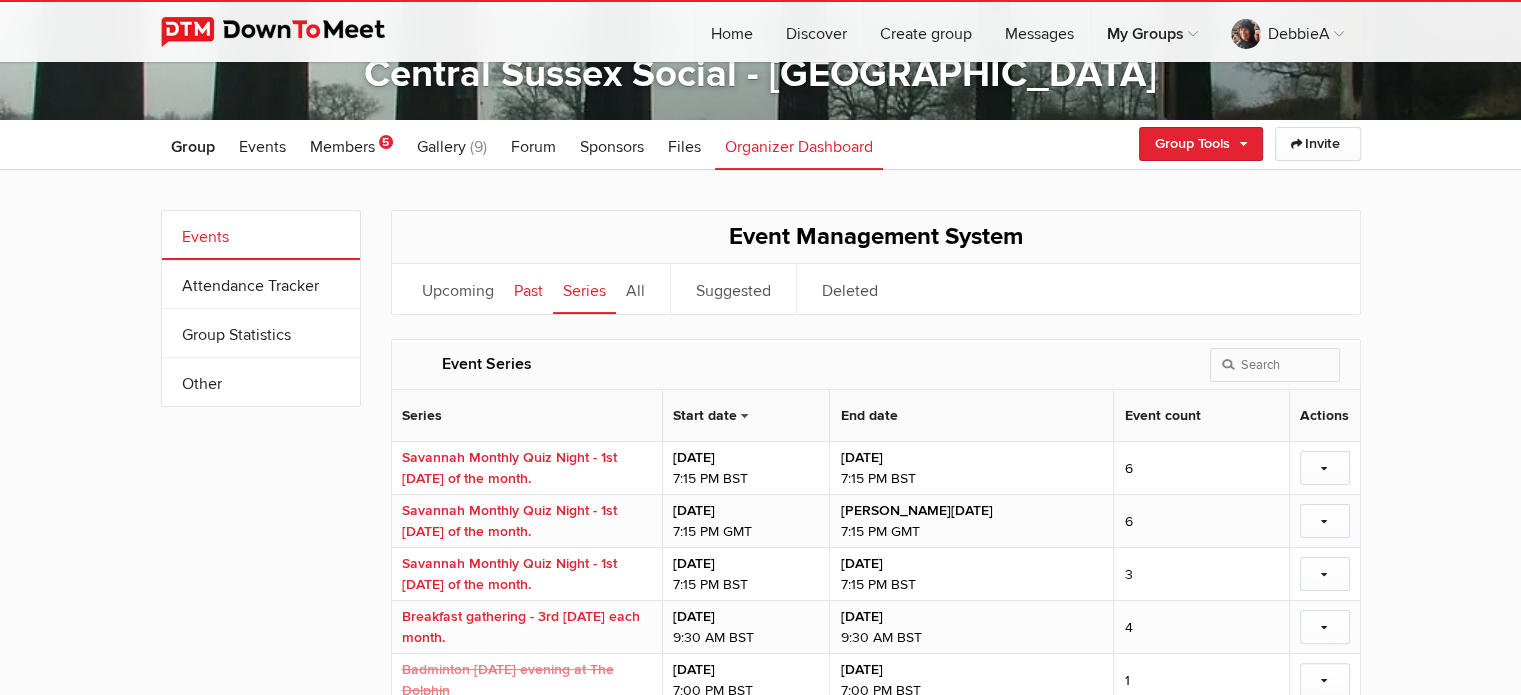 click on "Past" 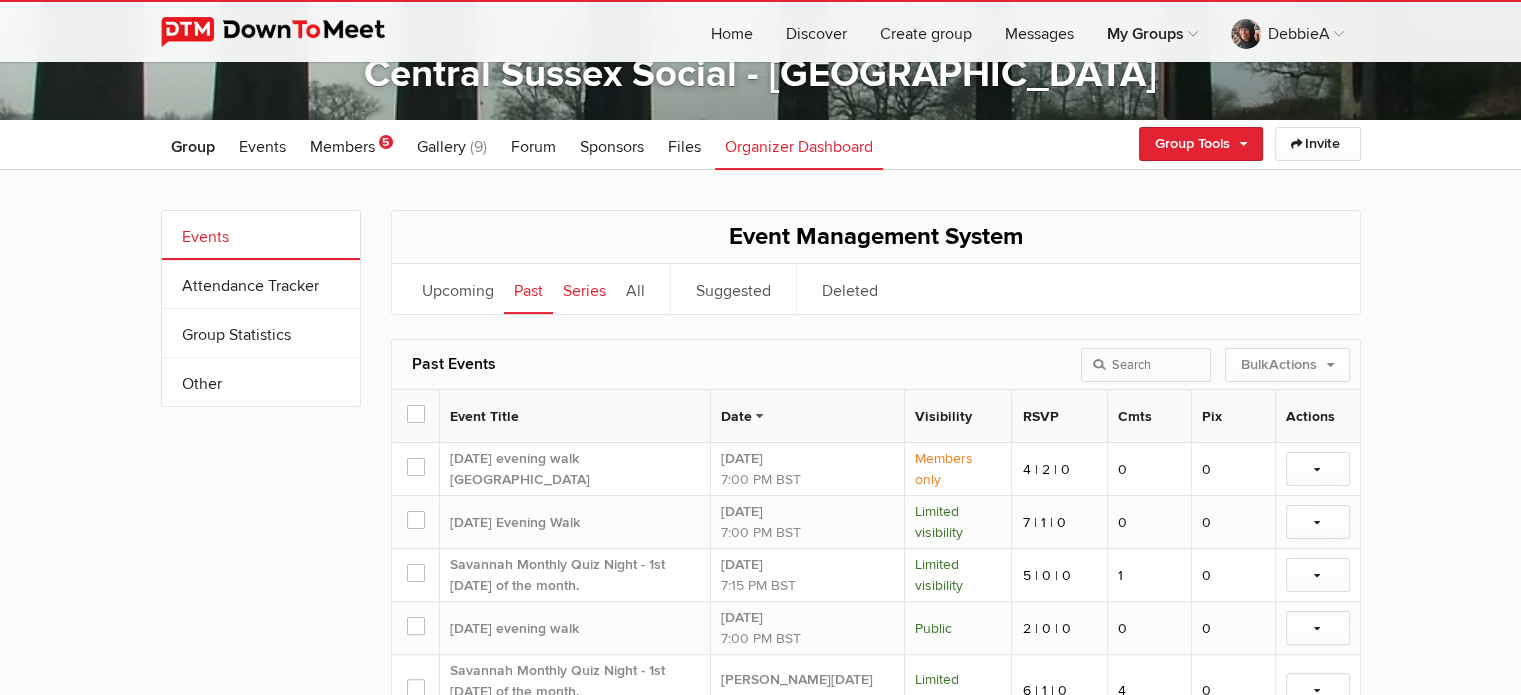 click on "Series" 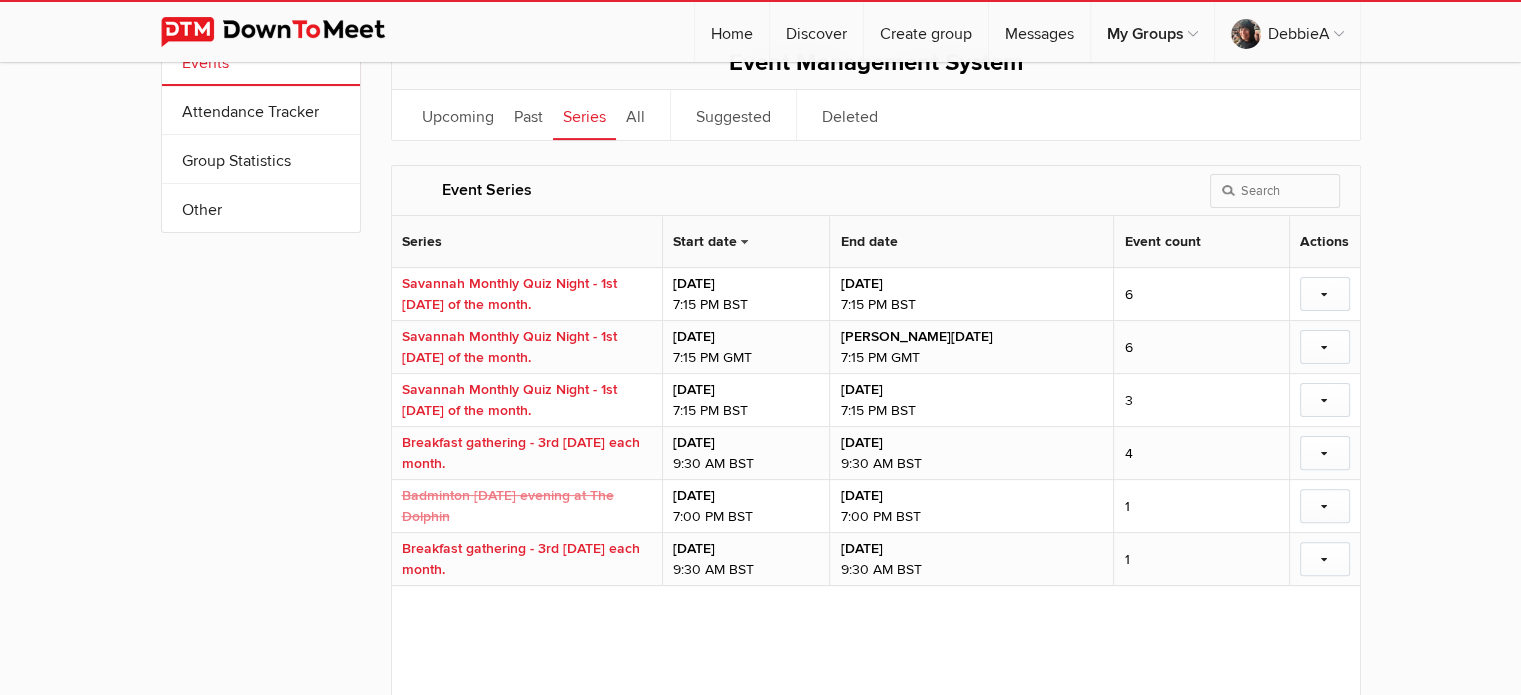 scroll, scrollTop: 506, scrollLeft: 0, axis: vertical 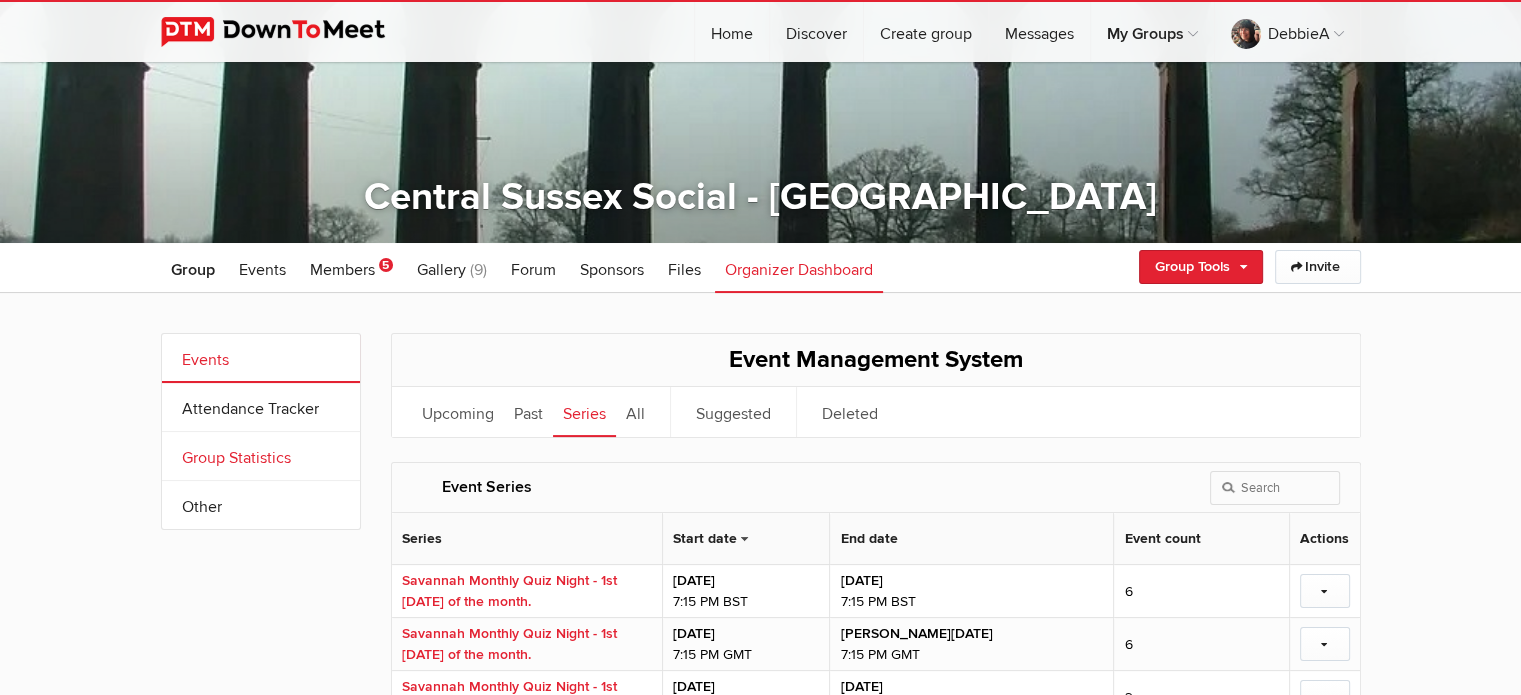 click on "Group Statistics" 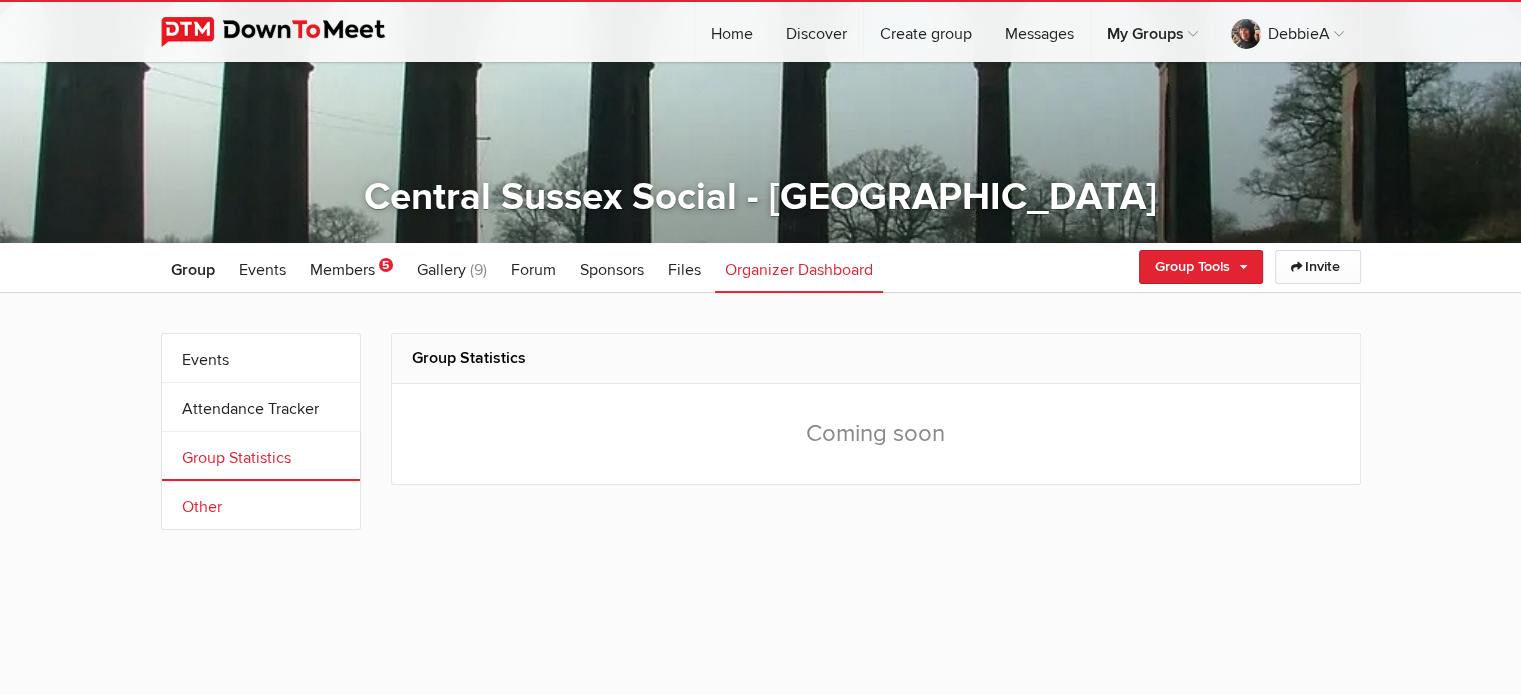 click on "Other" 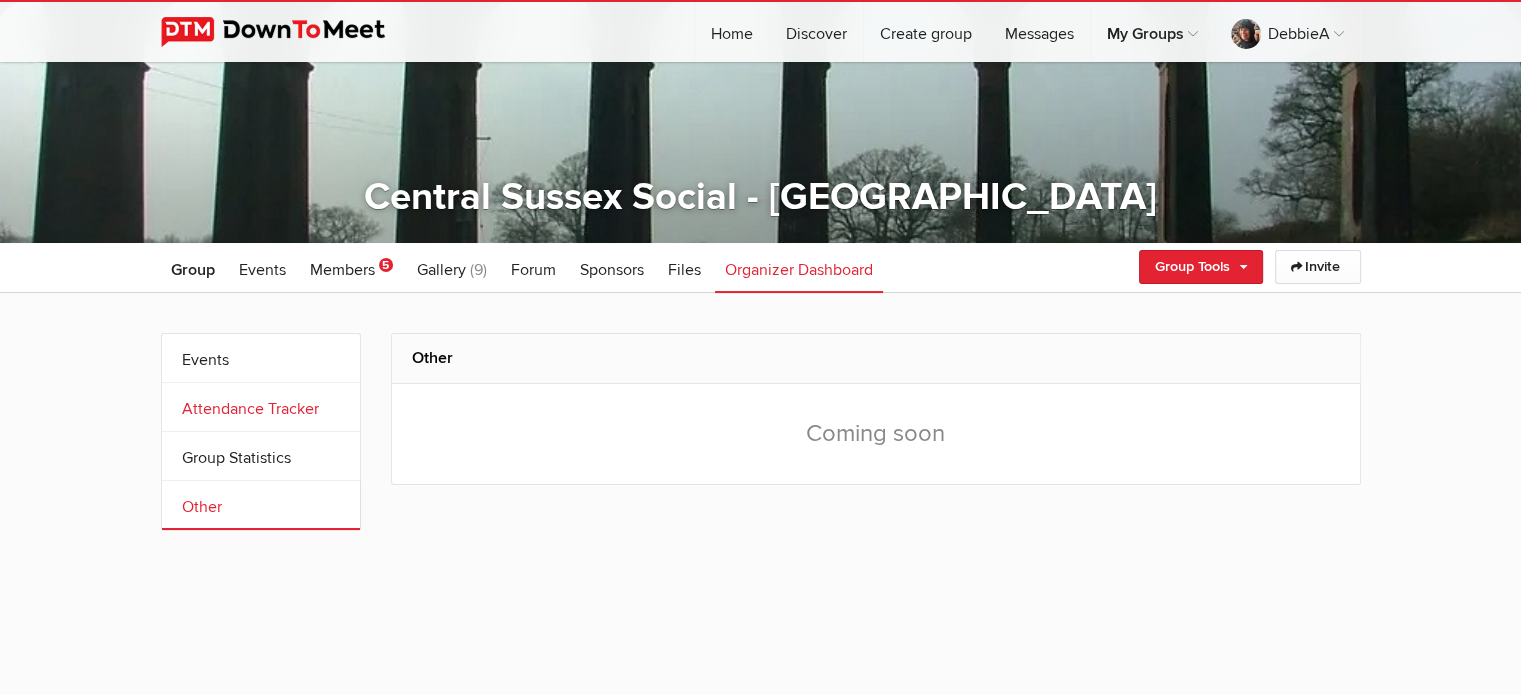 click on "Attendance Tracker" 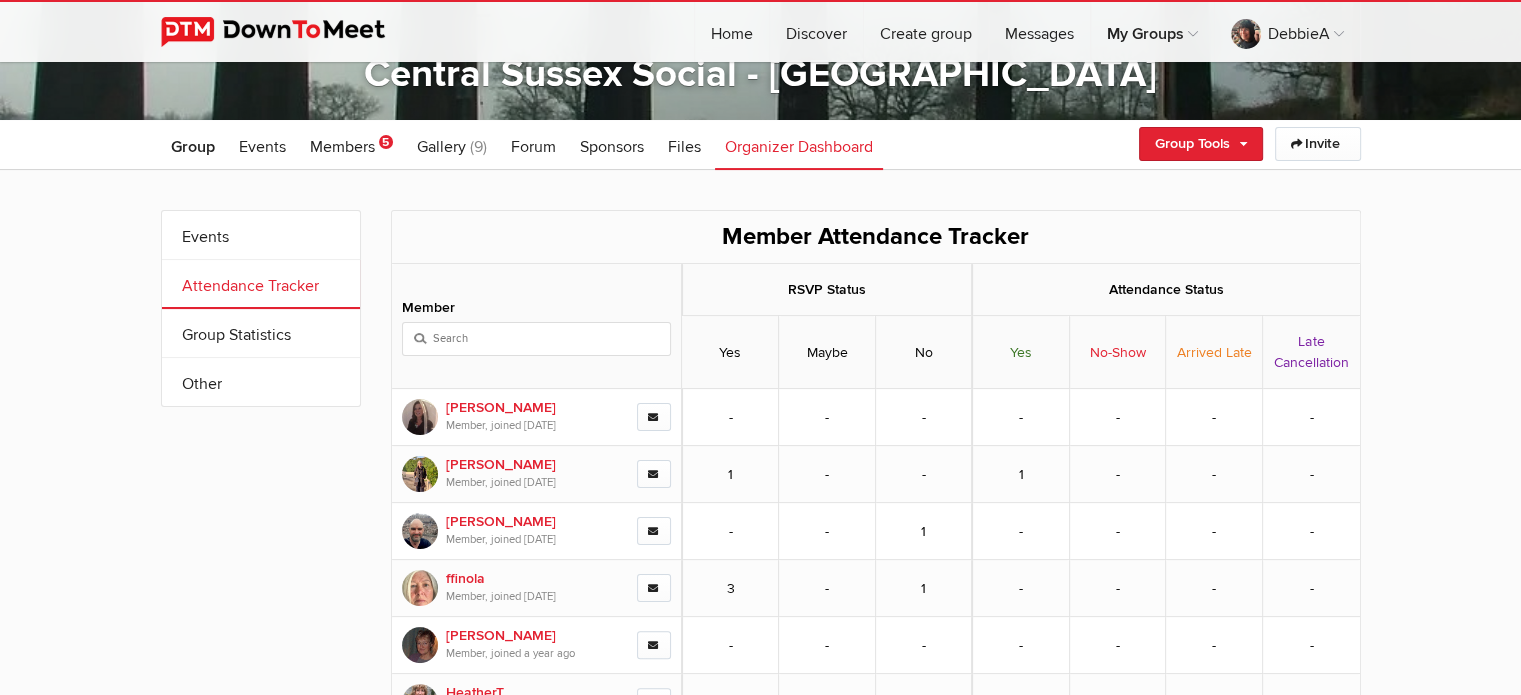 scroll, scrollTop: 323, scrollLeft: 0, axis: vertical 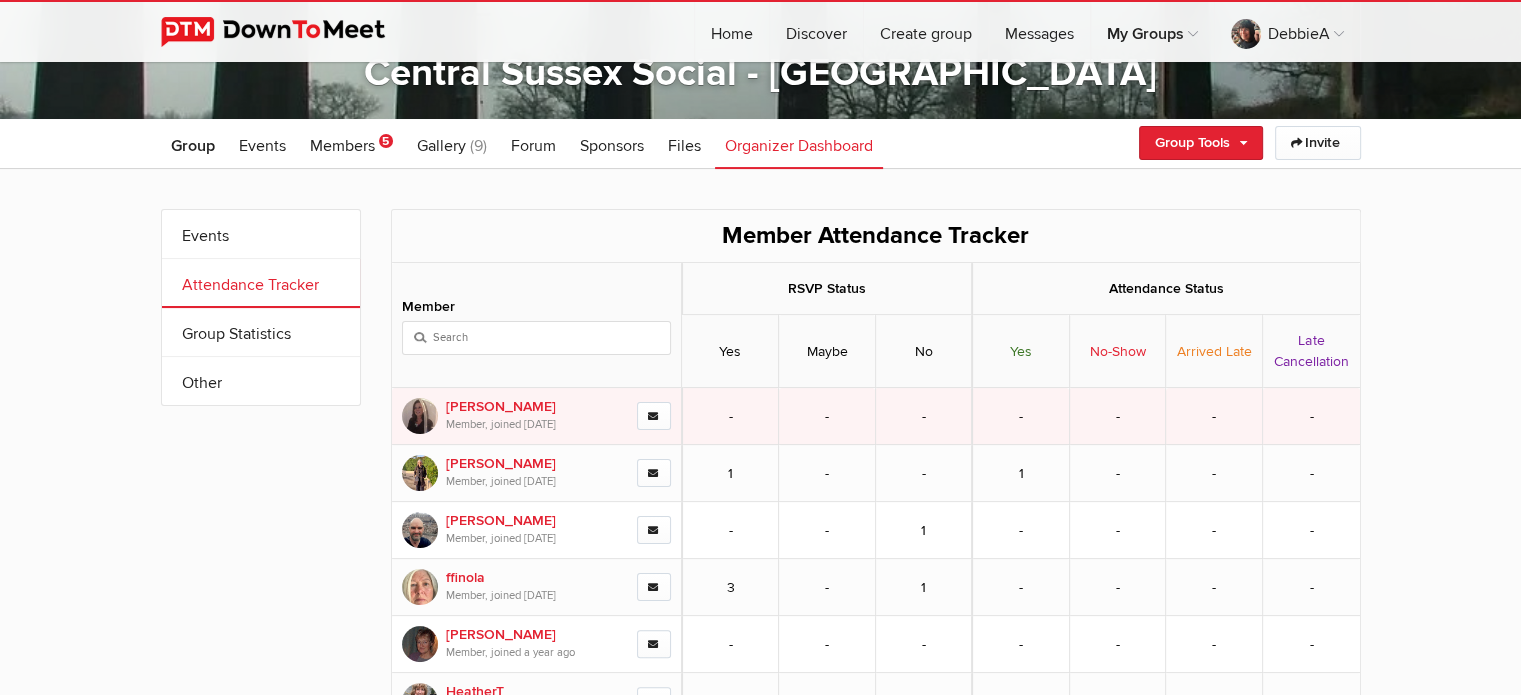click 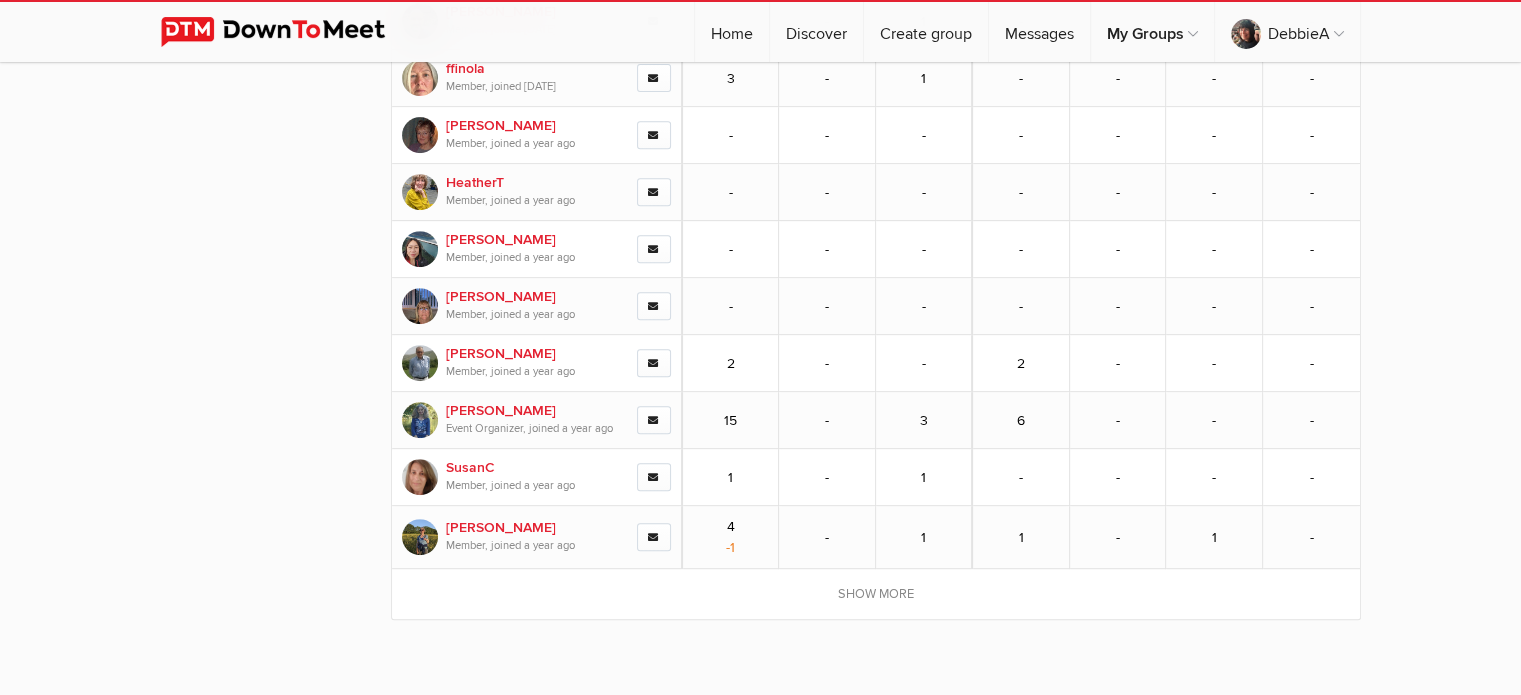 scroll, scrollTop: 834, scrollLeft: 0, axis: vertical 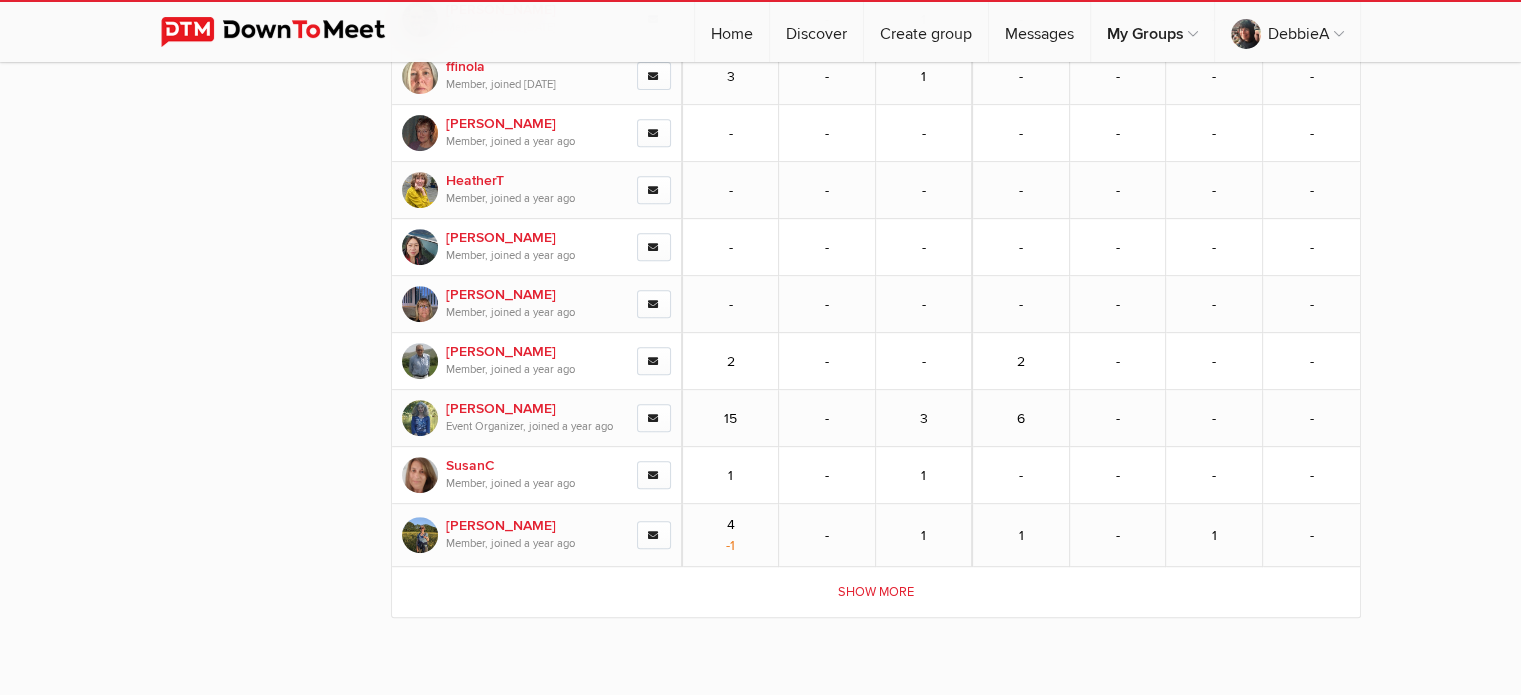 click on "Show more" 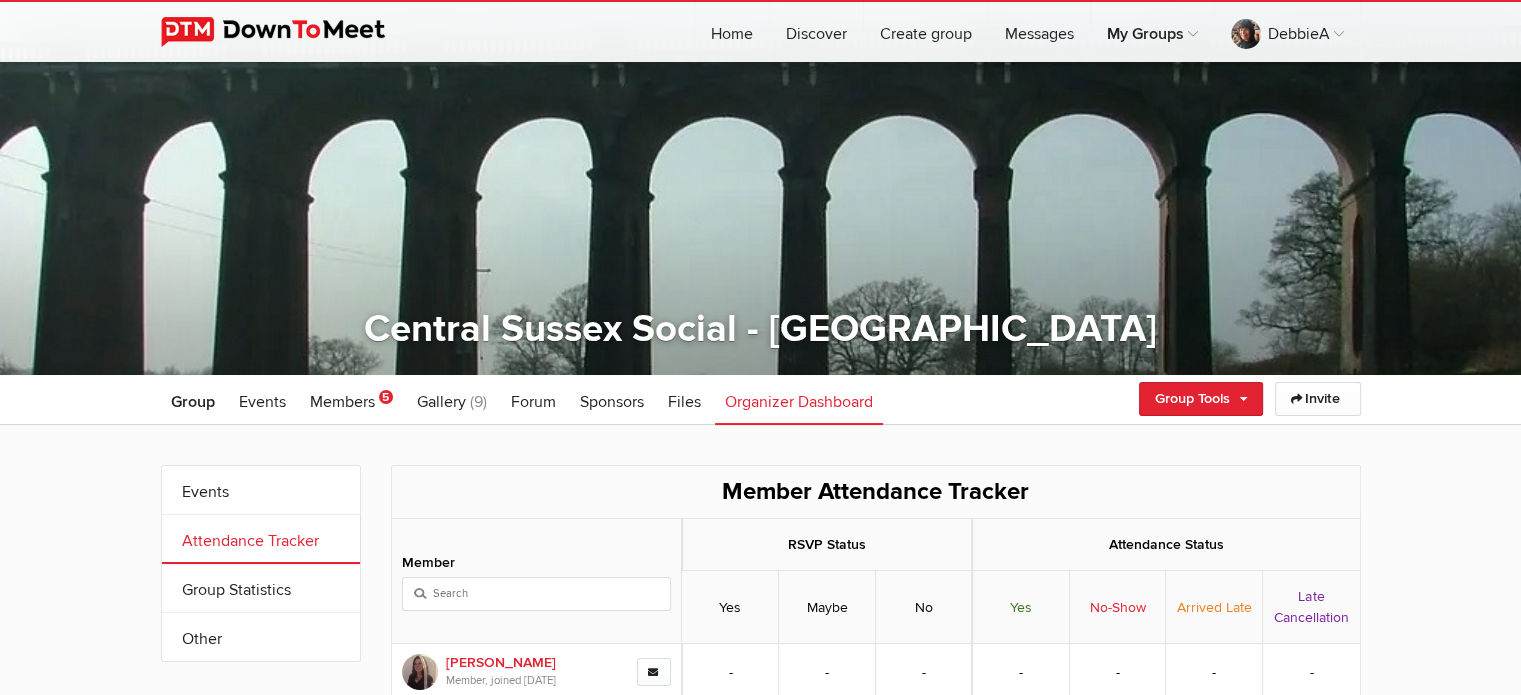 scroll, scrollTop: 0, scrollLeft: 0, axis: both 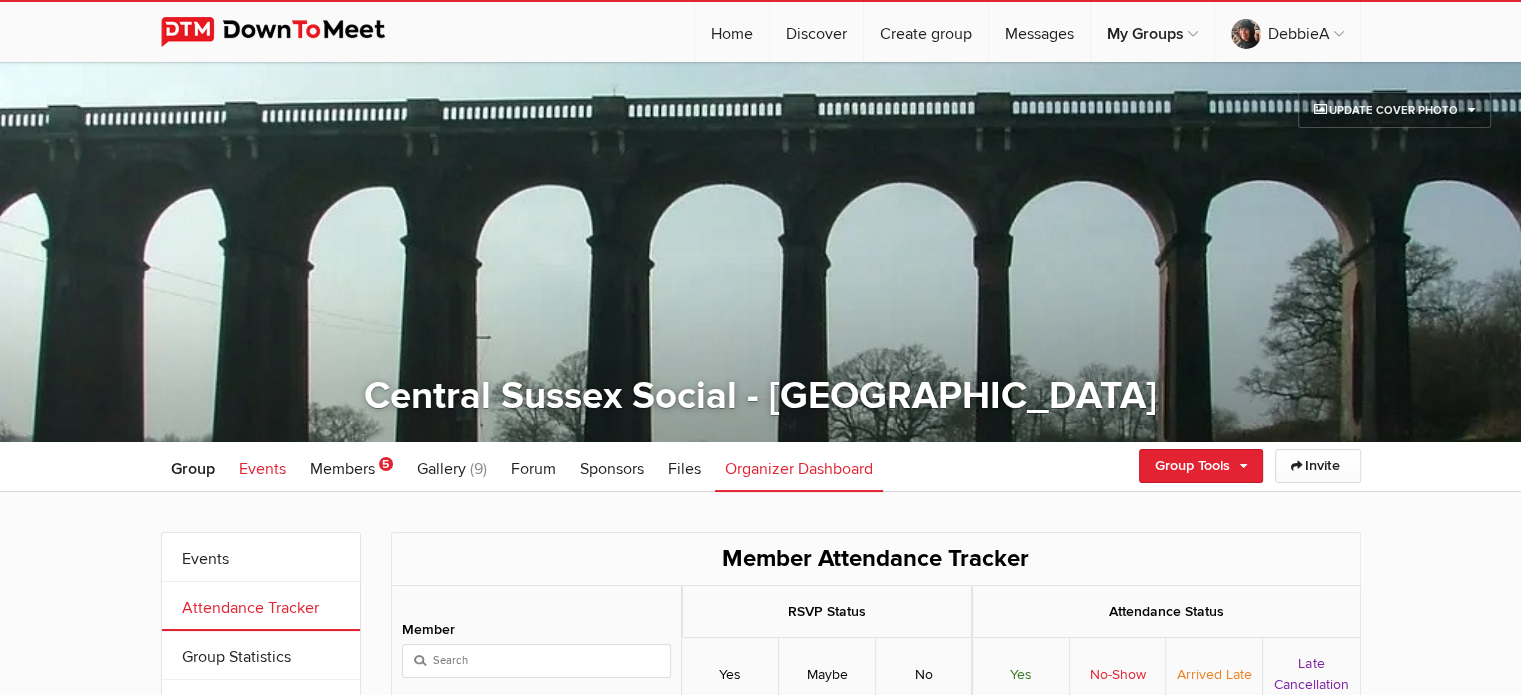 click on "Events" 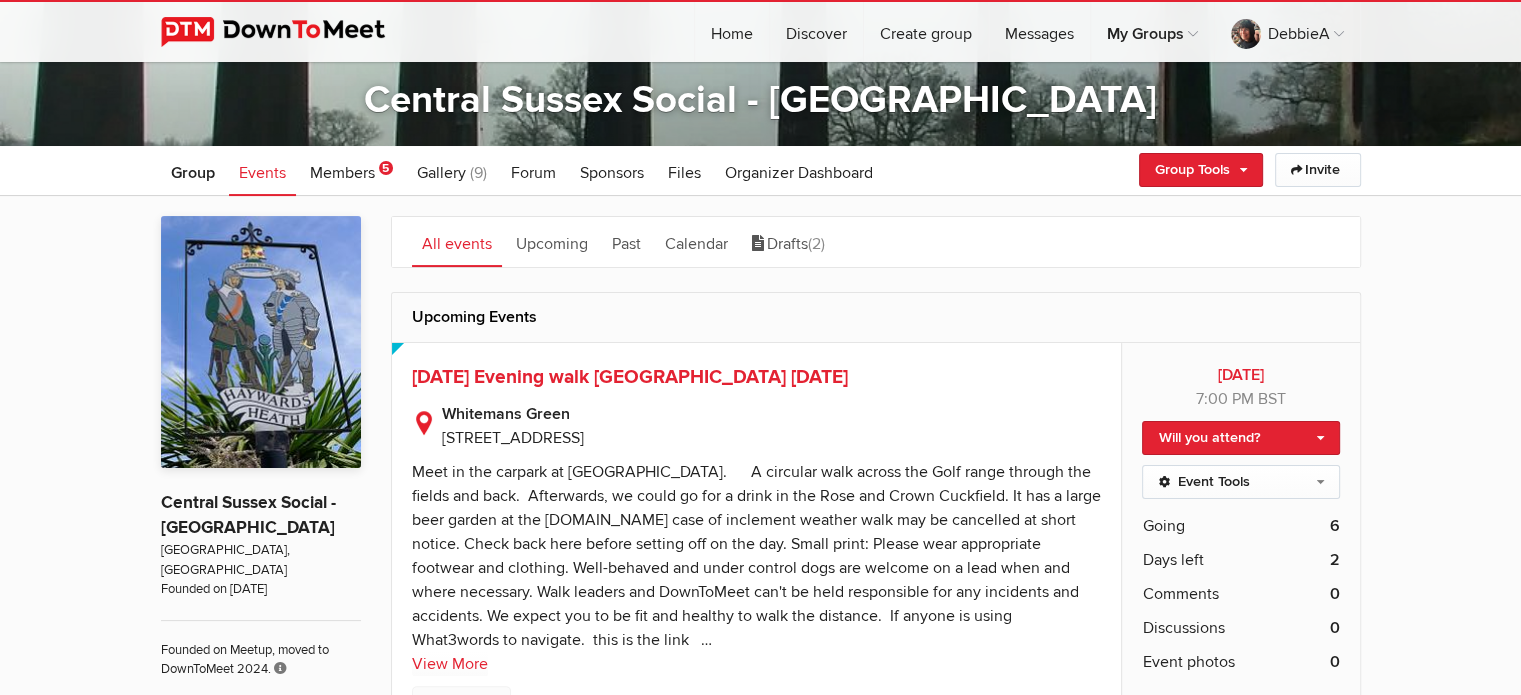 scroll, scrollTop: 303, scrollLeft: 0, axis: vertical 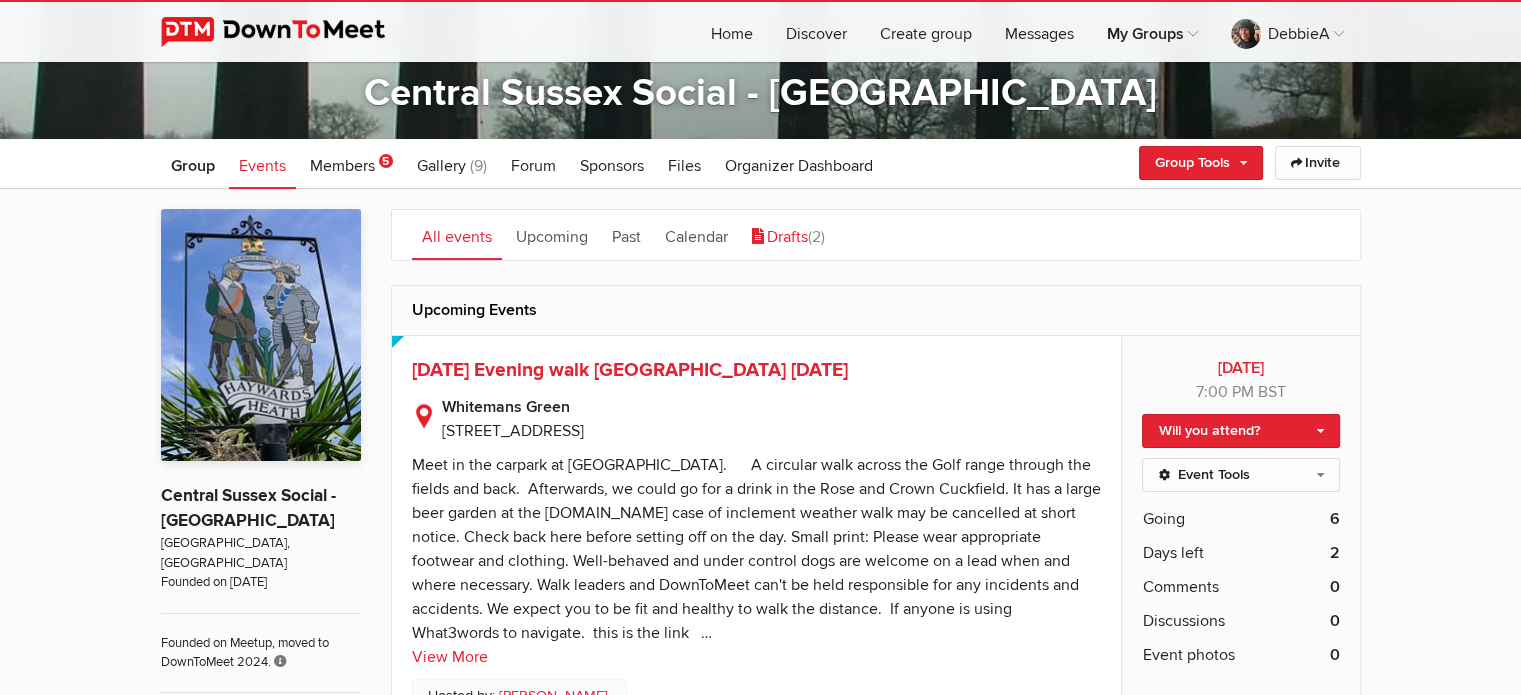 click on "Drafts
(2)" 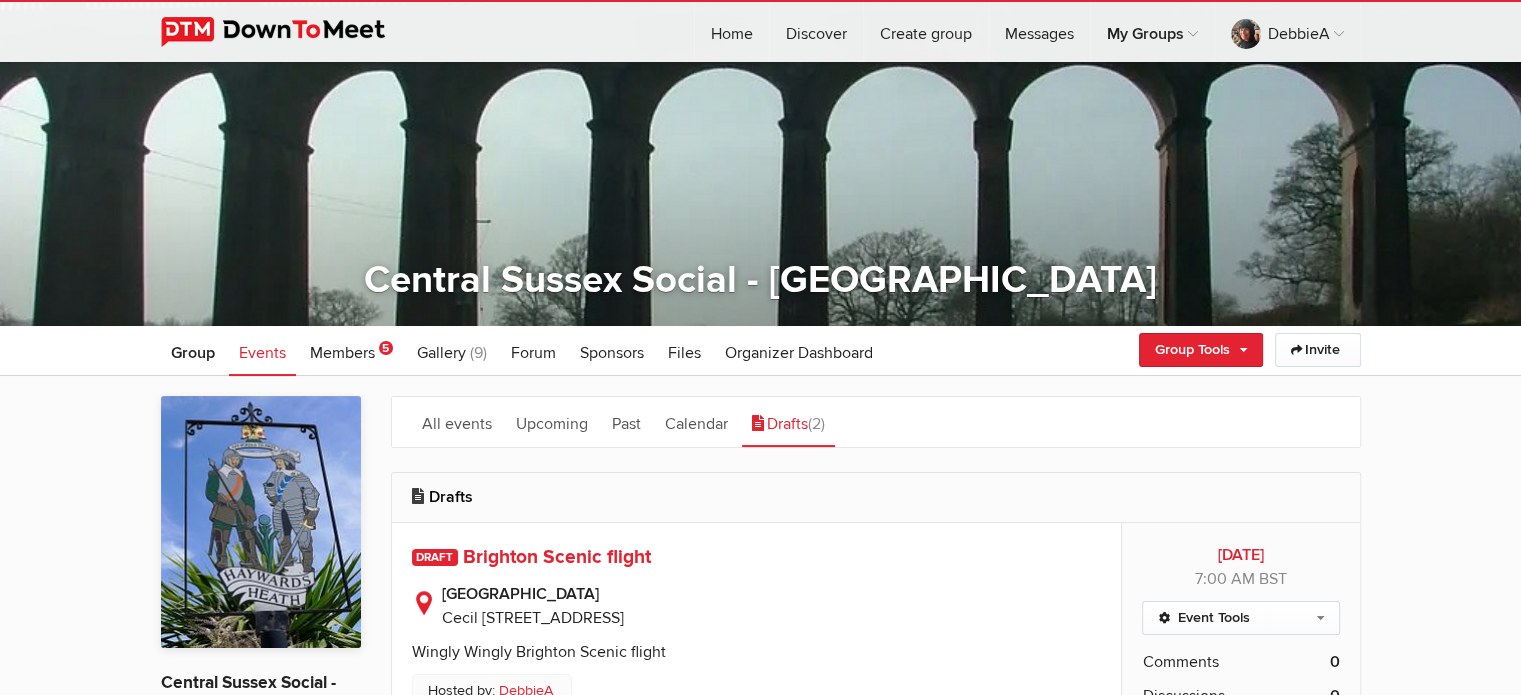 scroll, scrollTop: 98, scrollLeft: 0, axis: vertical 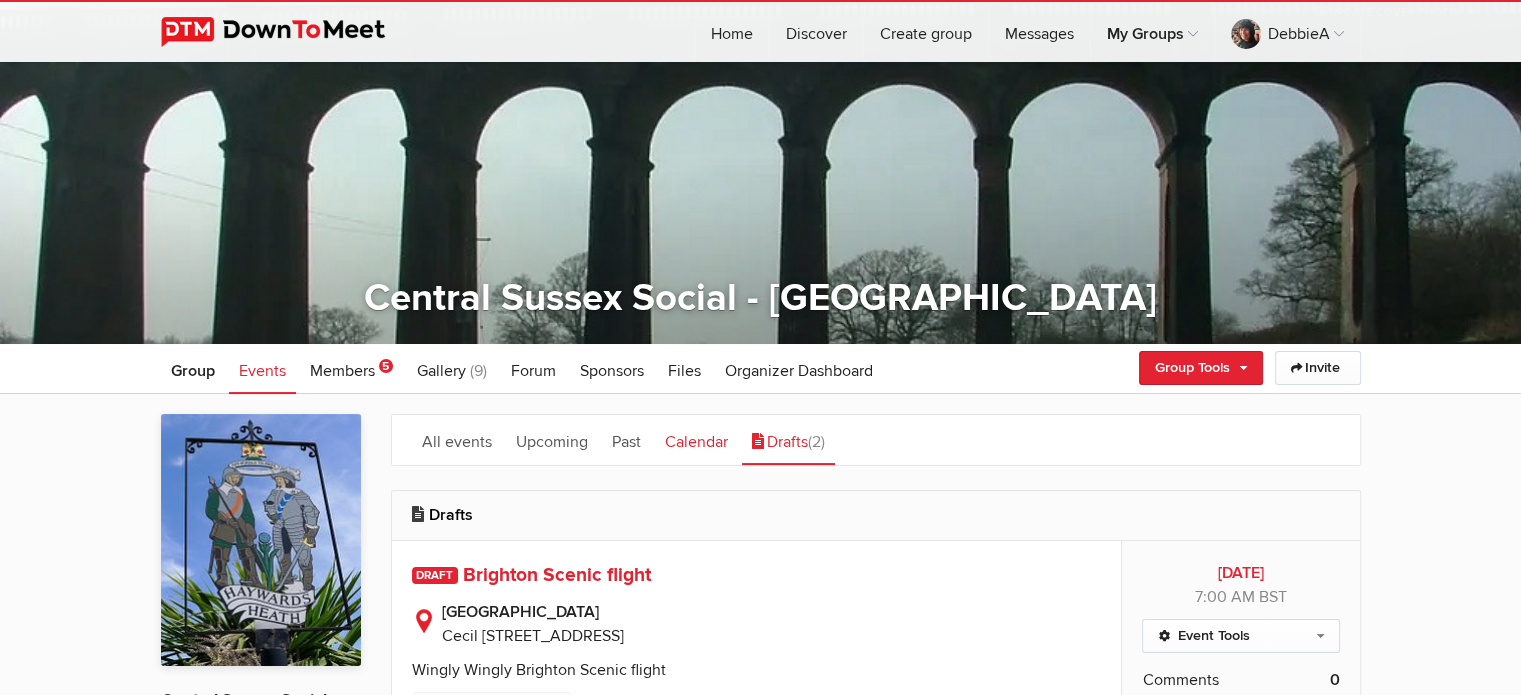 click on "Calendar" 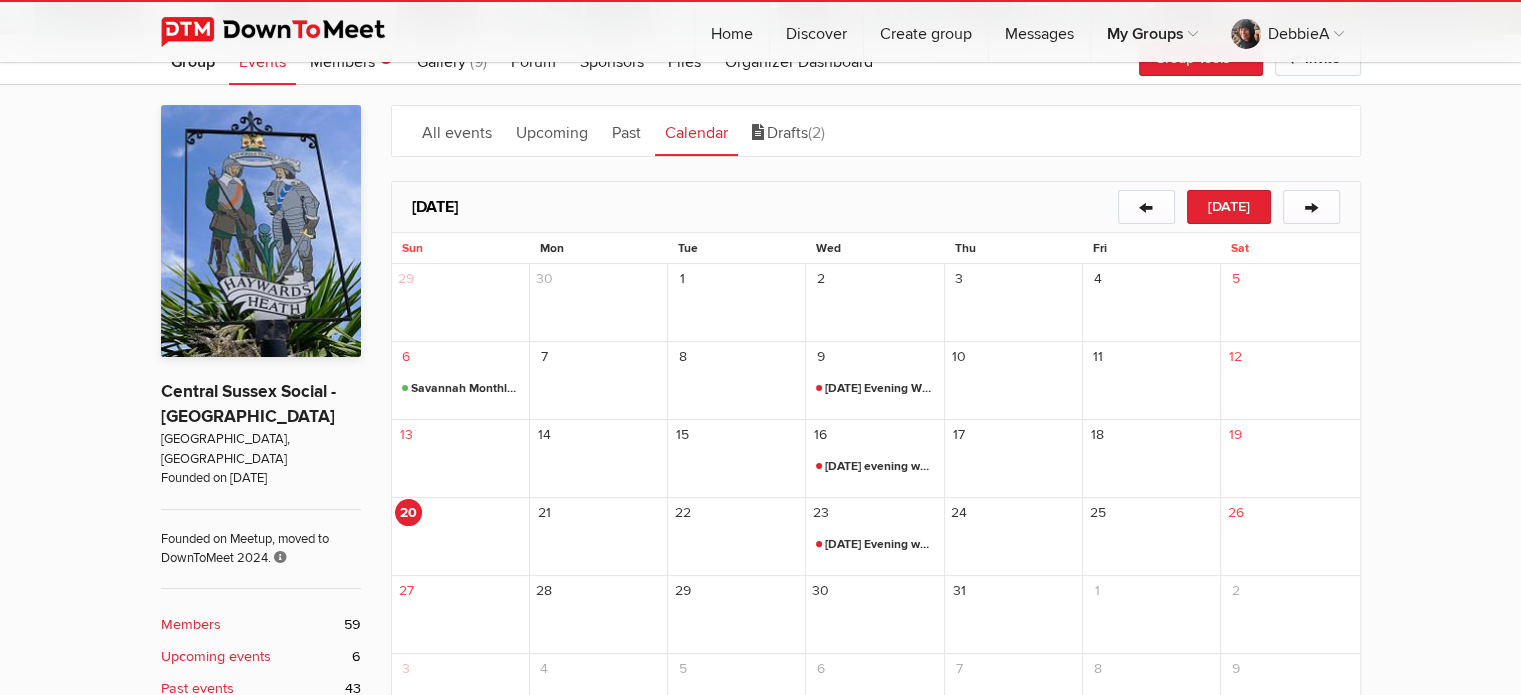 scroll, scrollTop: 403, scrollLeft: 0, axis: vertical 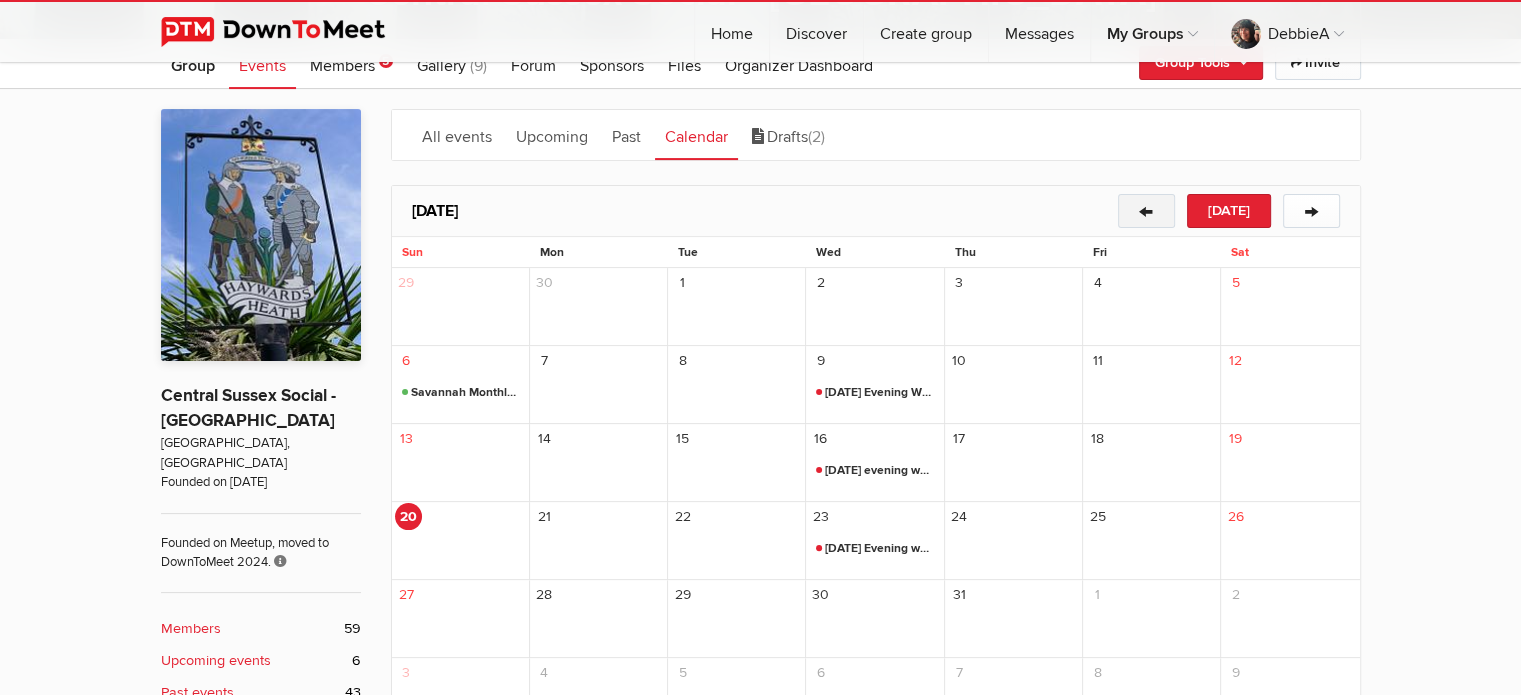 click on "←" 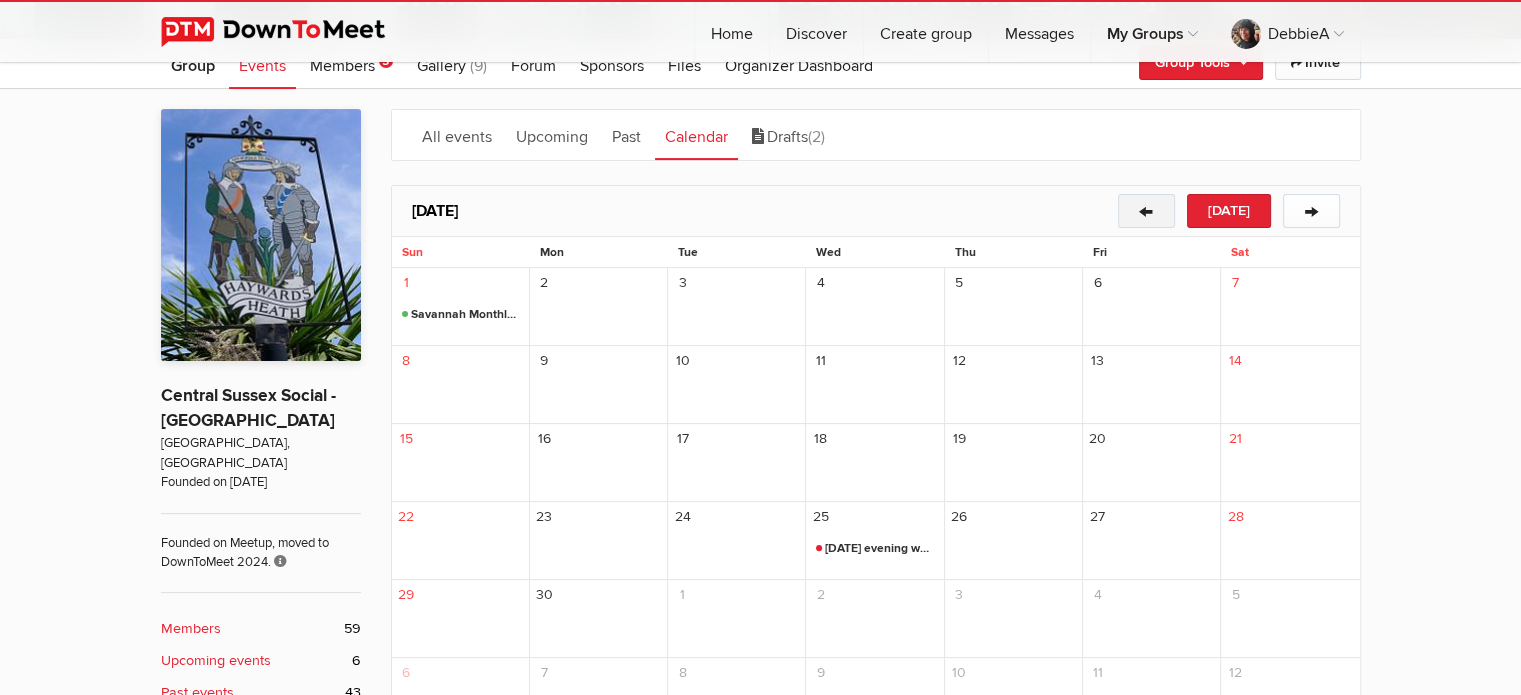 click on "←" 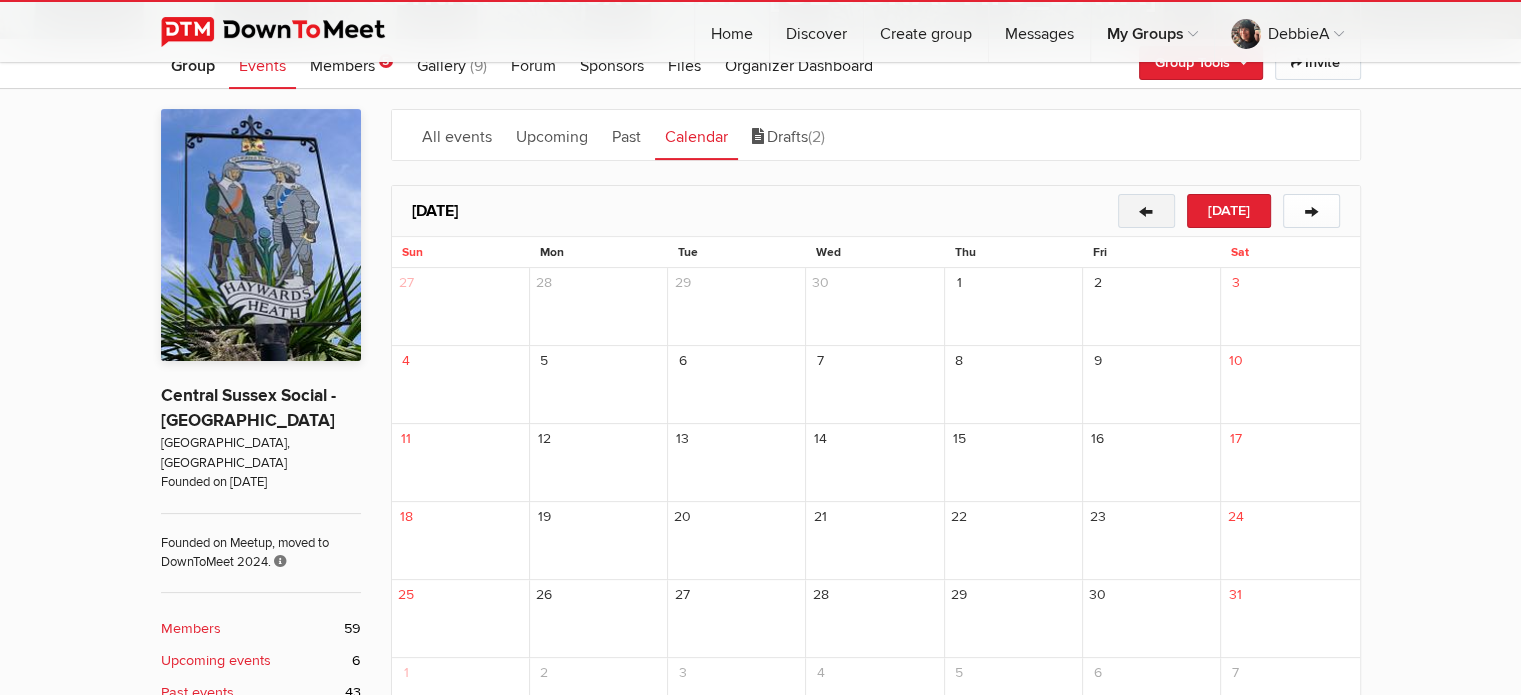 click on "←" 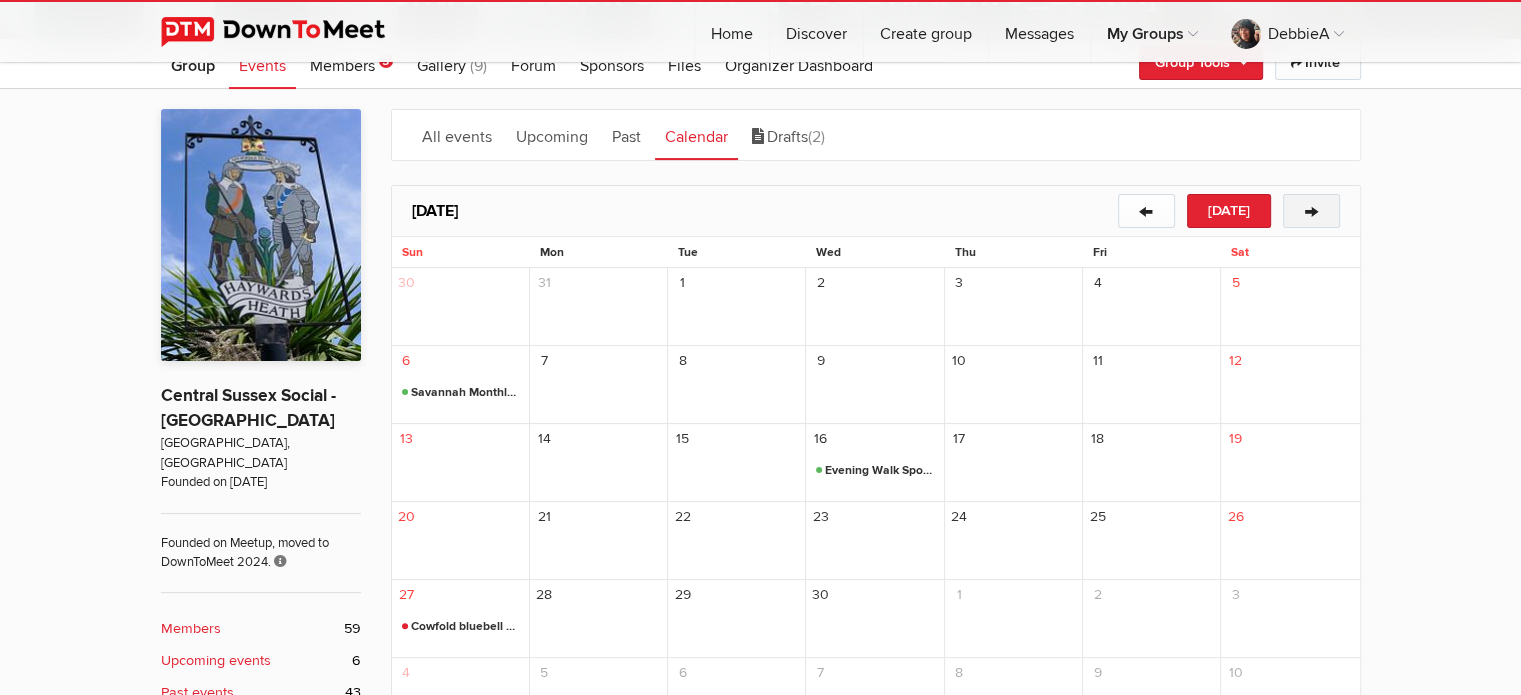 click on "→" 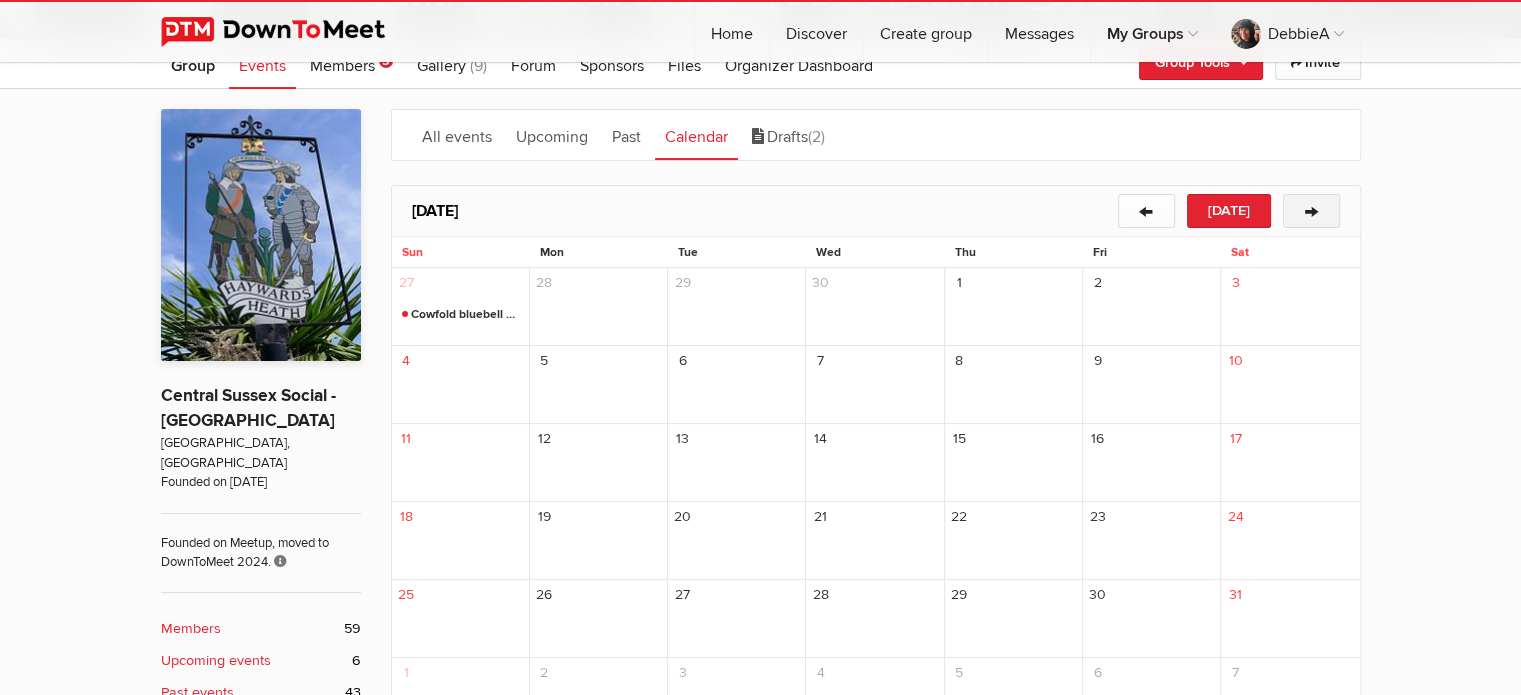 click on "→" 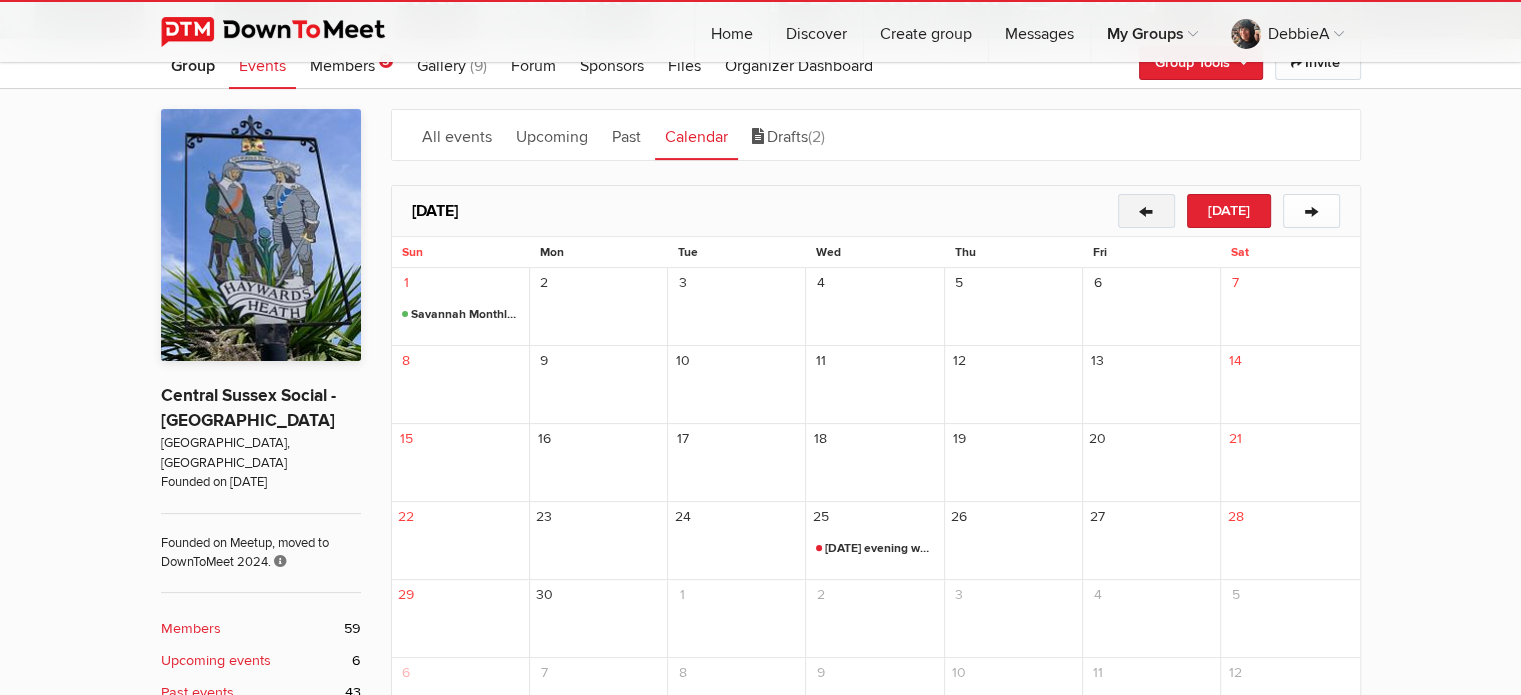 click on "←" 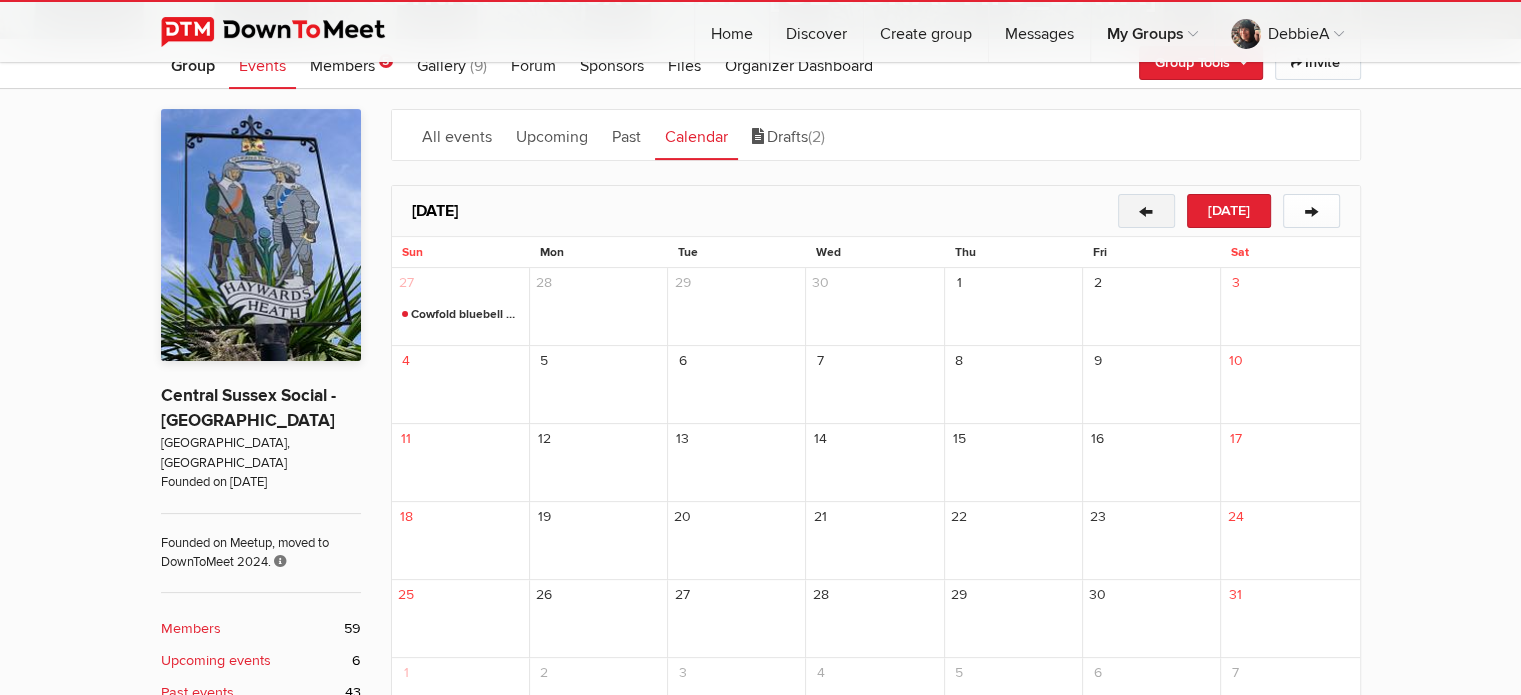 click on "←" 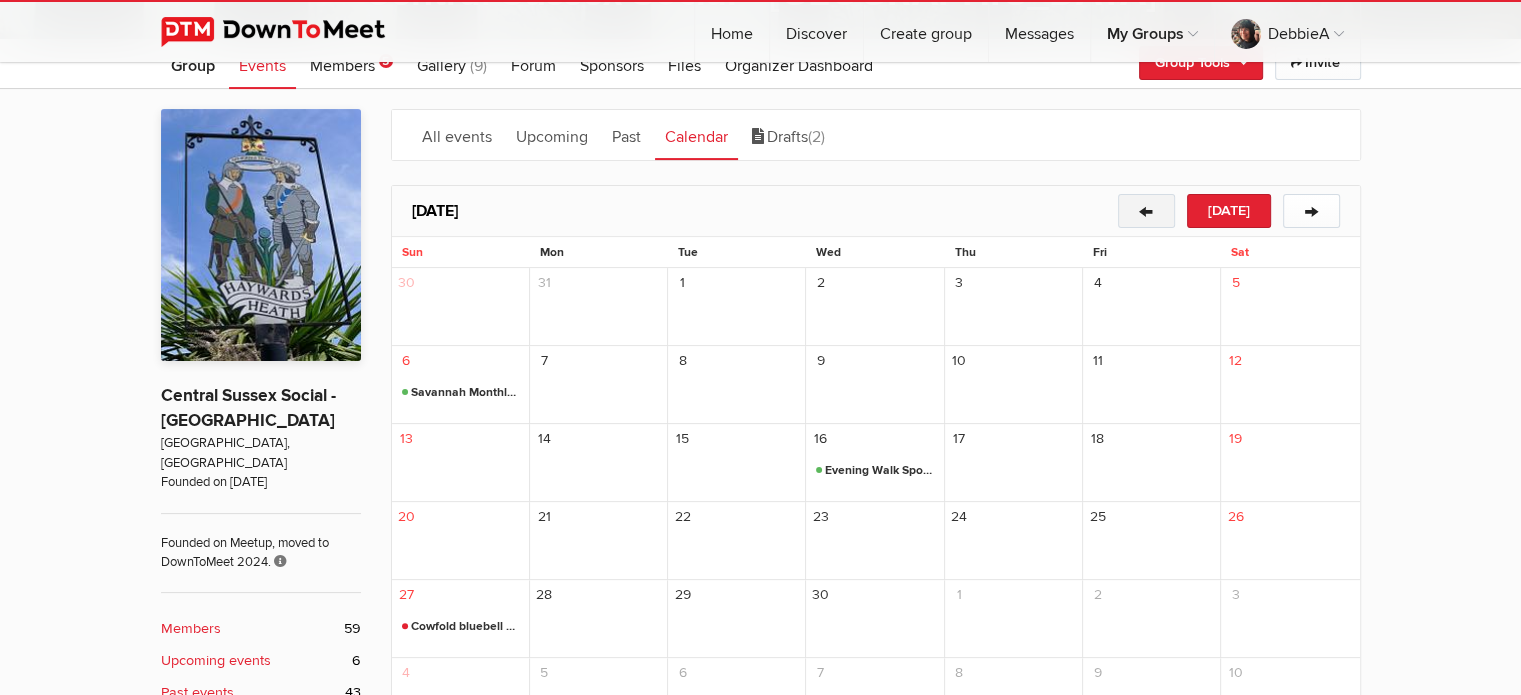 click on "←" 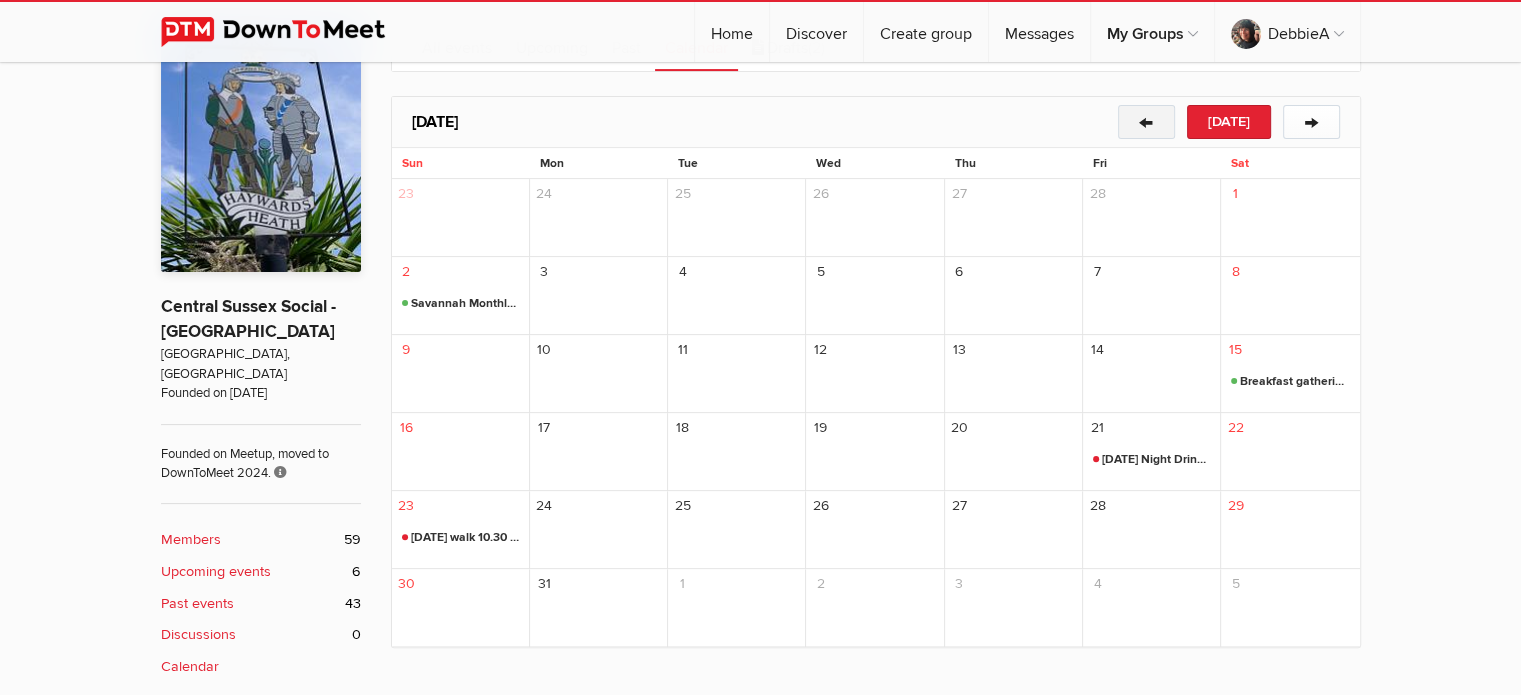 scroll, scrollTop: 491, scrollLeft: 0, axis: vertical 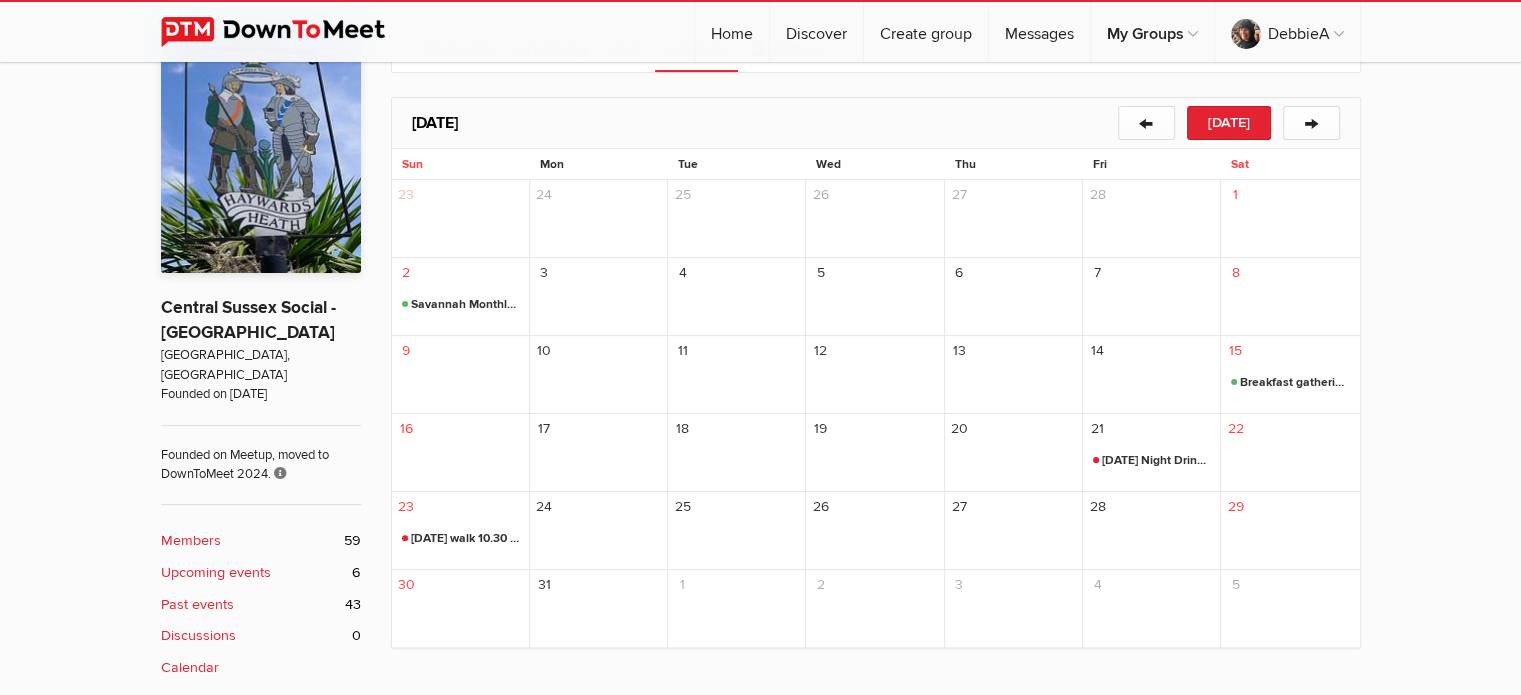 click on "Breakfast gathering - 3rd [DATE] each month - 180 Degrees Cuckfield Golf Club" 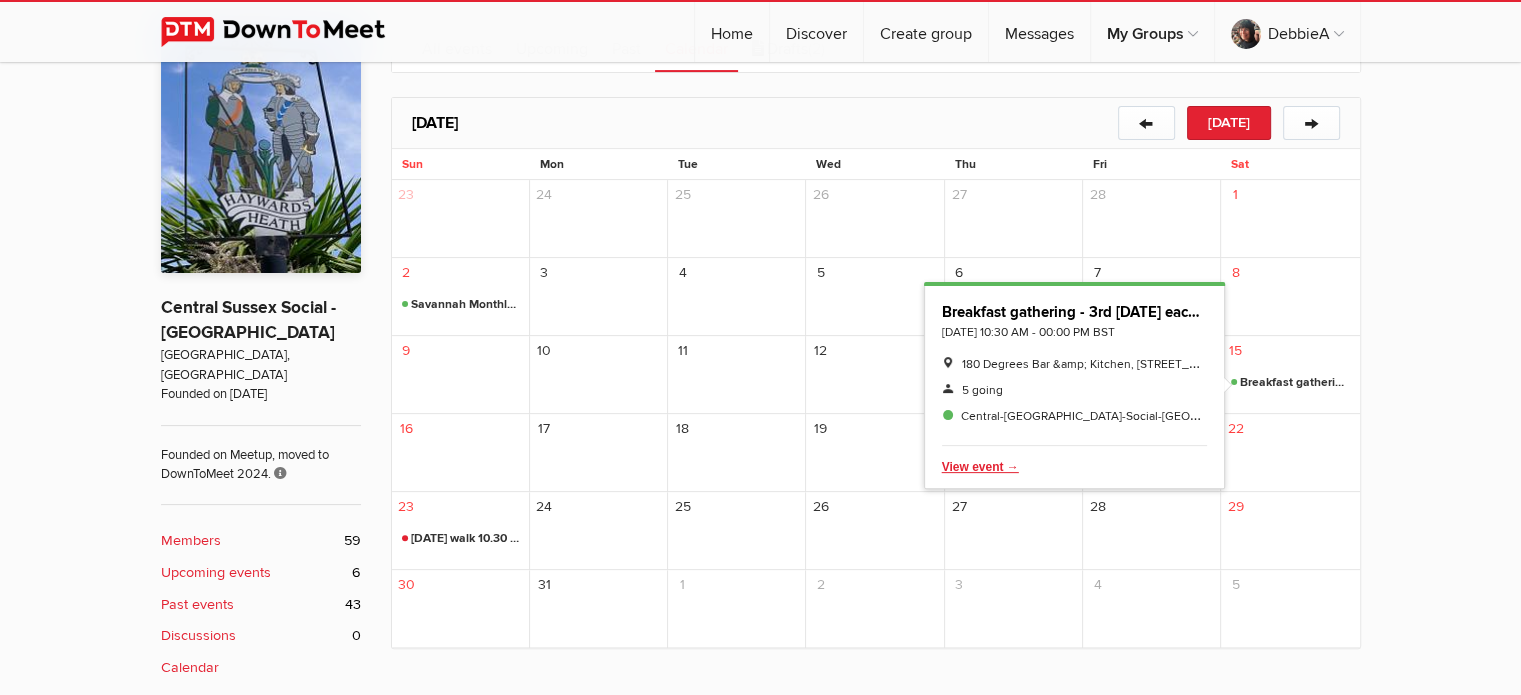 click on "Delete" 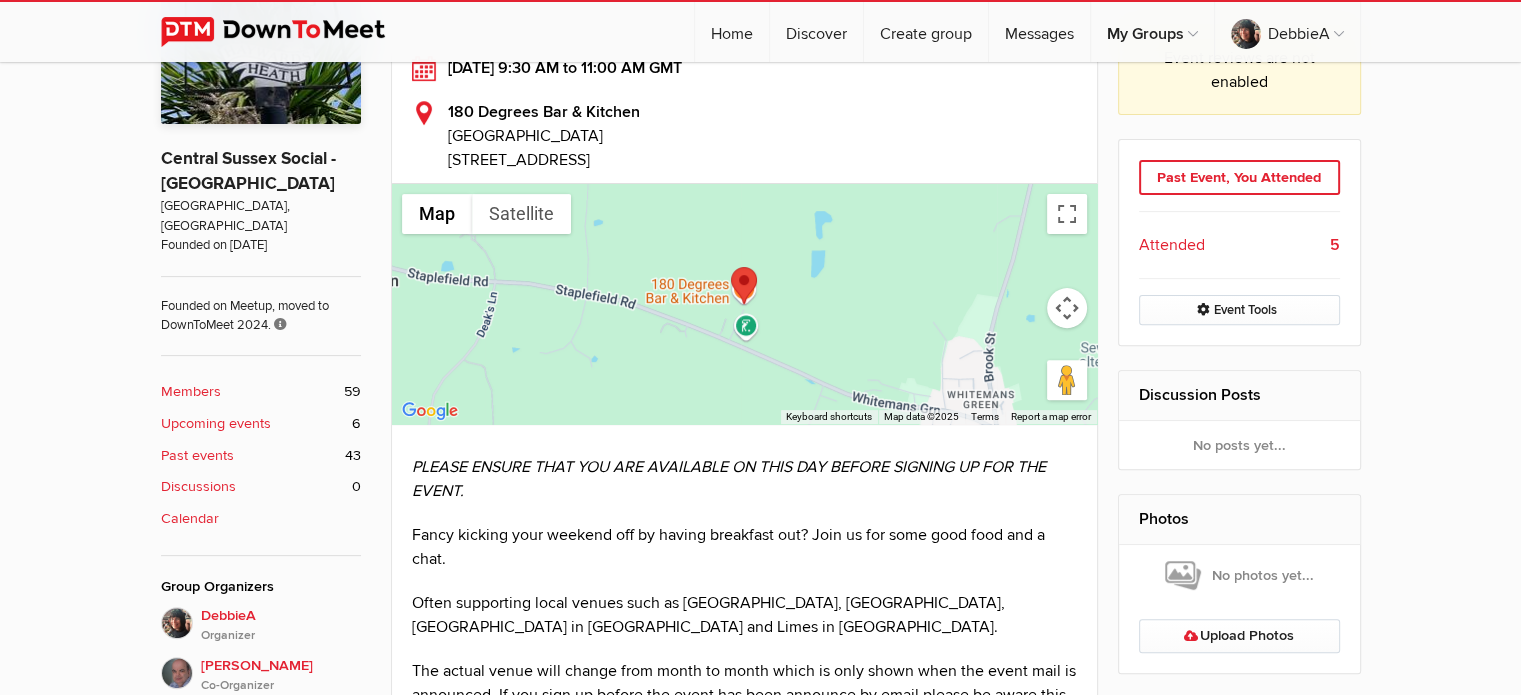scroll, scrollTop: 642, scrollLeft: 0, axis: vertical 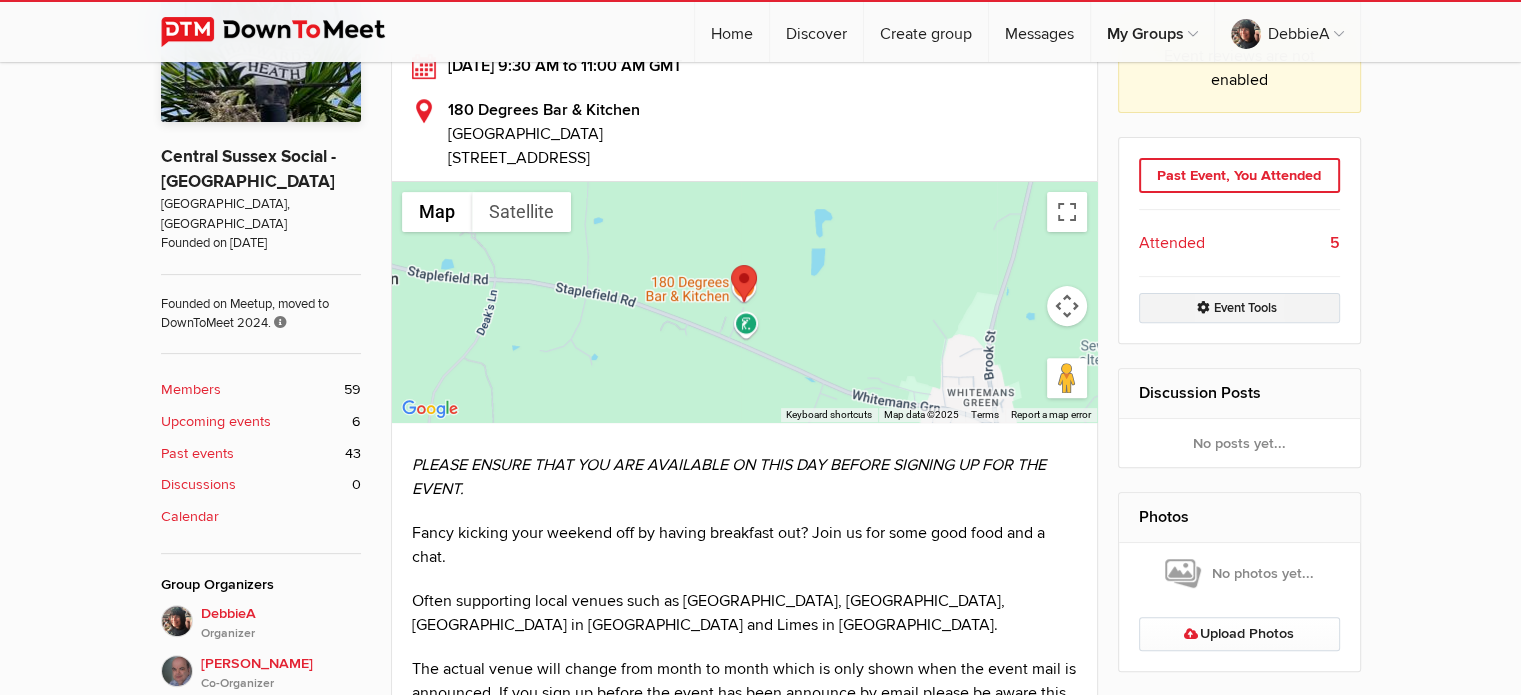 click on "Event Tools" 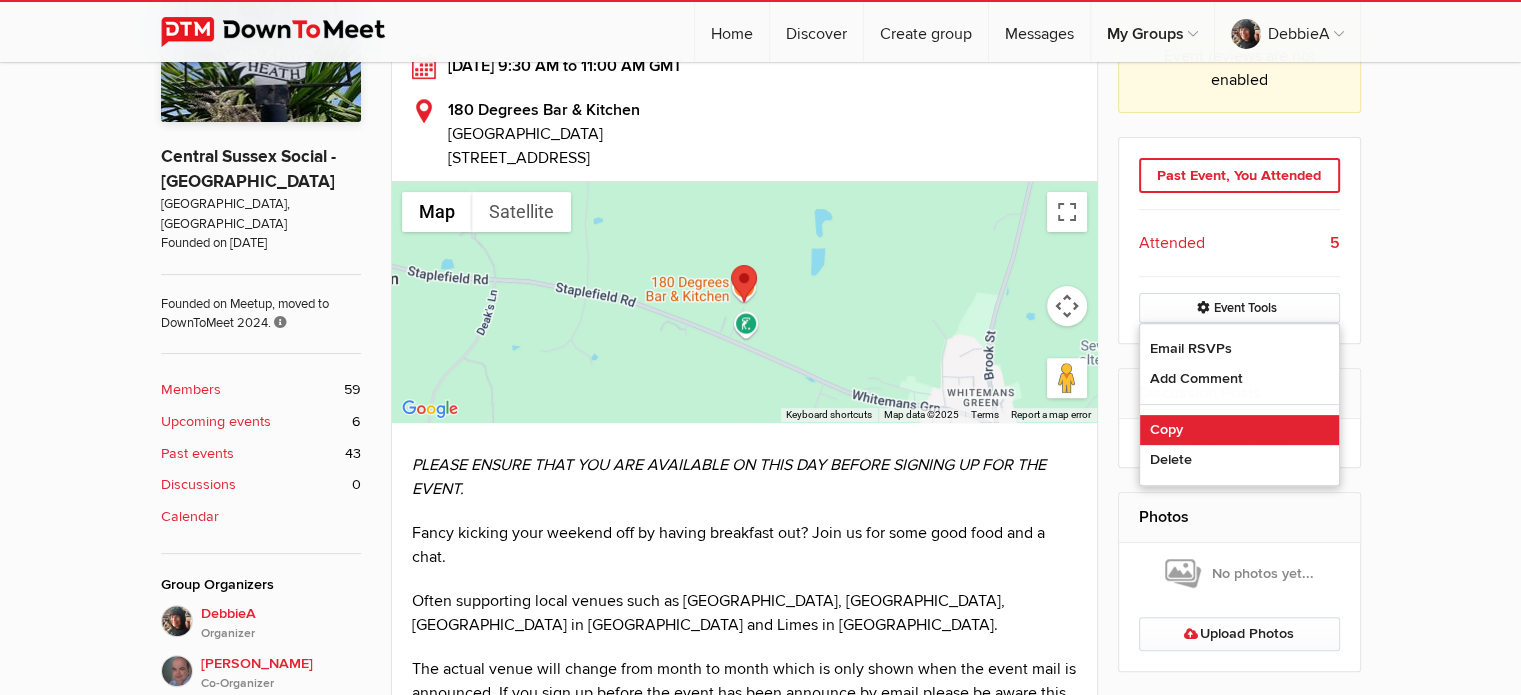 click on "Copy" 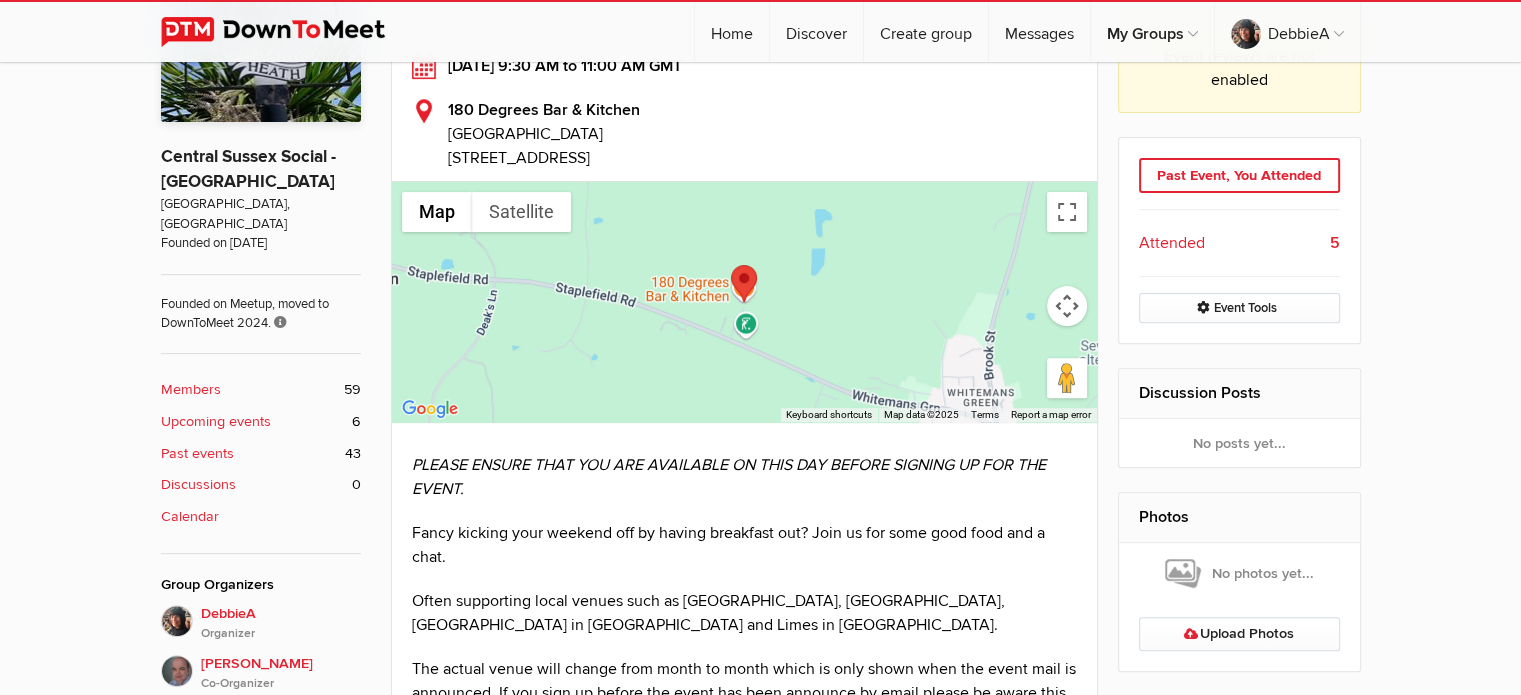 select on "[GEOGRAPHIC_DATA]" 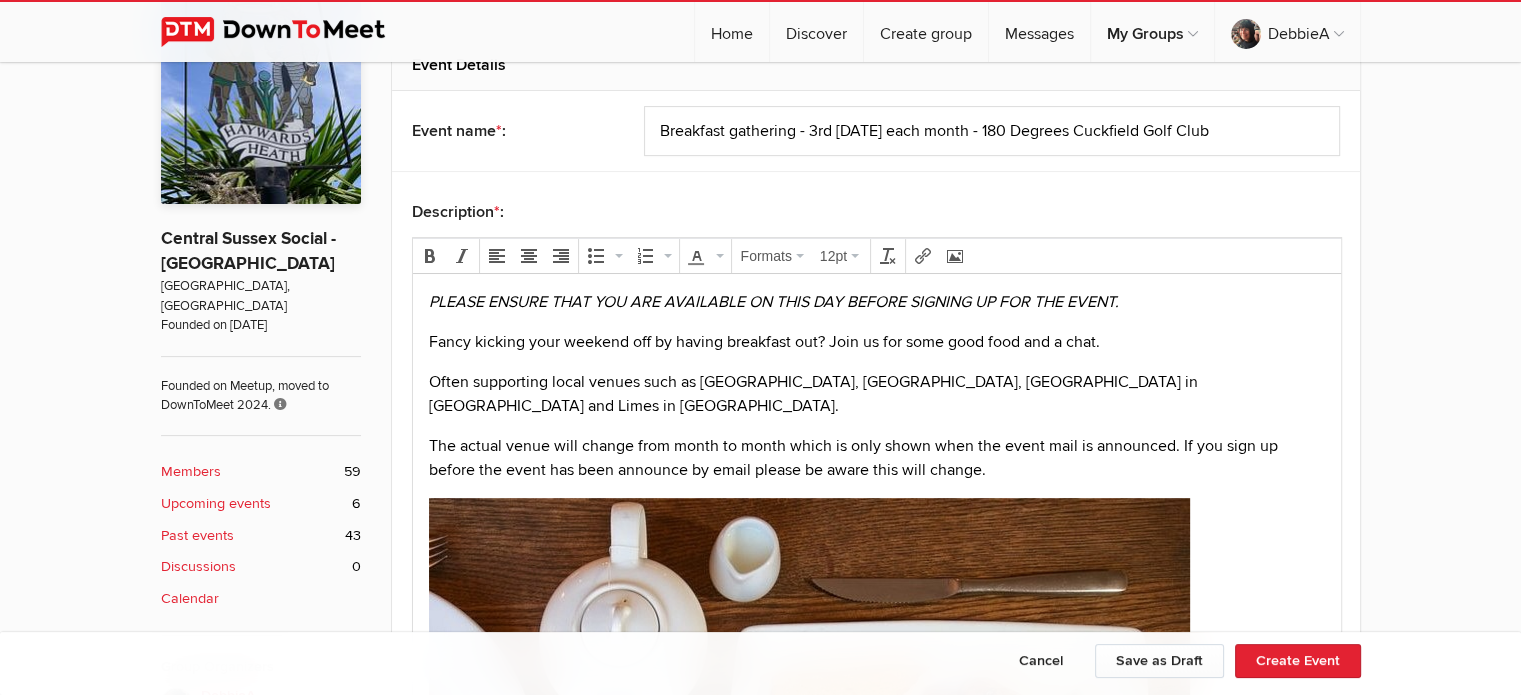 scroll, scrollTop: 568, scrollLeft: 0, axis: vertical 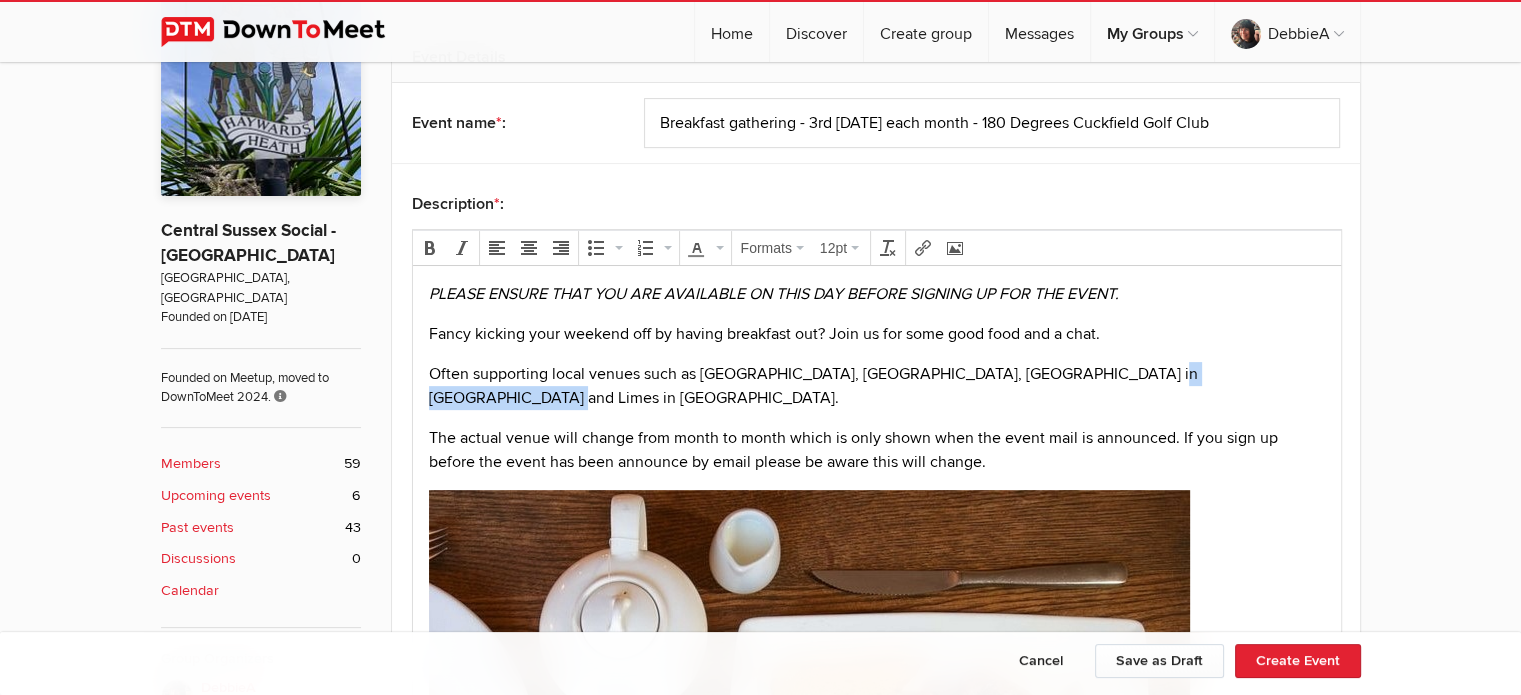 drag, startPoint x: 1249, startPoint y: 371, endPoint x: 1117, endPoint y: 368, distance: 132.03409 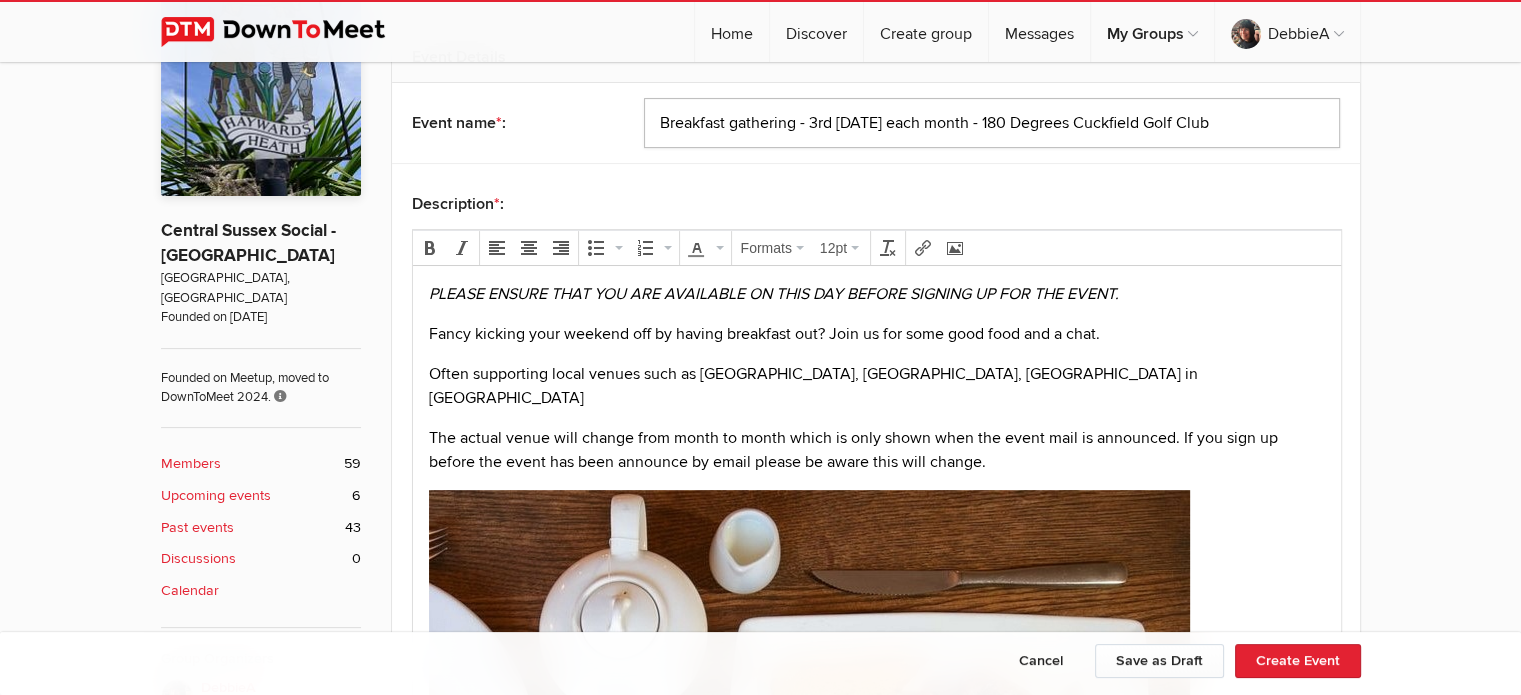 drag, startPoint x: 1236, startPoint y: 124, endPoint x: 1000, endPoint y: 129, distance: 236.05296 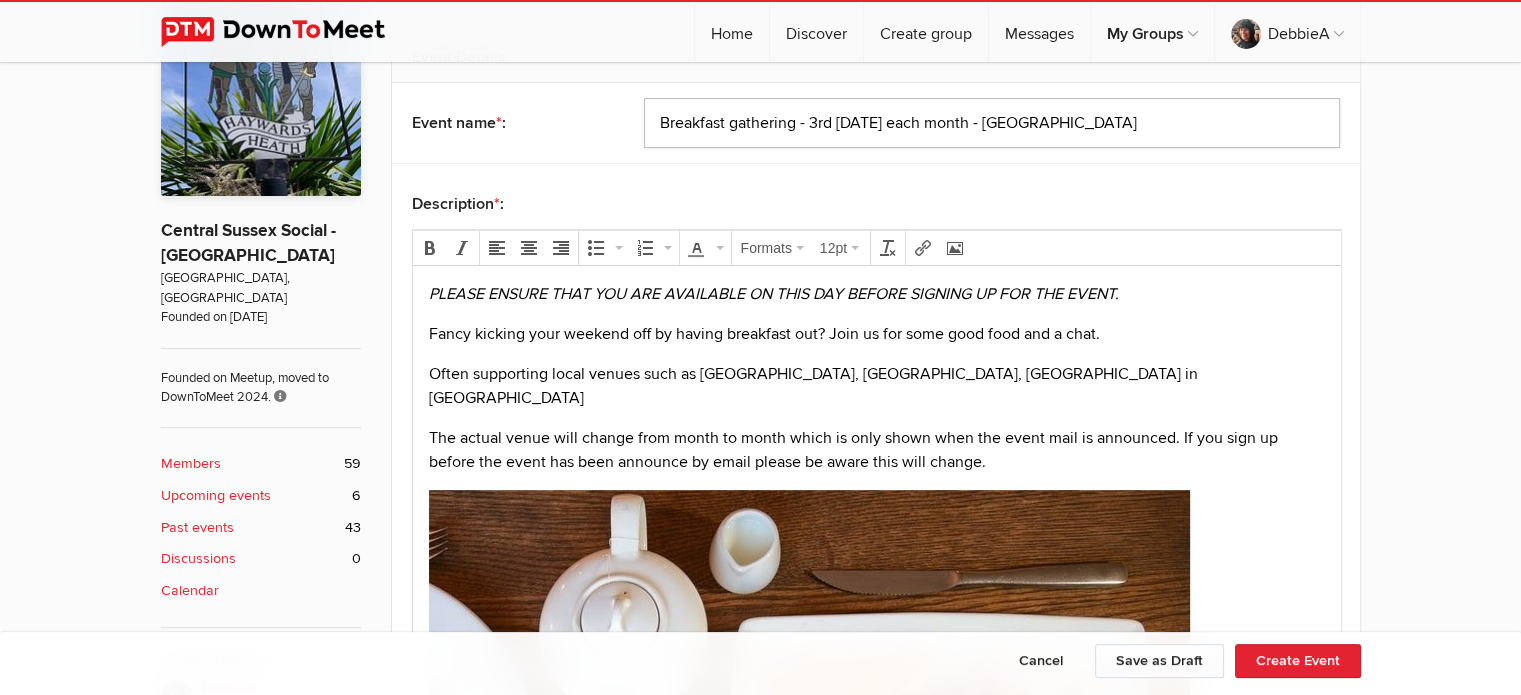 click on "Breakfast gathering - 3rd [DATE] each month - [GEOGRAPHIC_DATA]" 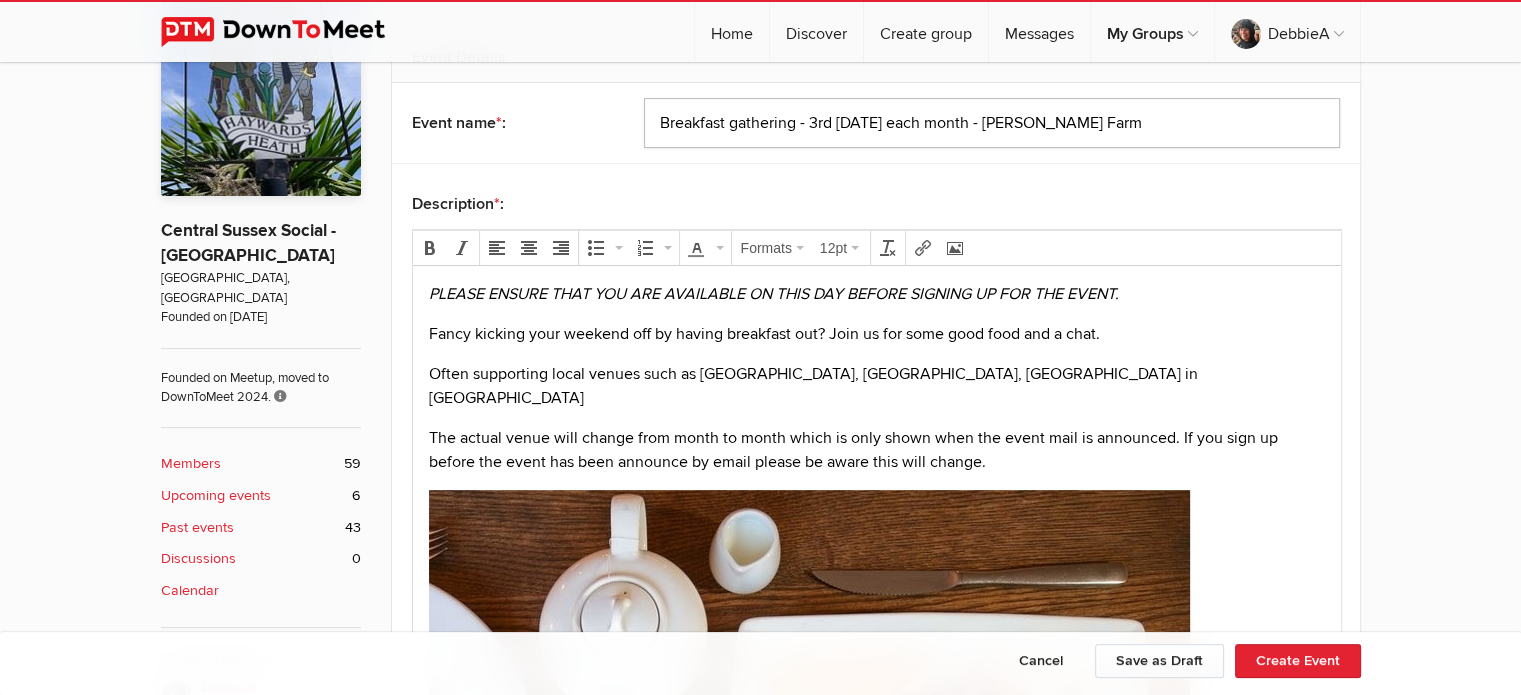 drag, startPoint x: 1120, startPoint y: 126, endPoint x: 1039, endPoint y: 114, distance: 81.88406 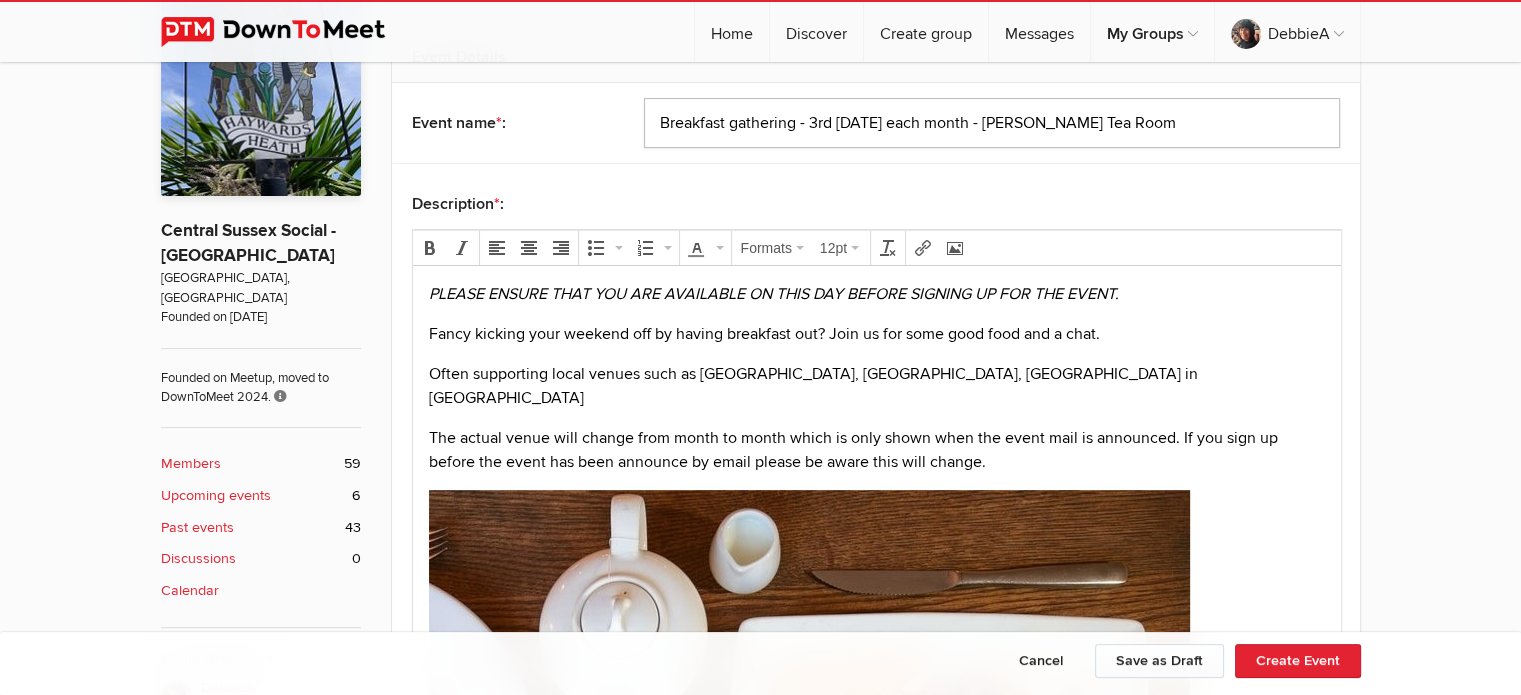 click on "Breakfast gathering - 3rd [DATE] each month - [PERSON_NAME] Tea Room" 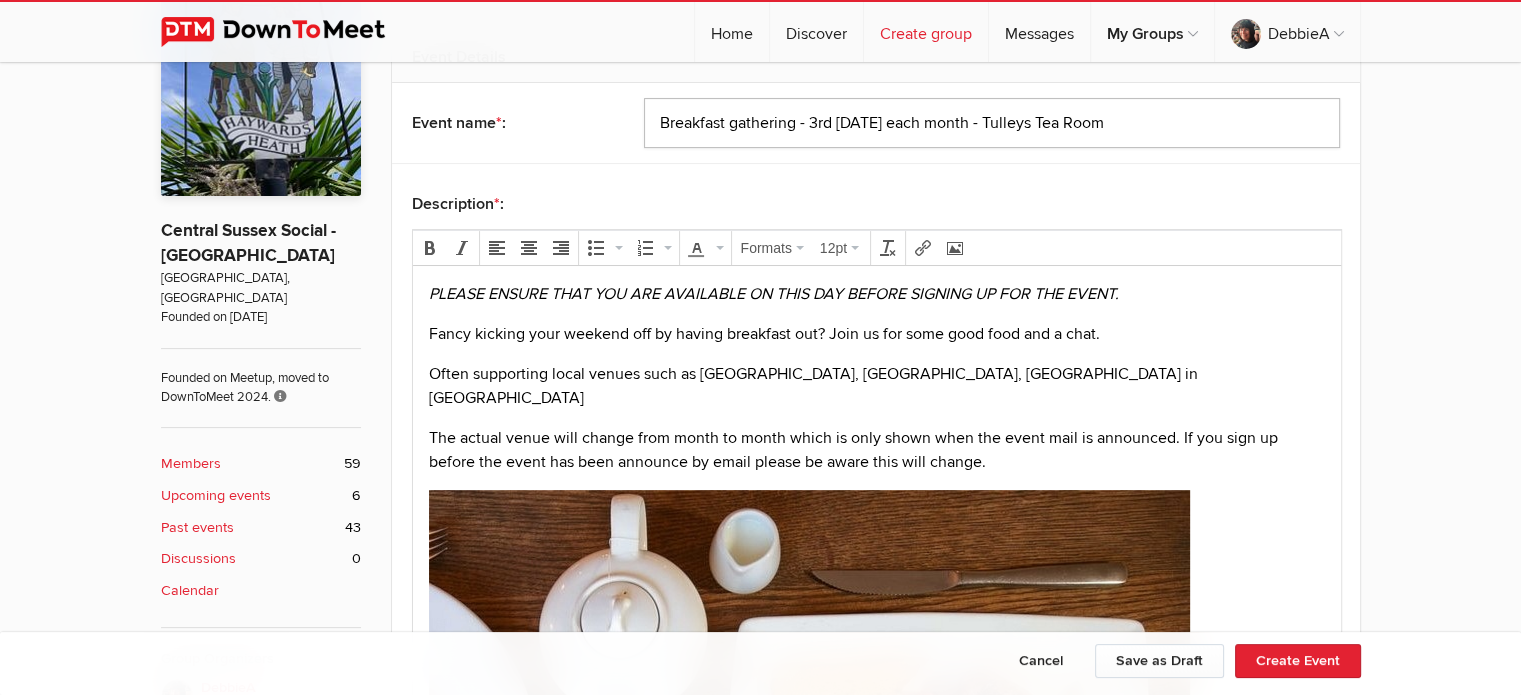 type on "Breakfast gathering - 3rd [DATE] each month - Tulleys Tea Room" 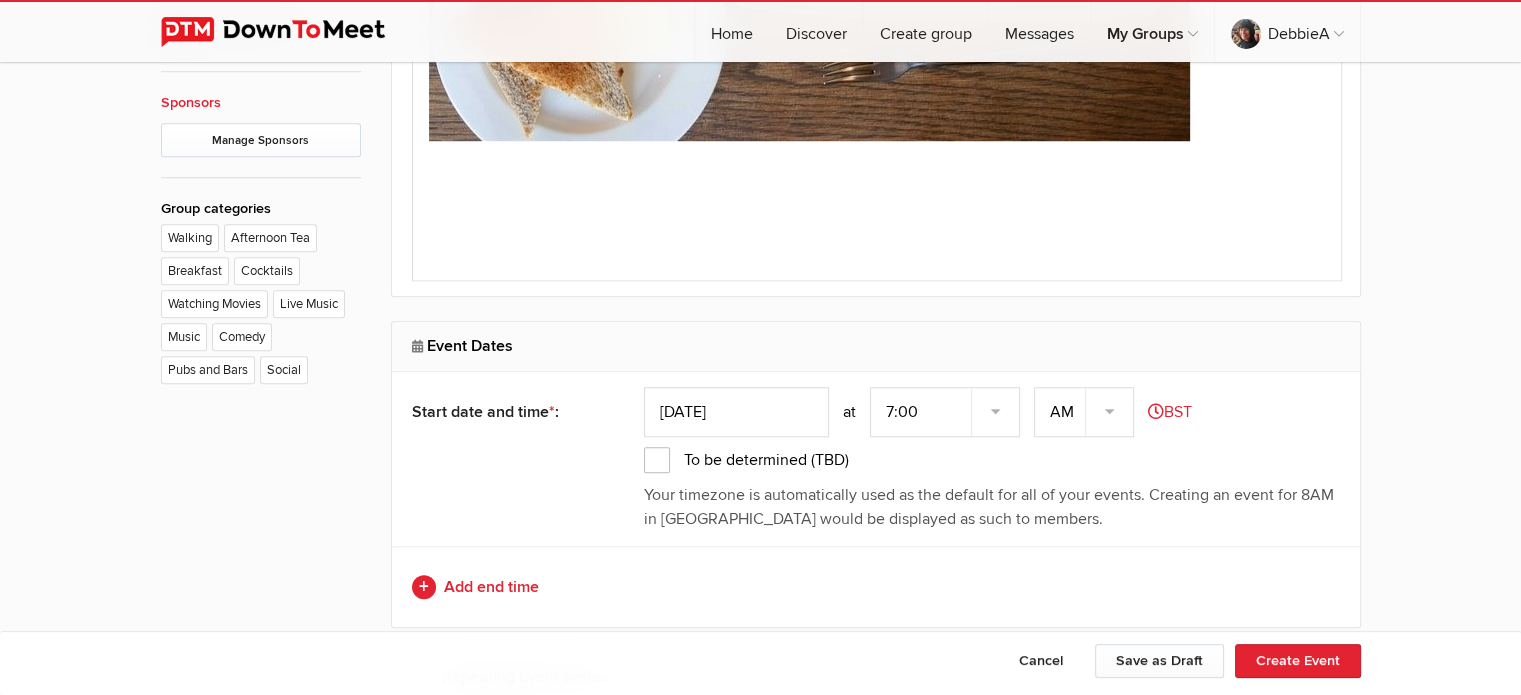 scroll, scrollTop: 1612, scrollLeft: 0, axis: vertical 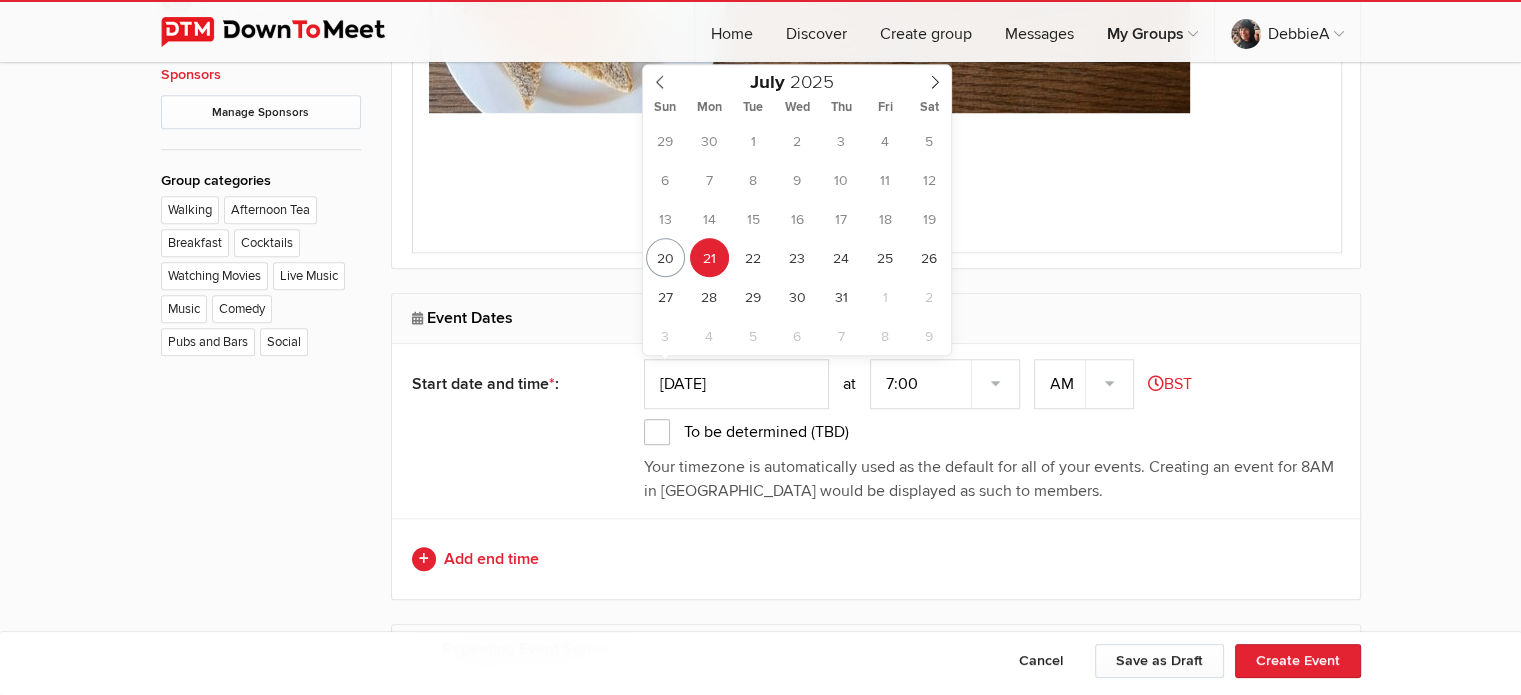 click on "[DATE]" 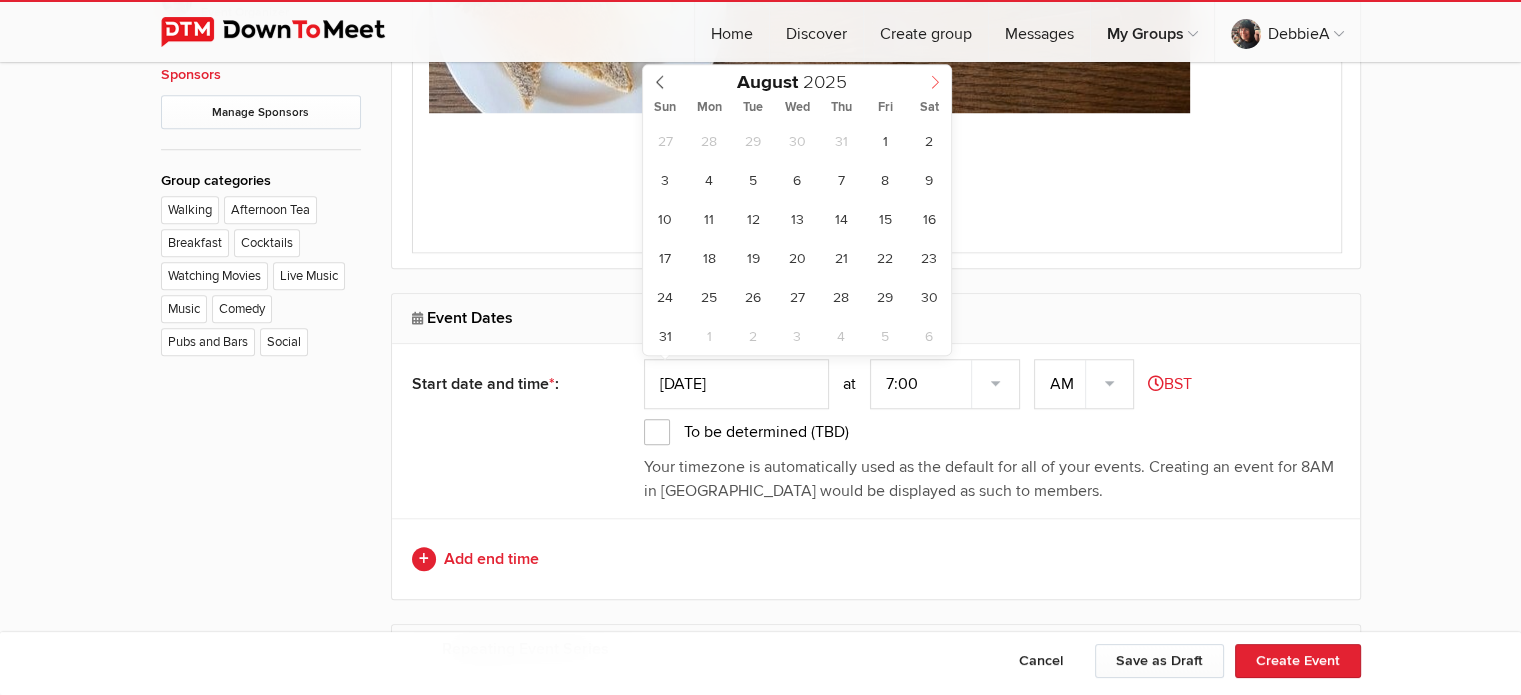 click 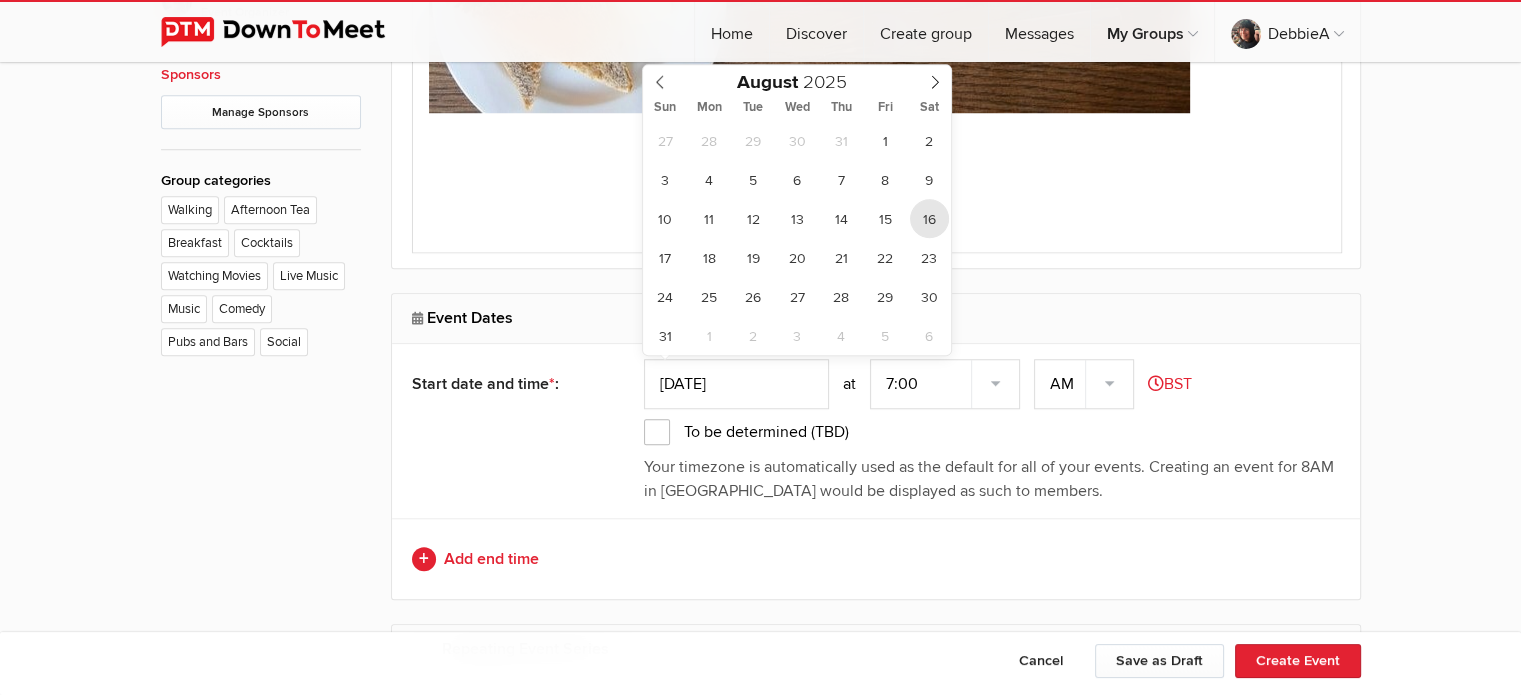 type on "[DATE]" 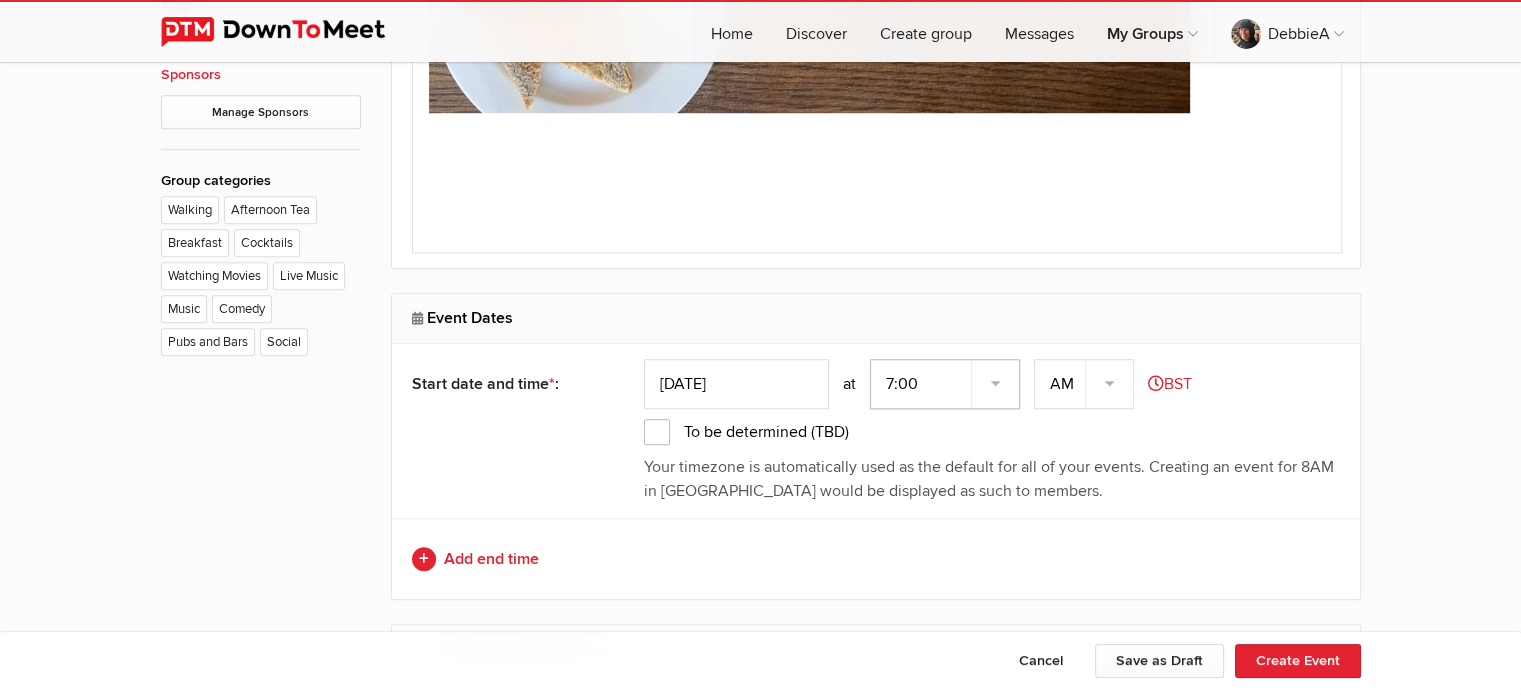 click on "7:00 7:15 7:30 7:45 8:00 8:15 8:30 8:45 9:00 9:15 9:30 9:45 10:00 10:15 10:30 10:45 11:00 11:15 11:30 11:45 12:00 12:15 12:30 12:45 1:00 1:15 1:30 1:45 2:00 2:15 2:30 2:45 3:00 3:15 3:30 3:45 4:00 4:15 4:30 4:45 5:00 5:15 5:30 5:45 6:00 6:15 6:30 6:45" 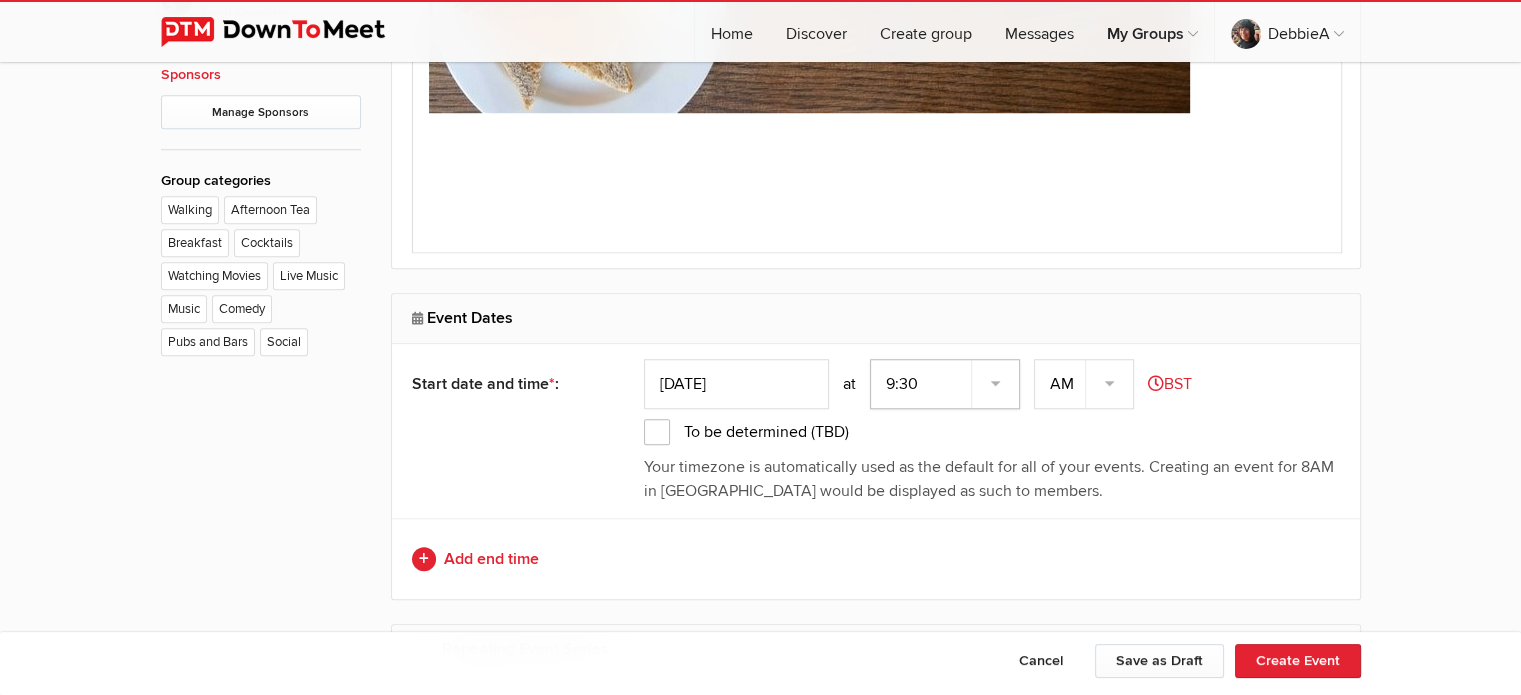 click on "7:00 7:15 7:30 7:45 8:00 8:15 8:30 8:45 9:00 9:15 9:30 9:45 10:00 10:15 10:30 10:45 11:00 11:15 11:30 11:45 12:00 12:15 12:30 12:45 1:00 1:15 1:30 1:45 2:00 2:15 2:30 2:45 3:00 3:15 3:30 3:45 4:00 4:15 4:30 4:45 5:00 5:15 5:30 5:45 6:00 6:15 6:30 6:45" 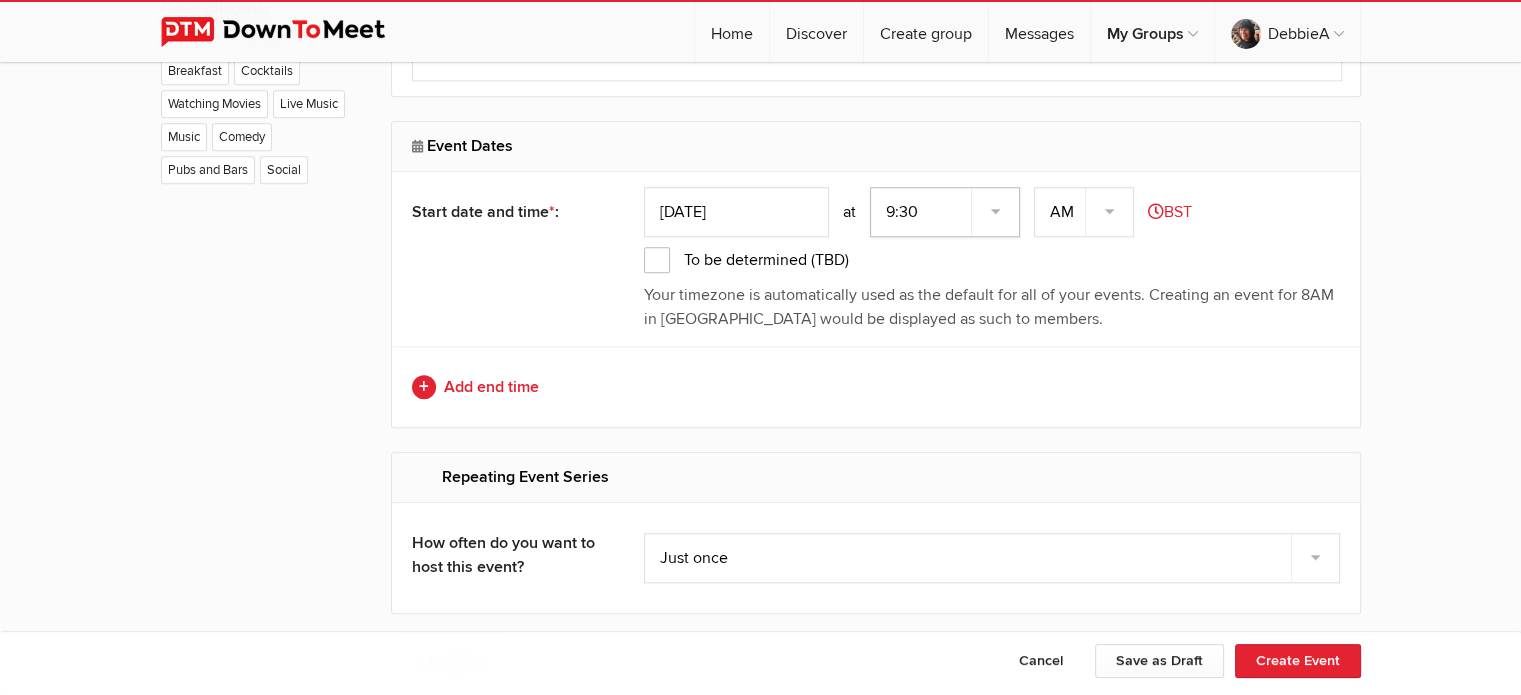 scroll, scrollTop: 1787, scrollLeft: 0, axis: vertical 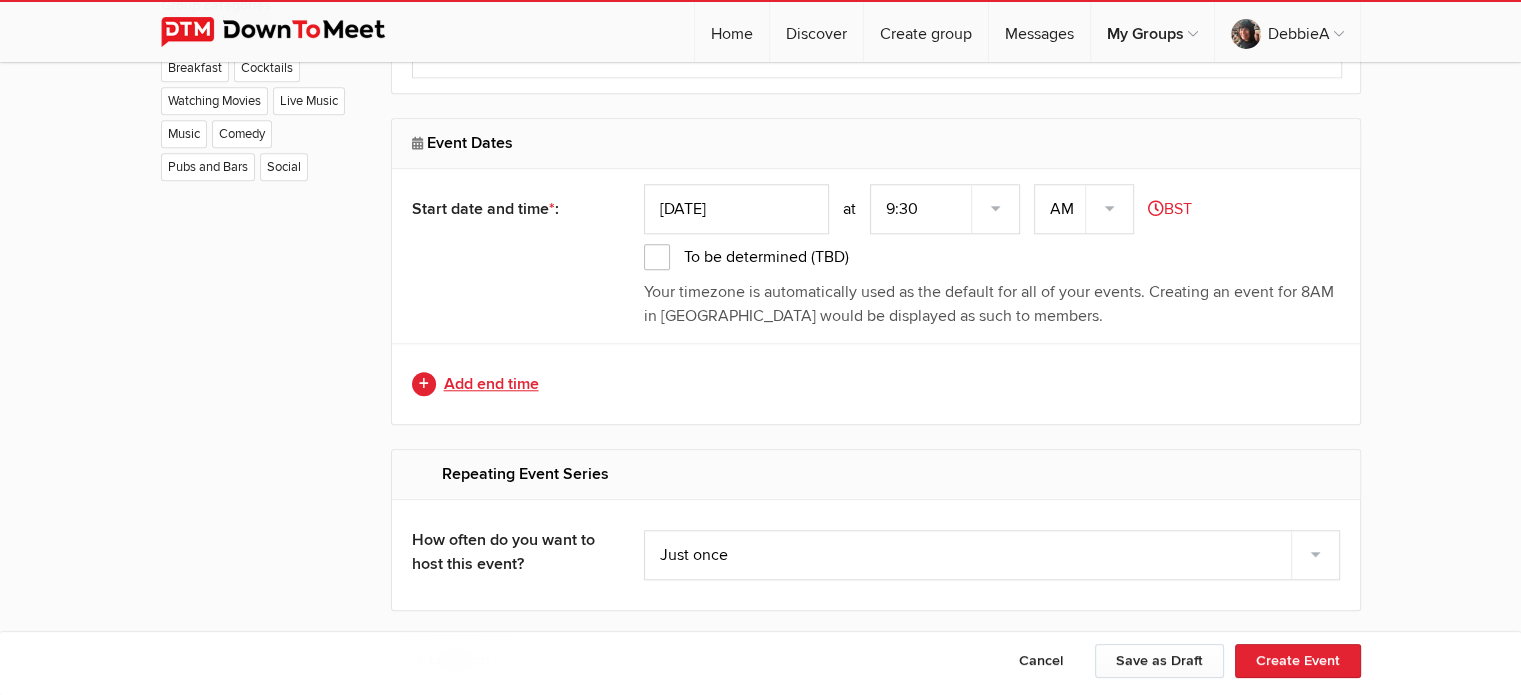 click on "Add end time" 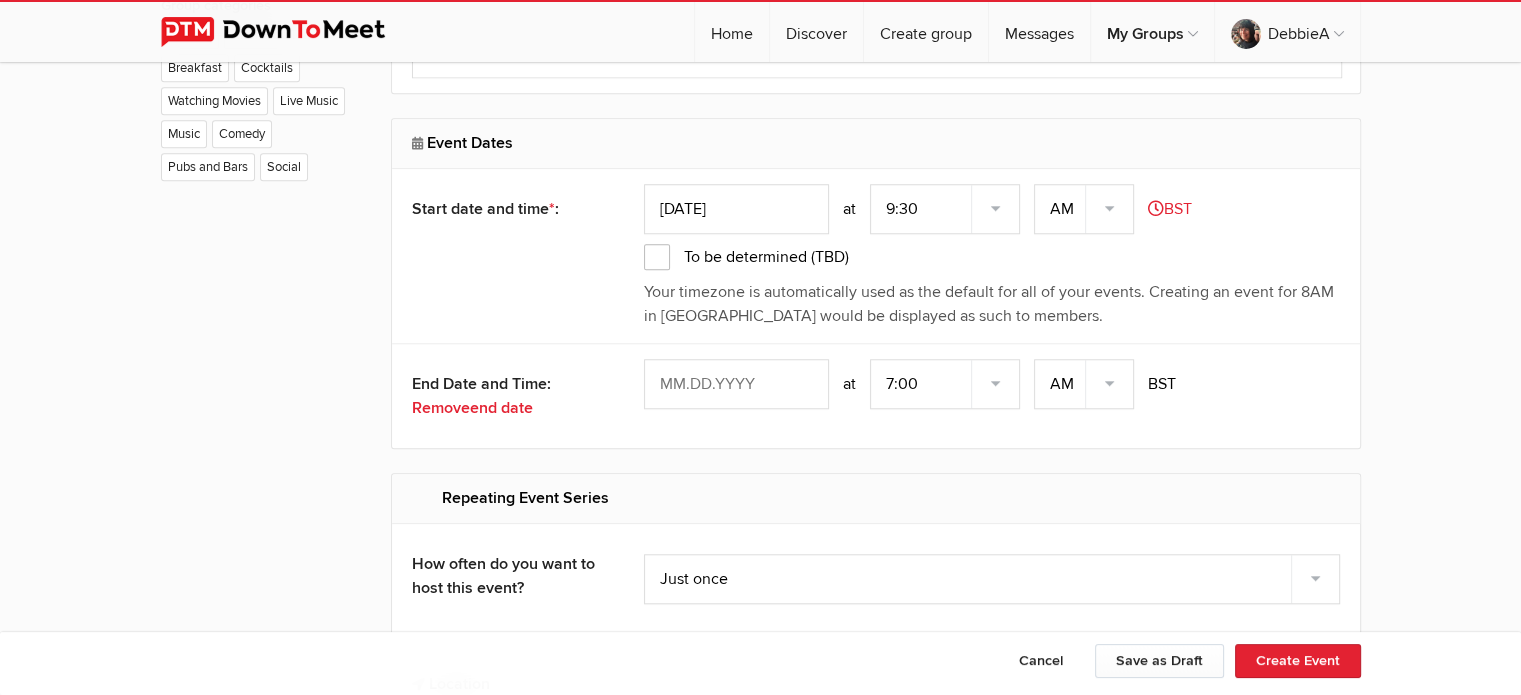 click 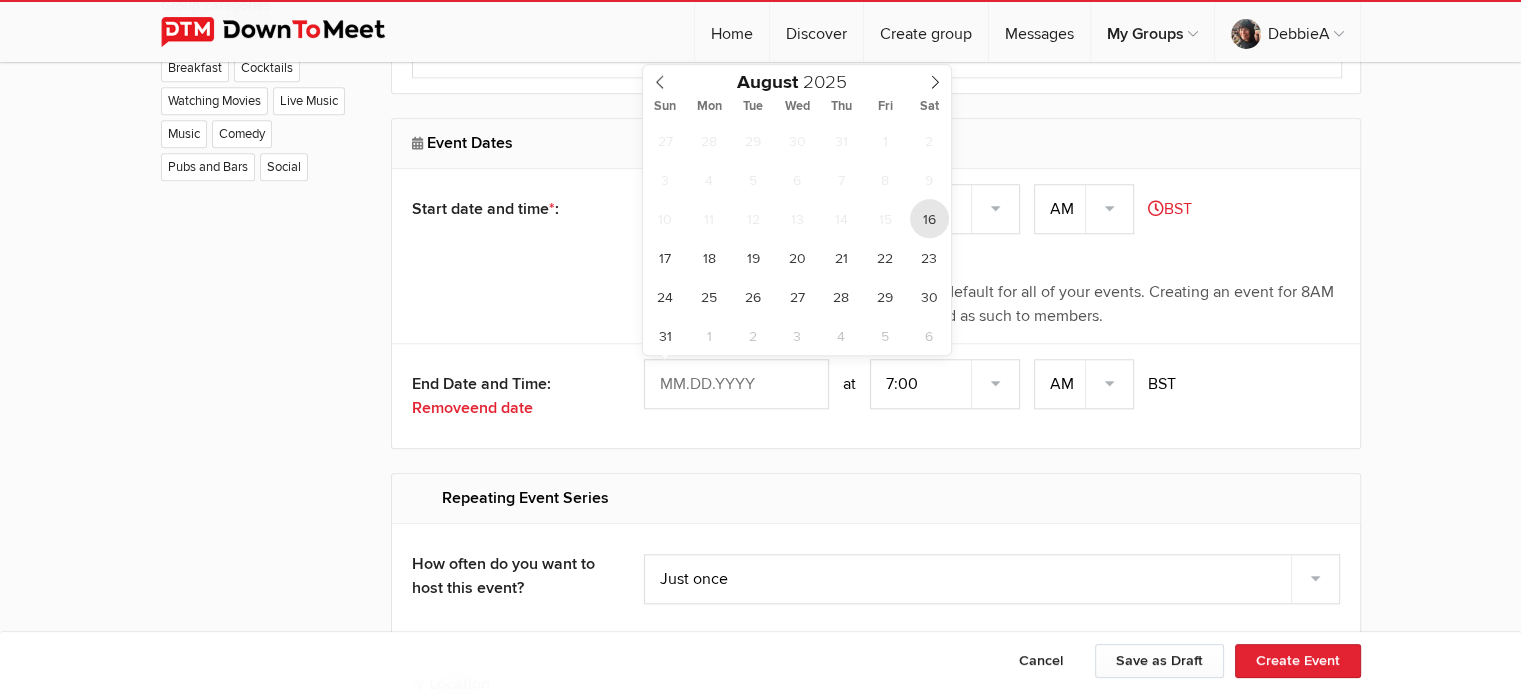 type on "[DATE]" 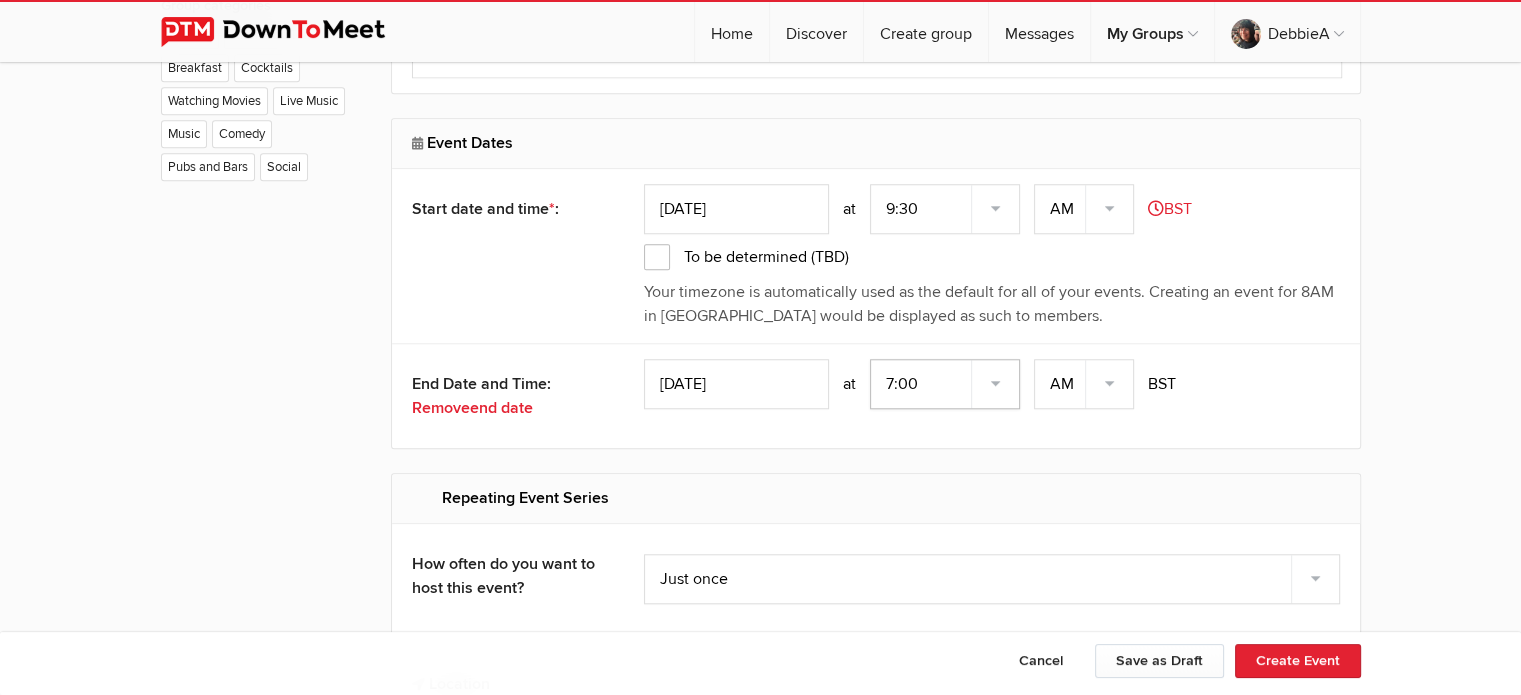 click on "7:00 7:15 7:30 7:45 8:00 8:15 8:30 8:45 9:00 9:15 9:30 9:45 10:00 10:15 10:30 10:45 11:00 11:15 11:30 11:45 12:00 12:15 12:30 12:45 1:00 1:15 1:30 1:45 2:00 2:15 2:30 2:45 3:00 3:15 3:30 3:45 4:00 4:15 4:30 4:45 5:00 5:15 5:30 5:45 6:00 6:15 6:30 6:45" 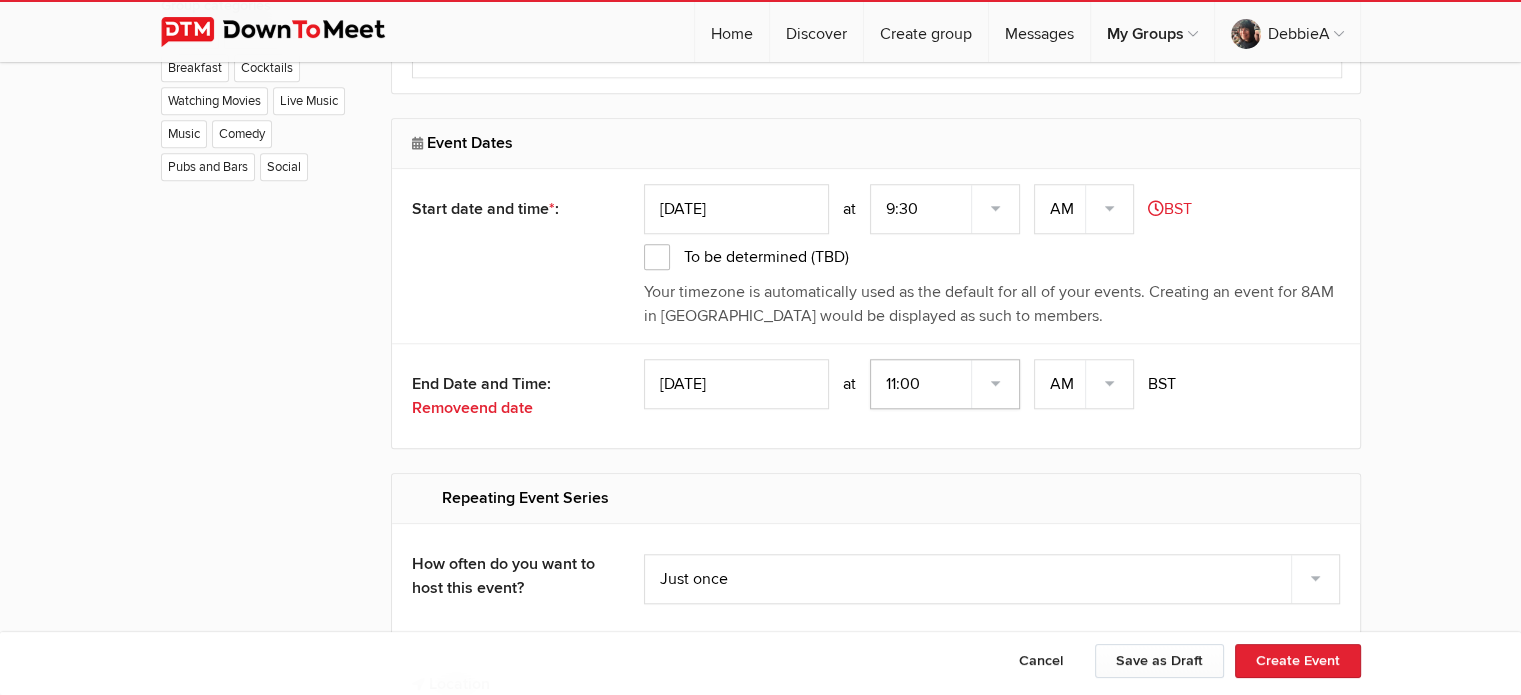 click on "7:00 7:15 7:30 7:45 8:00 8:15 8:30 8:45 9:00 9:15 9:30 9:45 10:00 10:15 10:30 10:45 11:00 11:15 11:30 11:45 12:00 12:15 12:30 12:45 1:00 1:15 1:30 1:45 2:00 2:15 2:30 2:45 3:00 3:15 3:30 3:45 4:00 4:15 4:30 4:45 5:00 5:15 5:30 5:45 6:00 6:15 6:30 6:45" 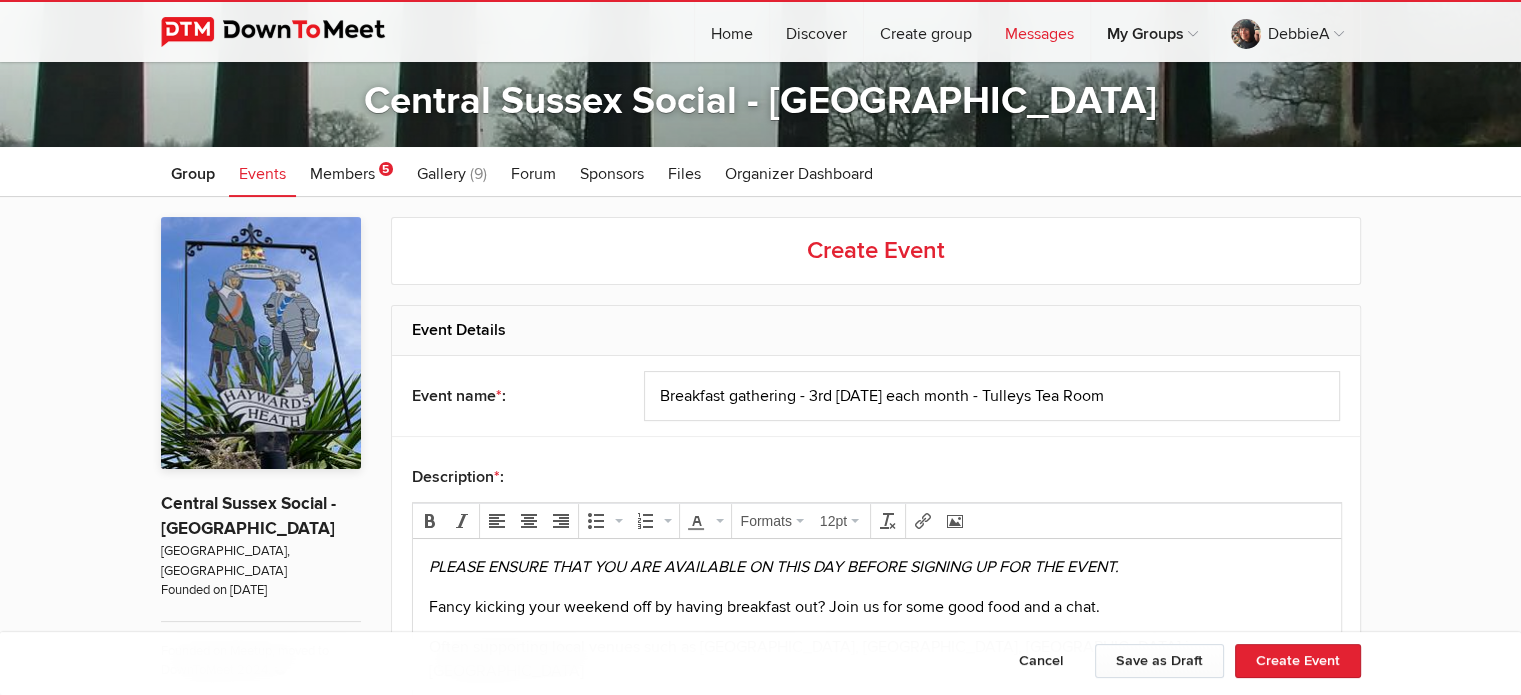 scroll, scrollTop: 294, scrollLeft: 0, axis: vertical 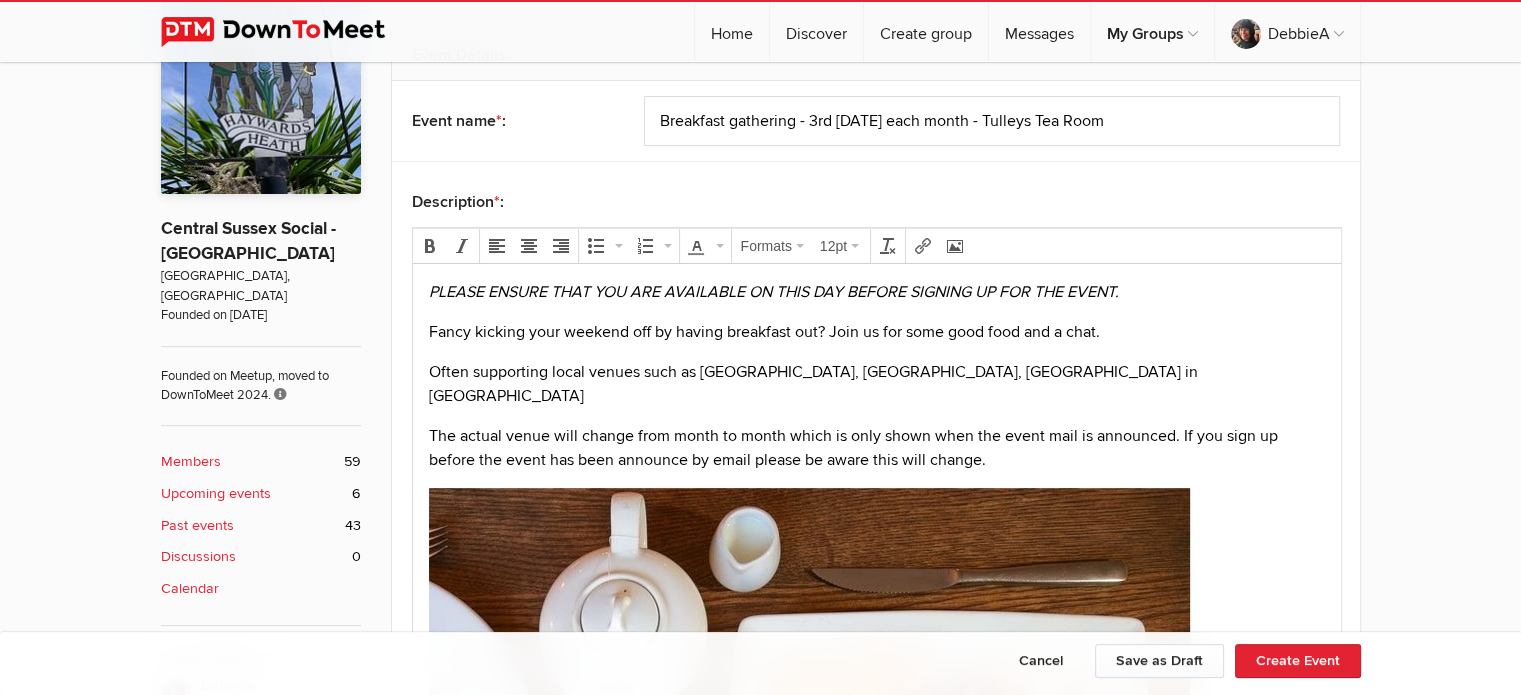 click on "Fancy kicking your weekend off by having breakfast out? Join us for some good food and a chat." at bounding box center (876, 332) 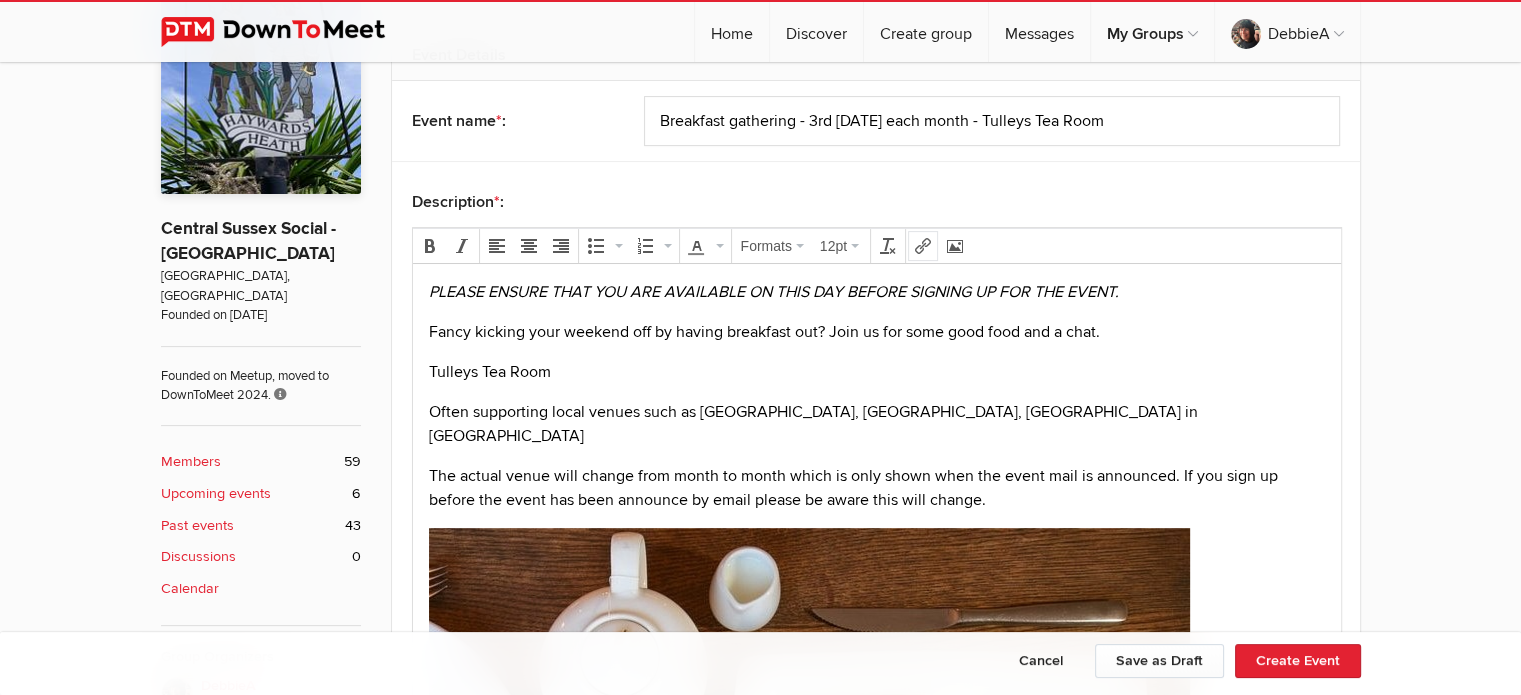 click at bounding box center [923, 246] 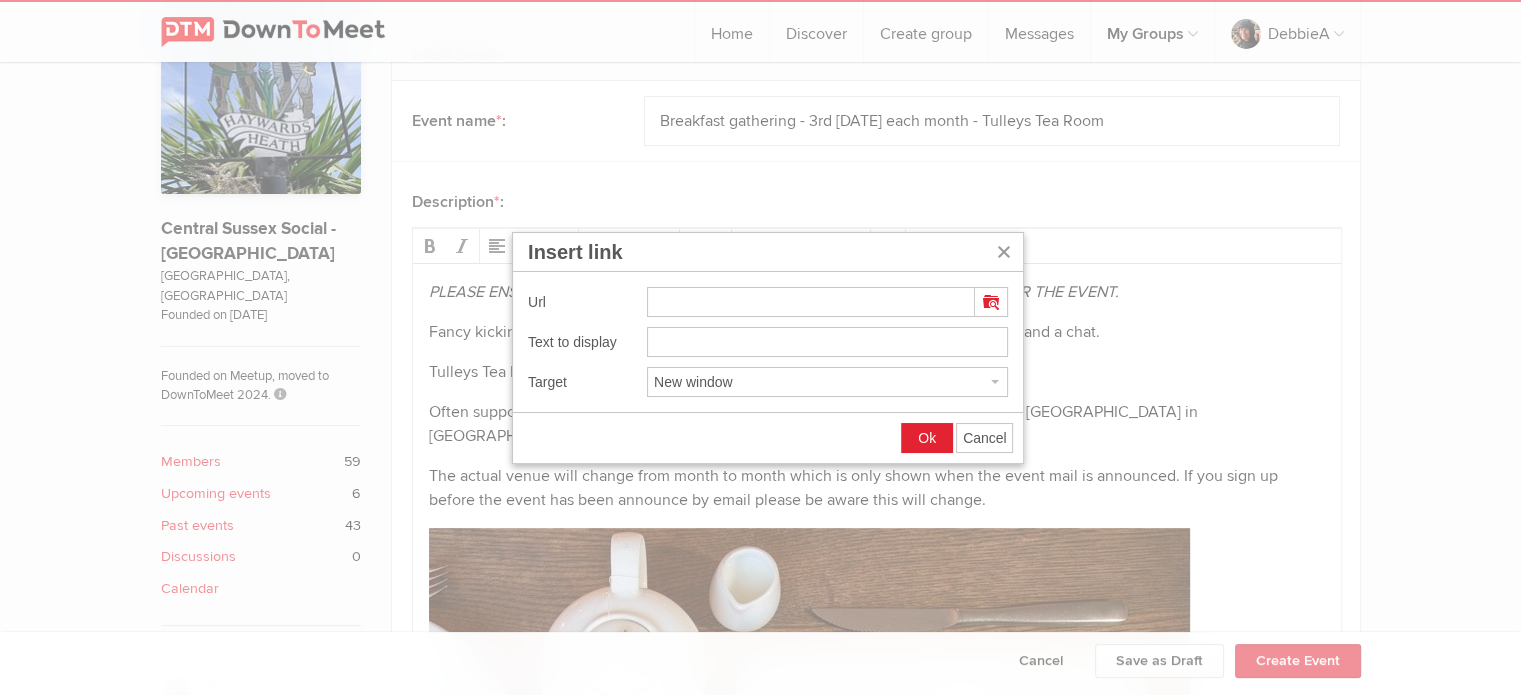 click at bounding box center (811, 302) 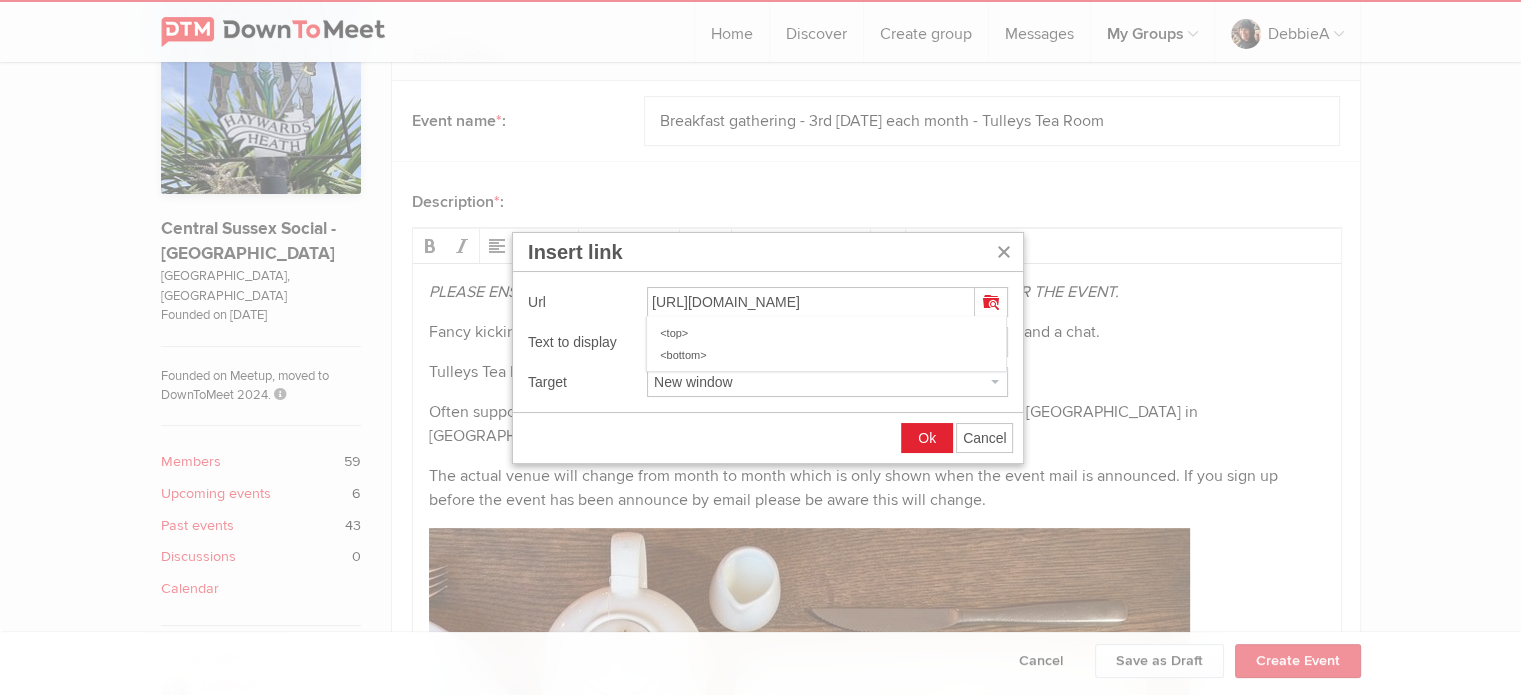 scroll, scrollTop: 0, scrollLeft: 108, axis: horizontal 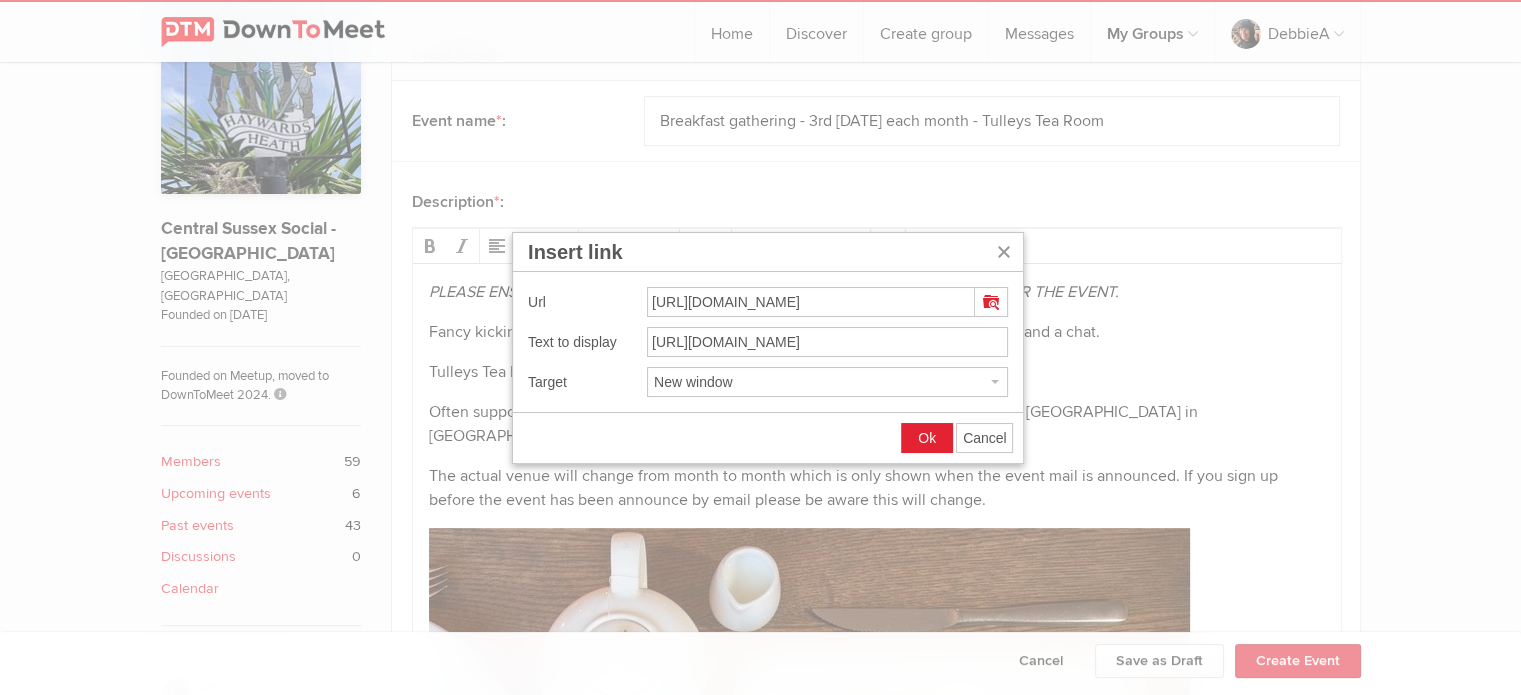 click on "New window" at bounding box center (827, 382) 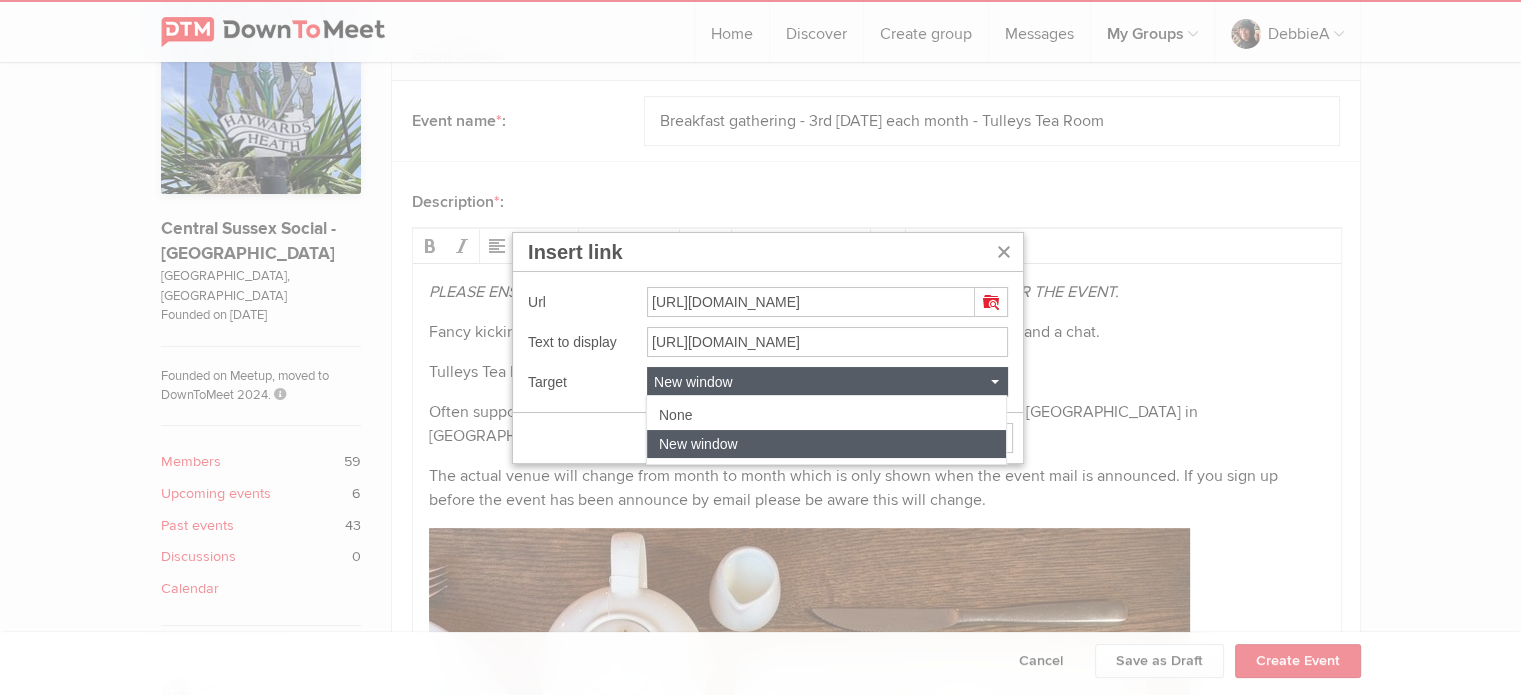 click on "Url [URL][DOMAIN_NAME] Text to display [URL][DOMAIN_NAME] Target New window" at bounding box center [768, 342] 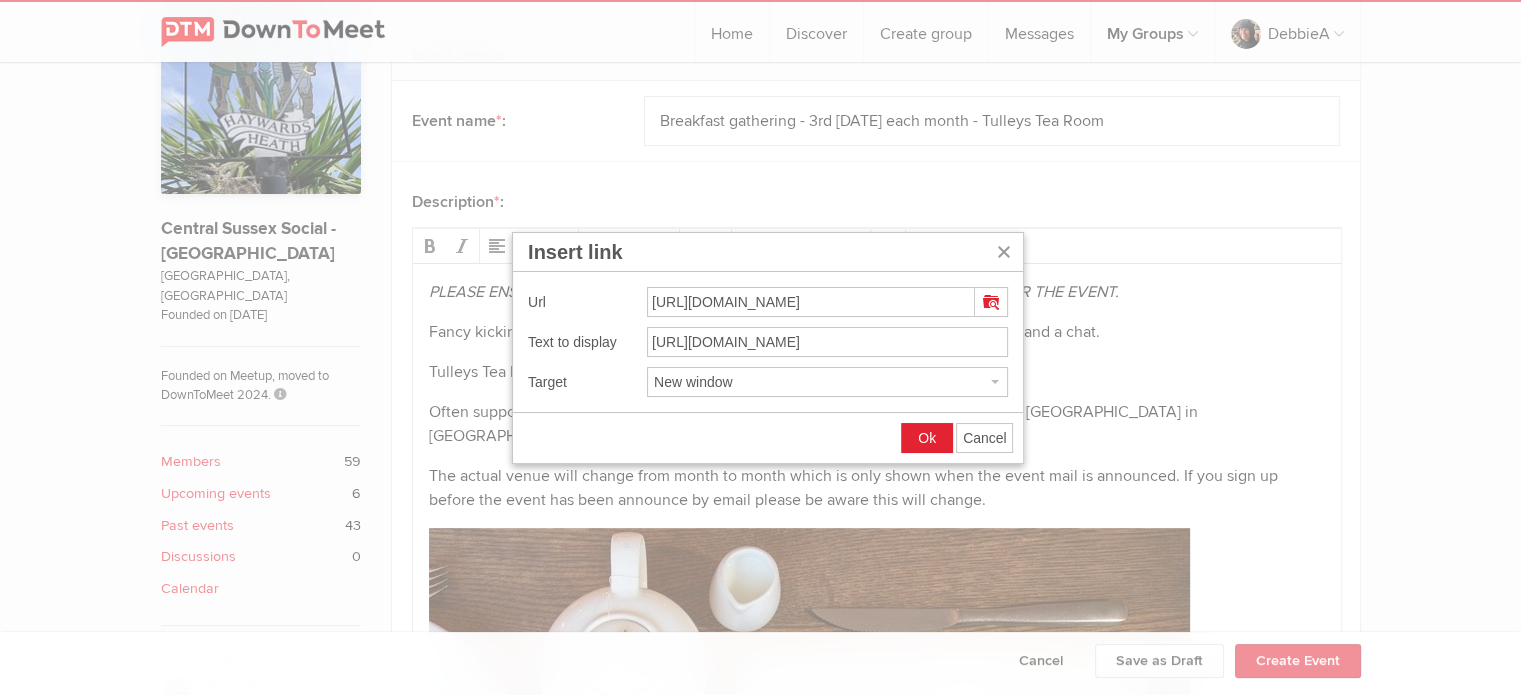 click on "Ok" at bounding box center (927, 438) 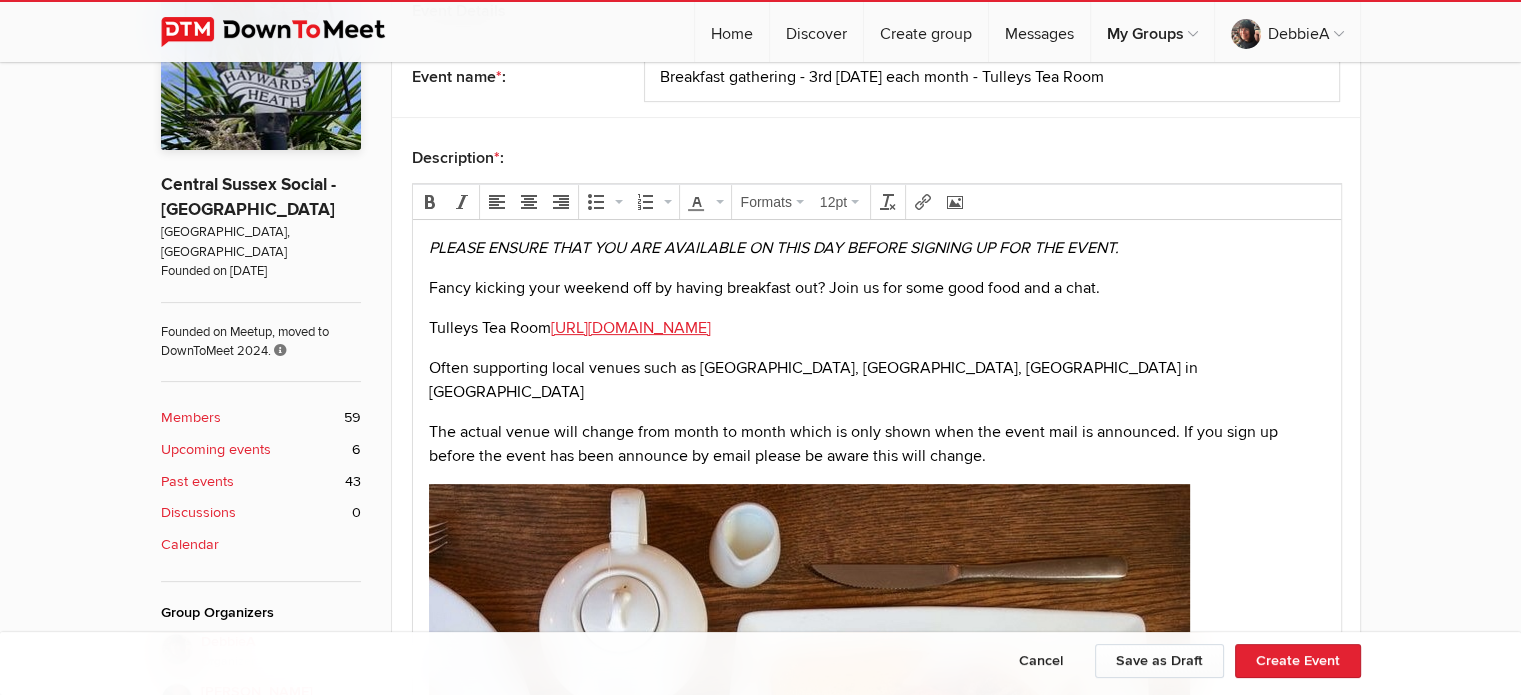 scroll, scrollTop: 615, scrollLeft: 0, axis: vertical 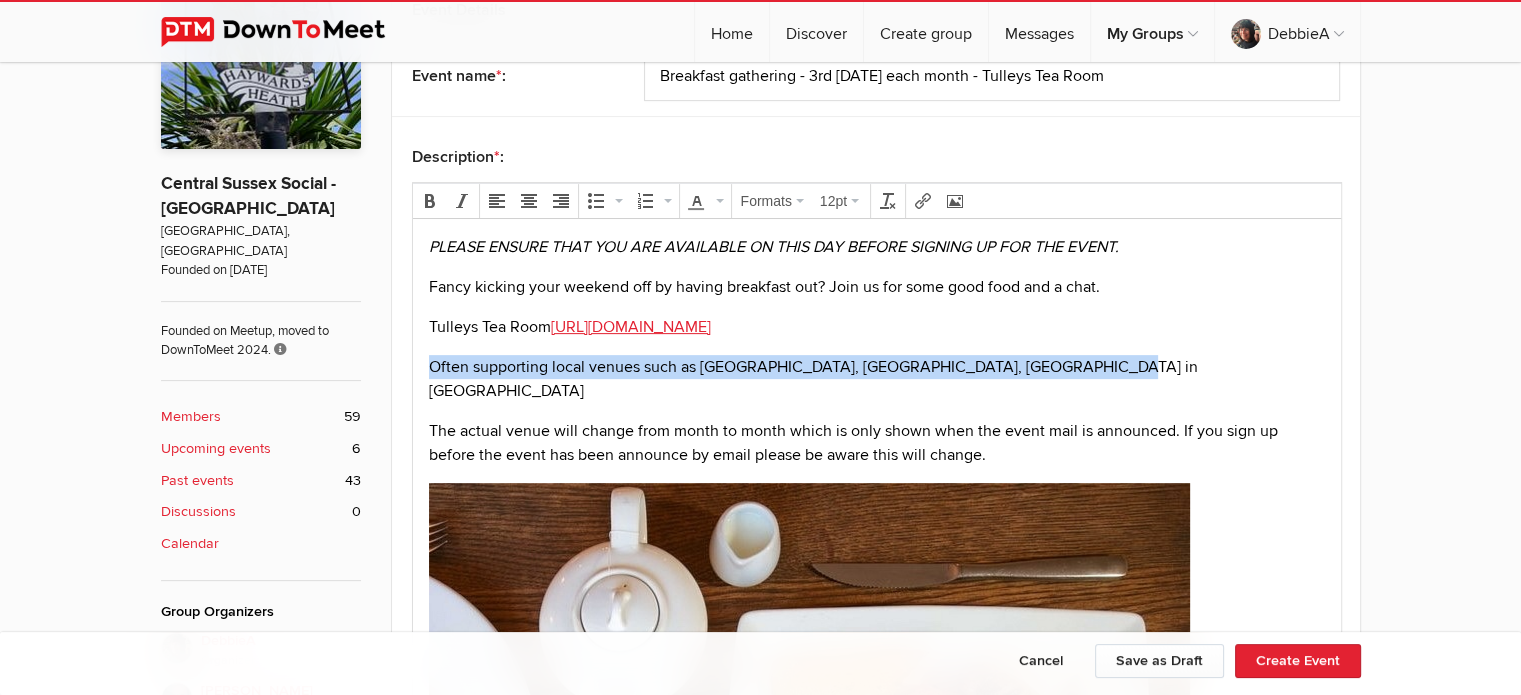 drag, startPoint x: 1093, startPoint y: 364, endPoint x: 429, endPoint y: 368, distance: 664.012 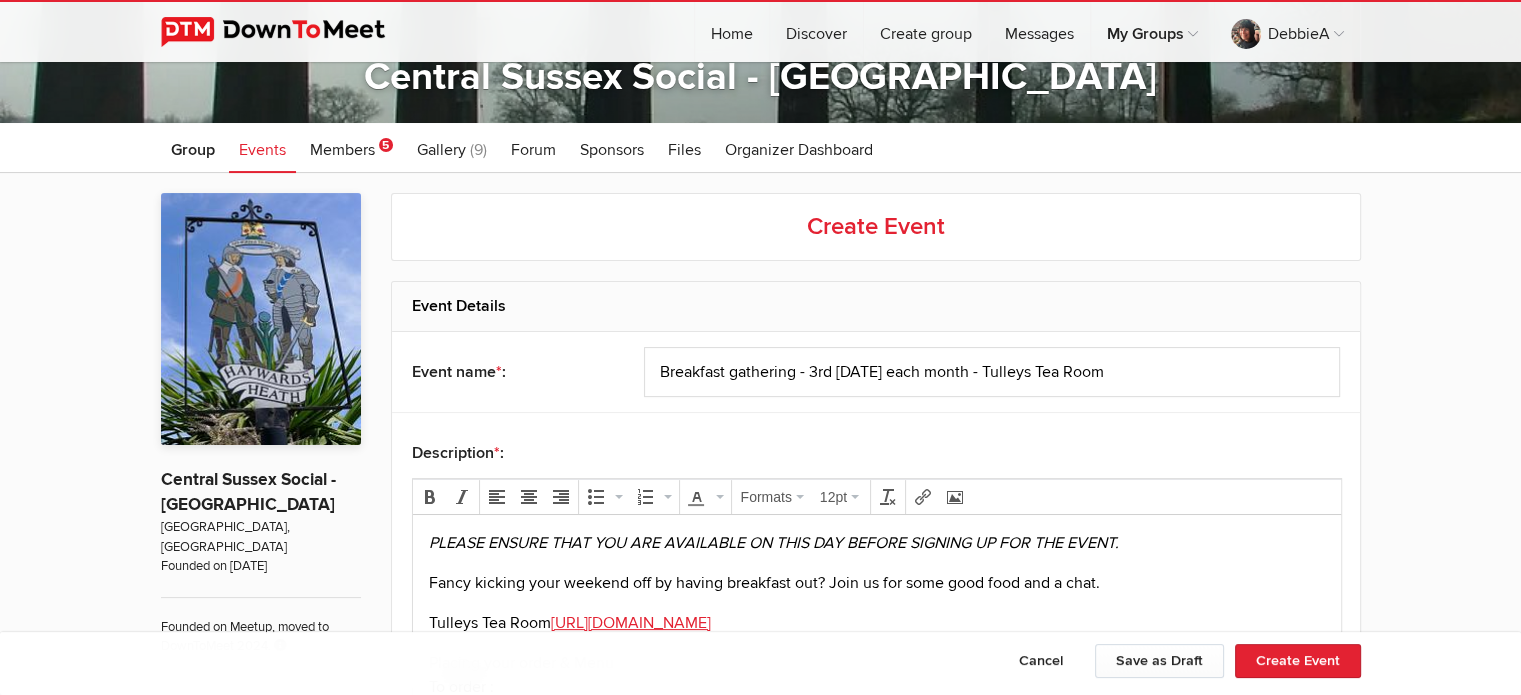 scroll, scrollTop: 316, scrollLeft: 0, axis: vertical 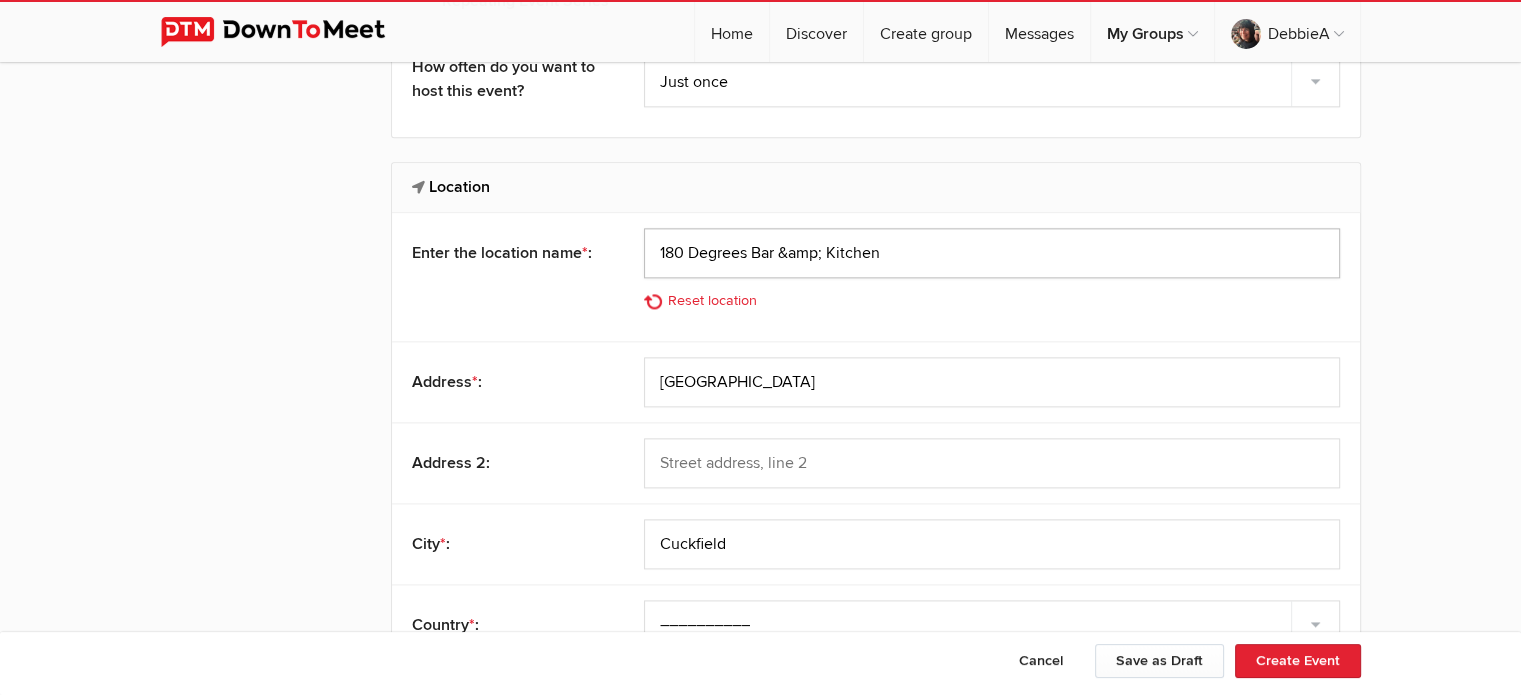 drag, startPoint x: 917, startPoint y: 255, endPoint x: 634, endPoint y: 253, distance: 283.00708 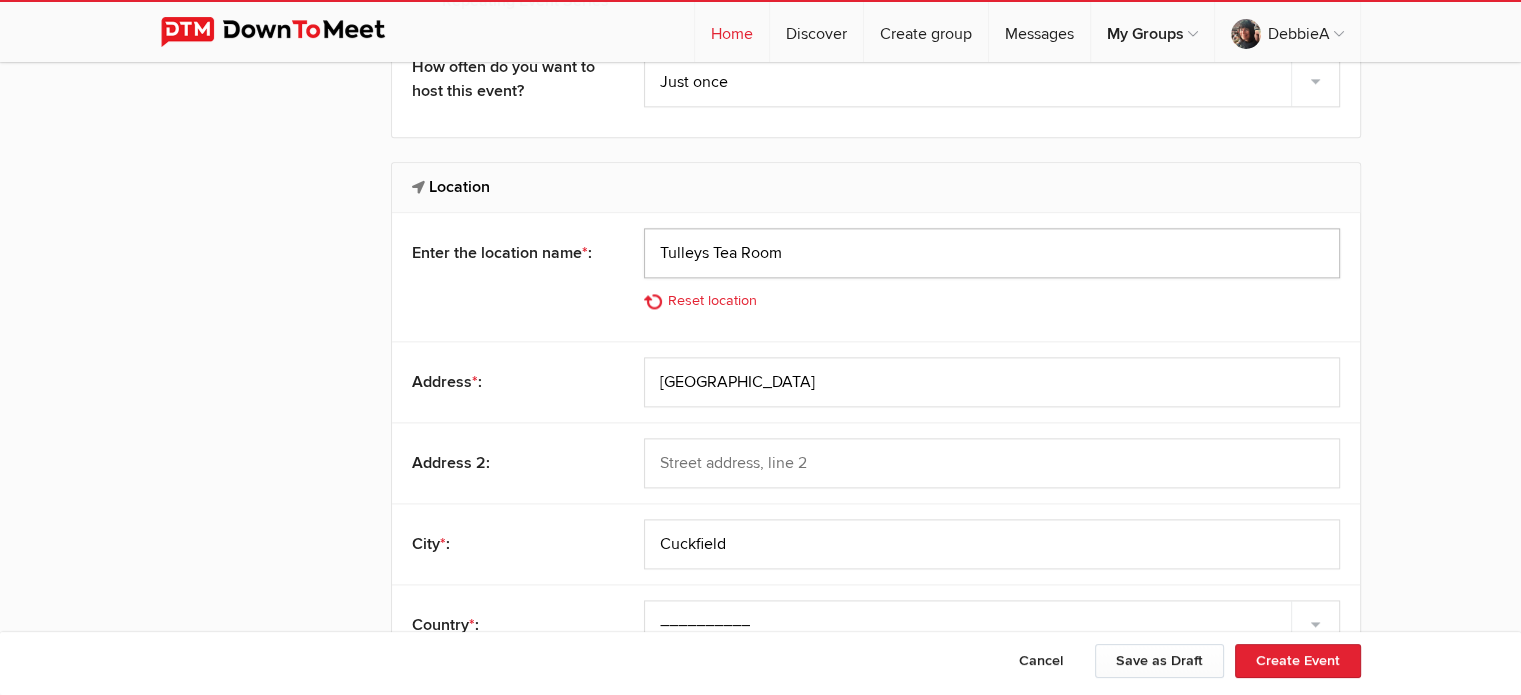 type on "Tulleys Tea Room" 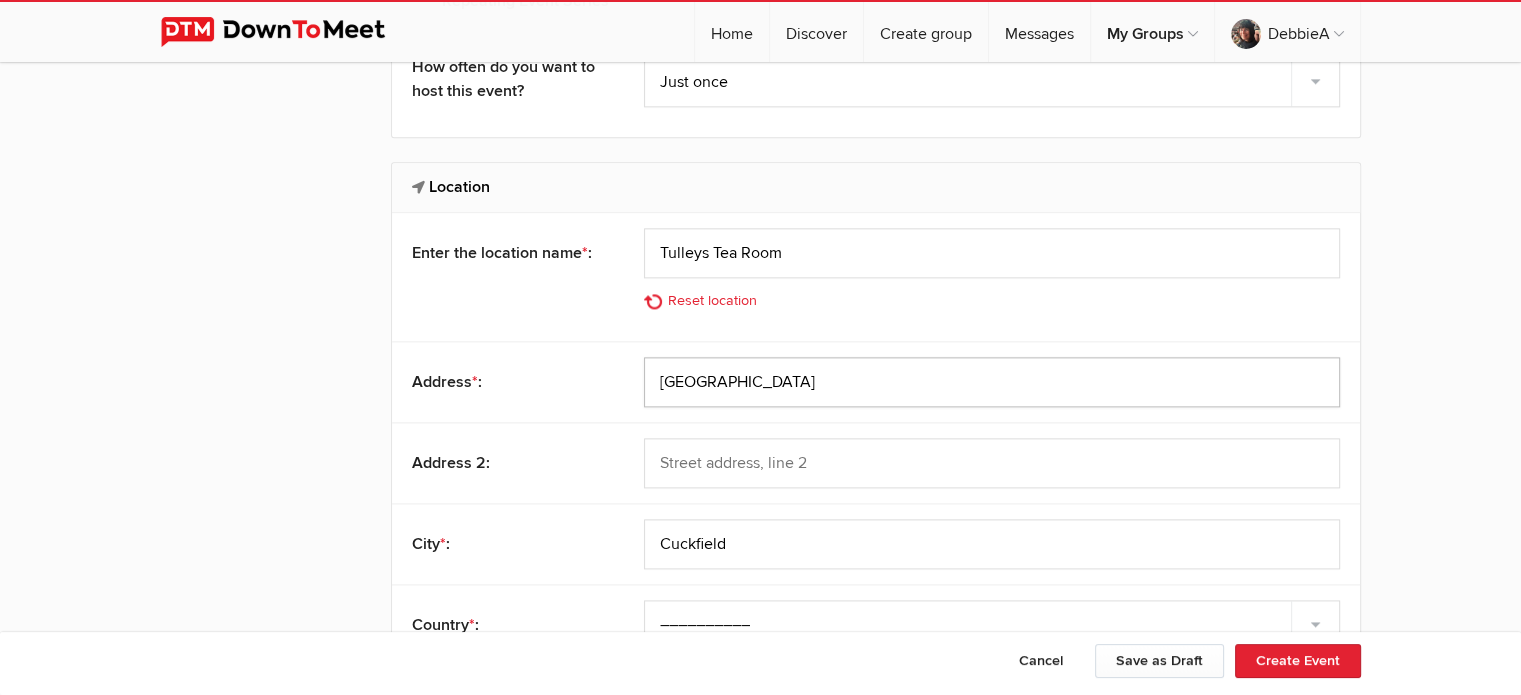drag, startPoint x: 808, startPoint y: 387, endPoint x: 622, endPoint y: 373, distance: 186.52614 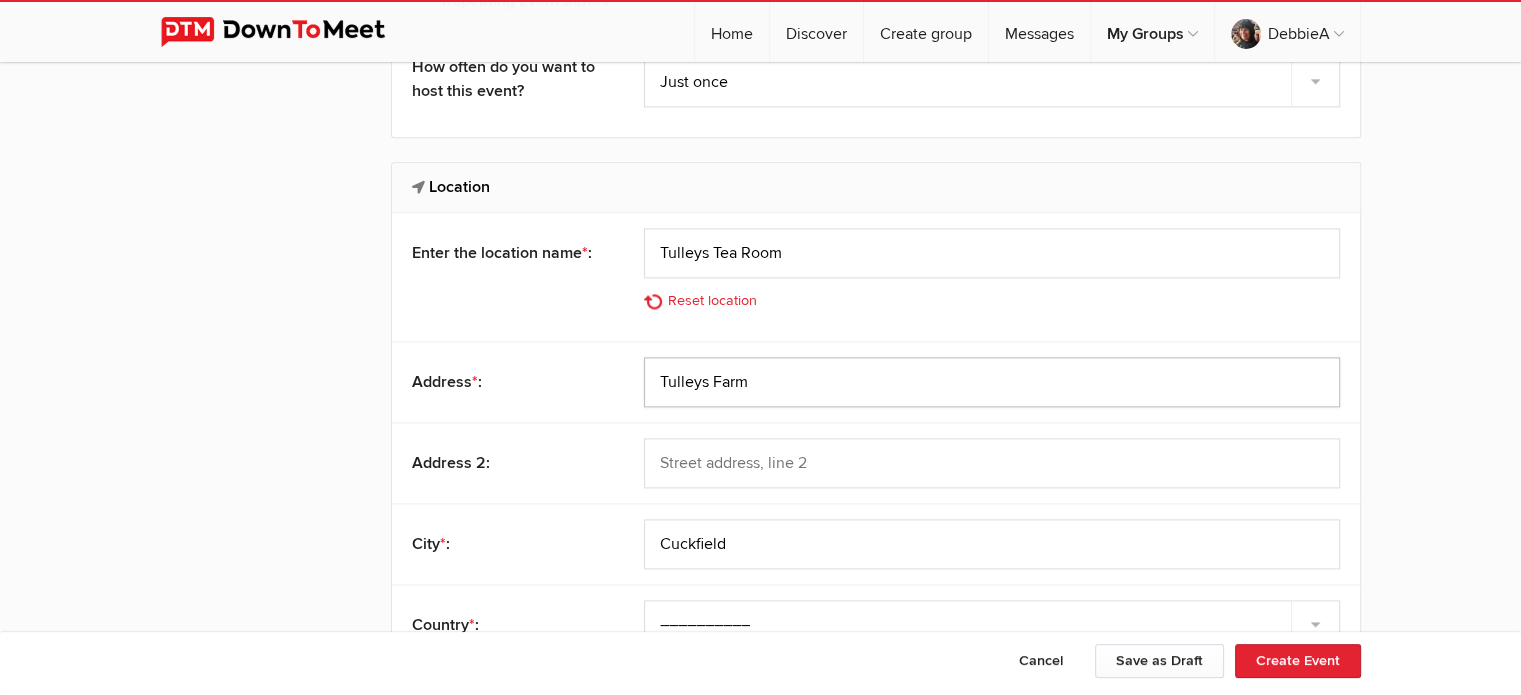 type on "Tulleys Farm" 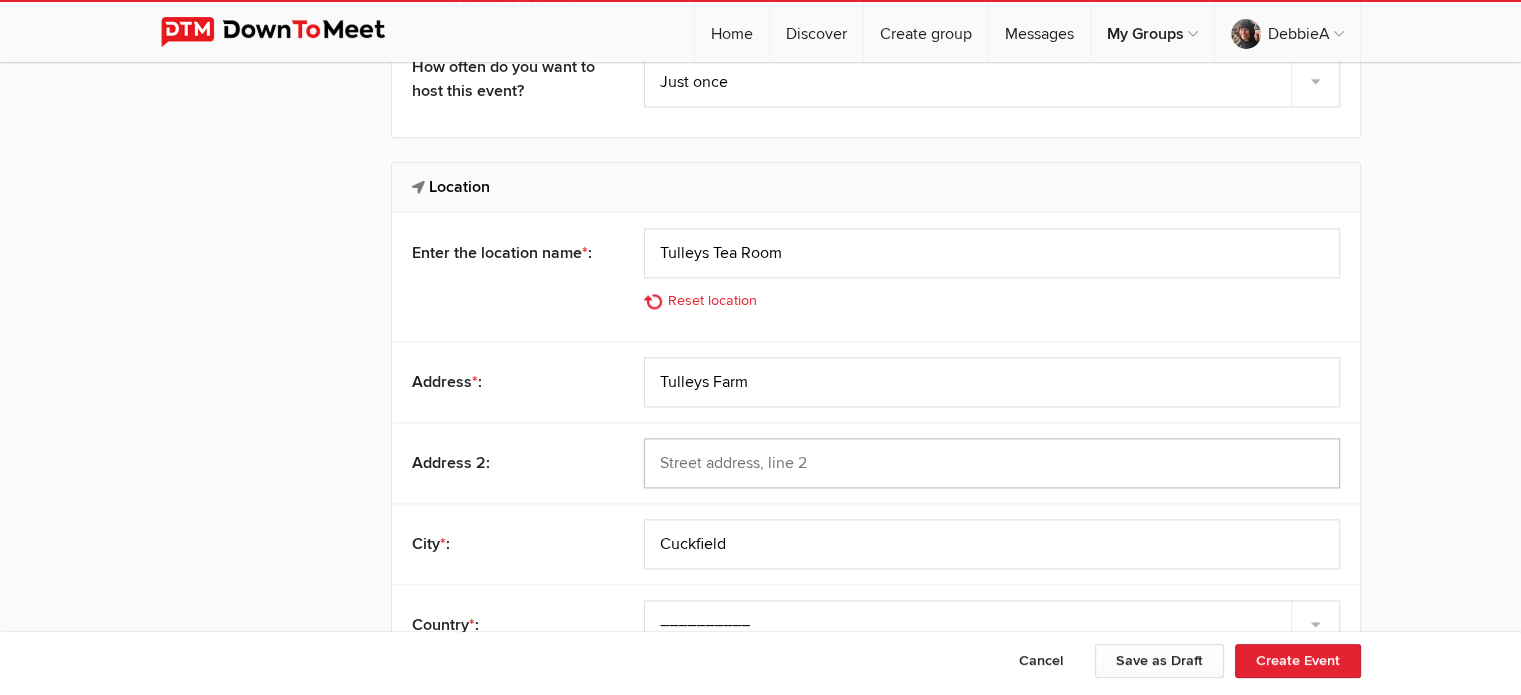 click 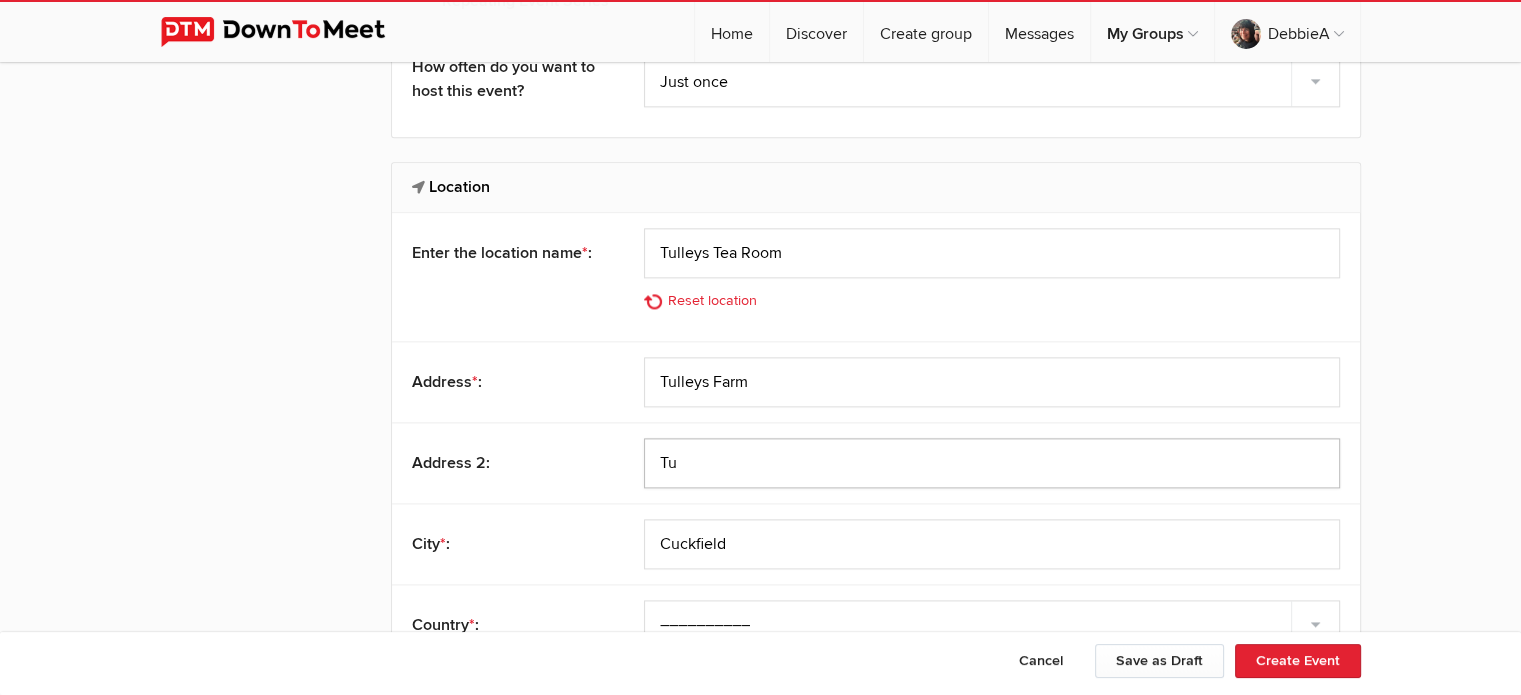 type on "Tu" 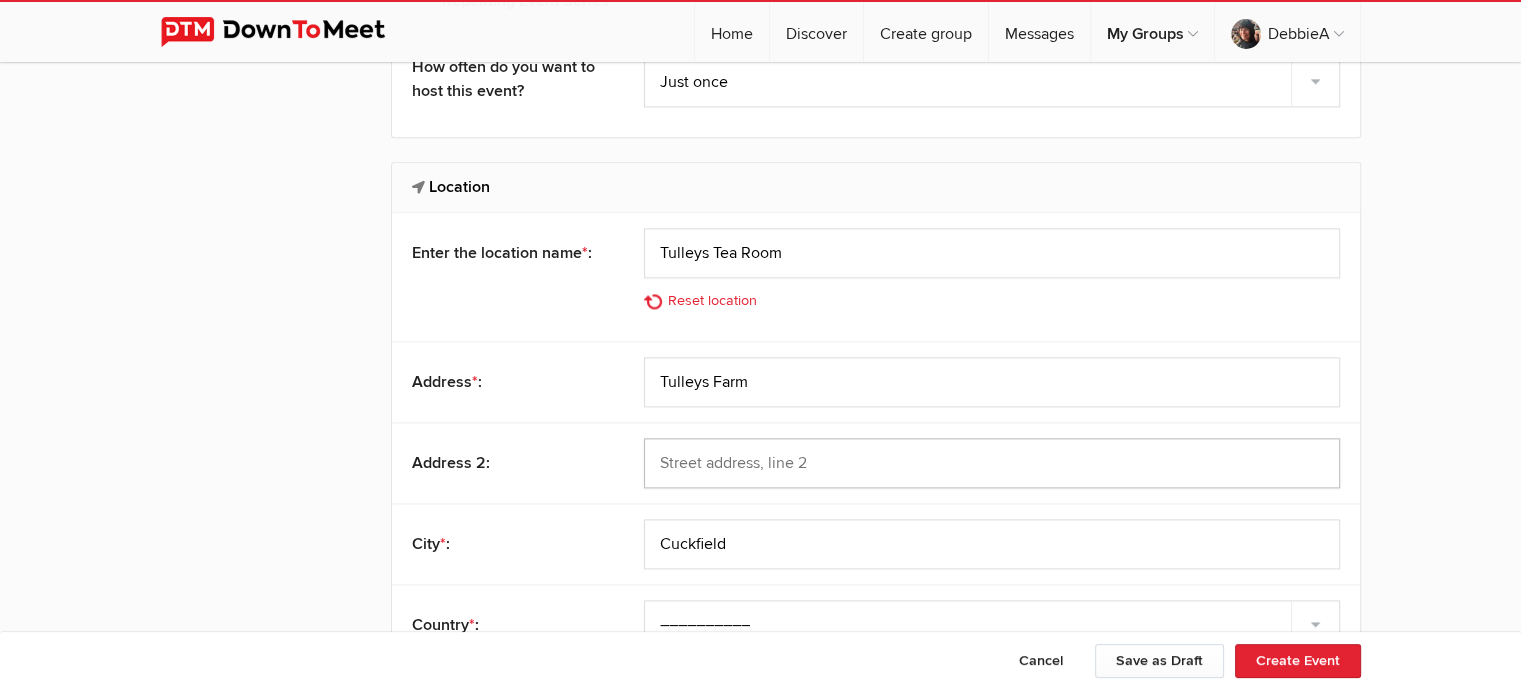 type 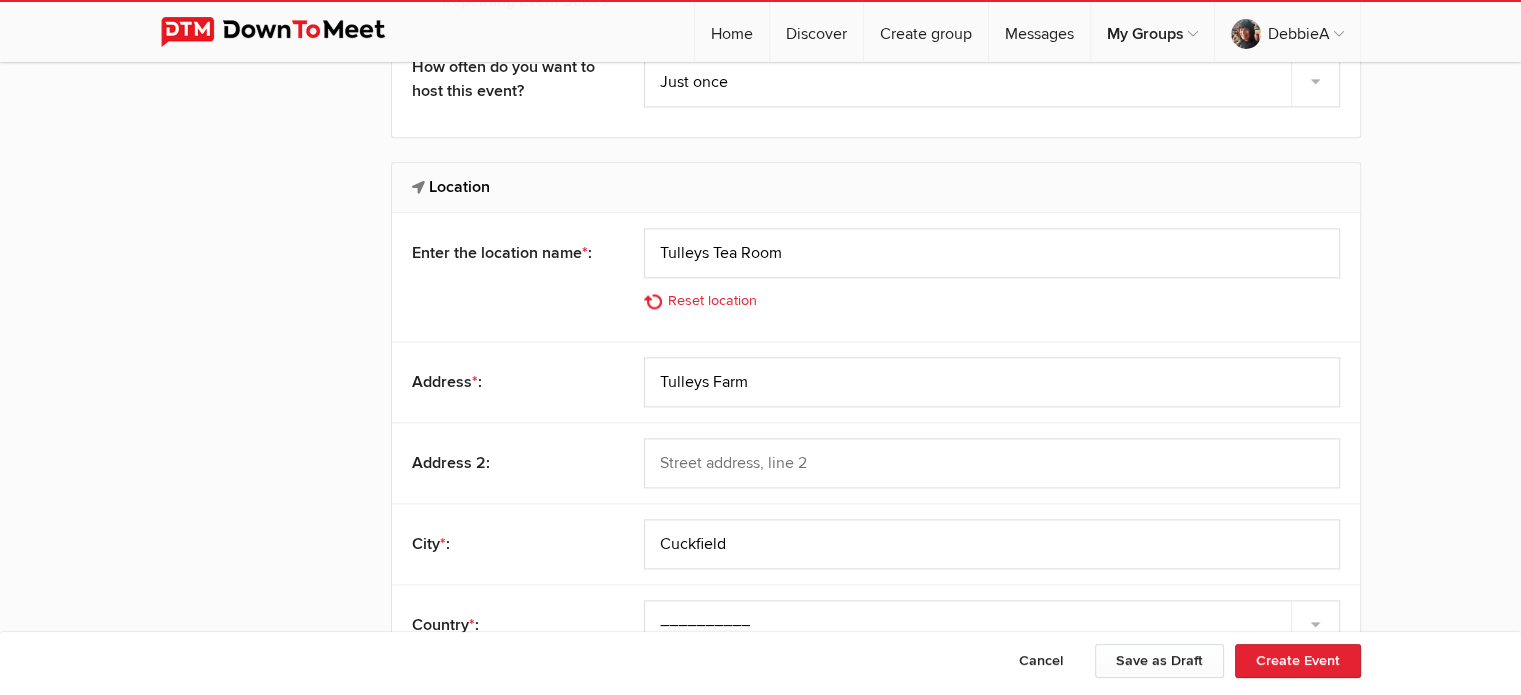click on "City * :
[GEOGRAPHIC_DATA]" 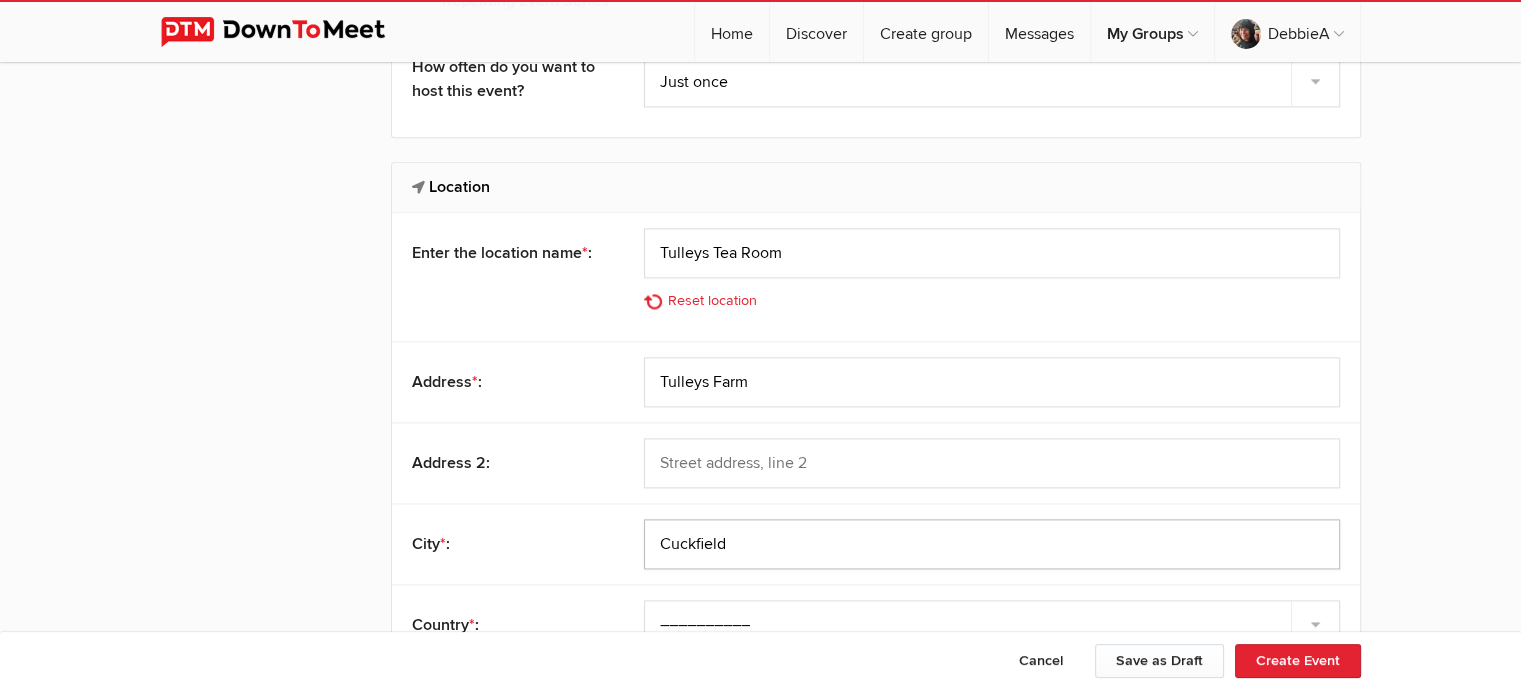 drag, startPoint x: 704, startPoint y: 542, endPoint x: 573, endPoint y: 535, distance: 131.18689 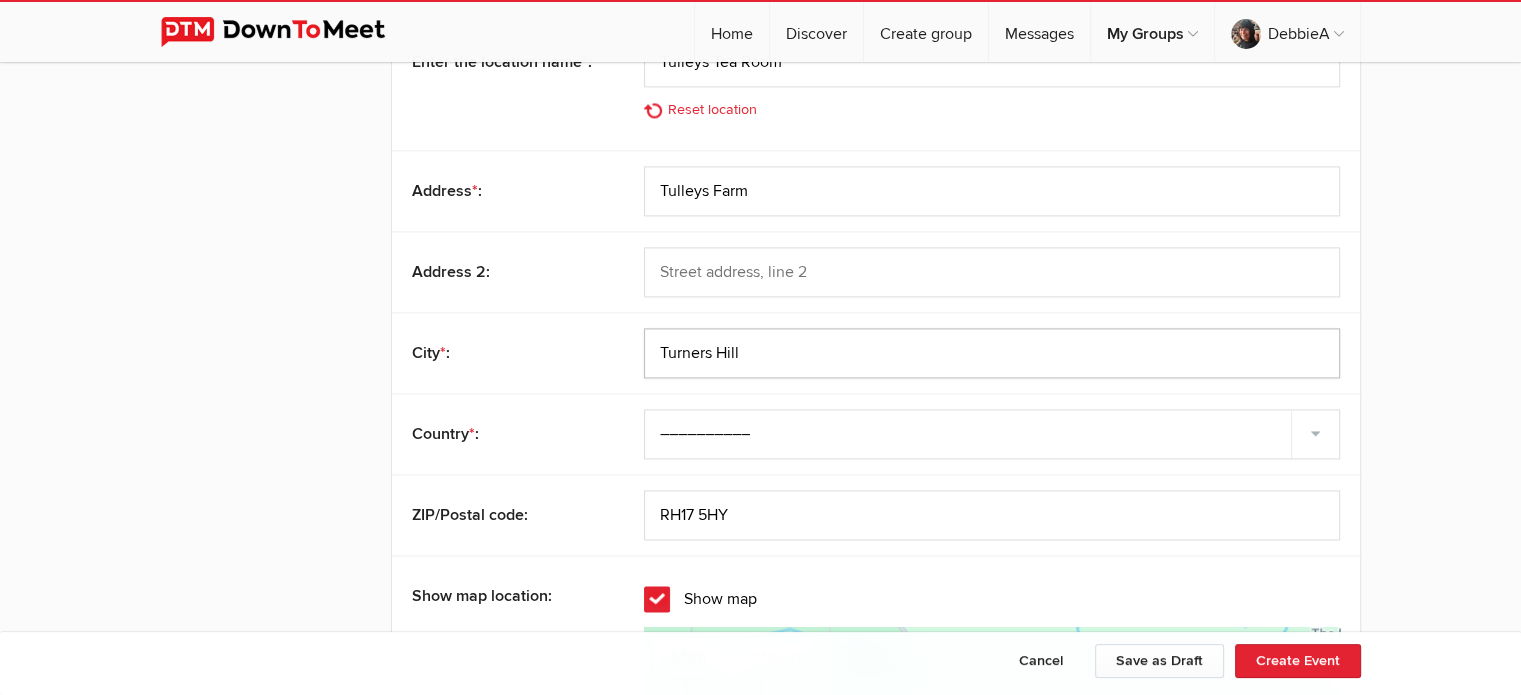 scroll, scrollTop: 2778, scrollLeft: 0, axis: vertical 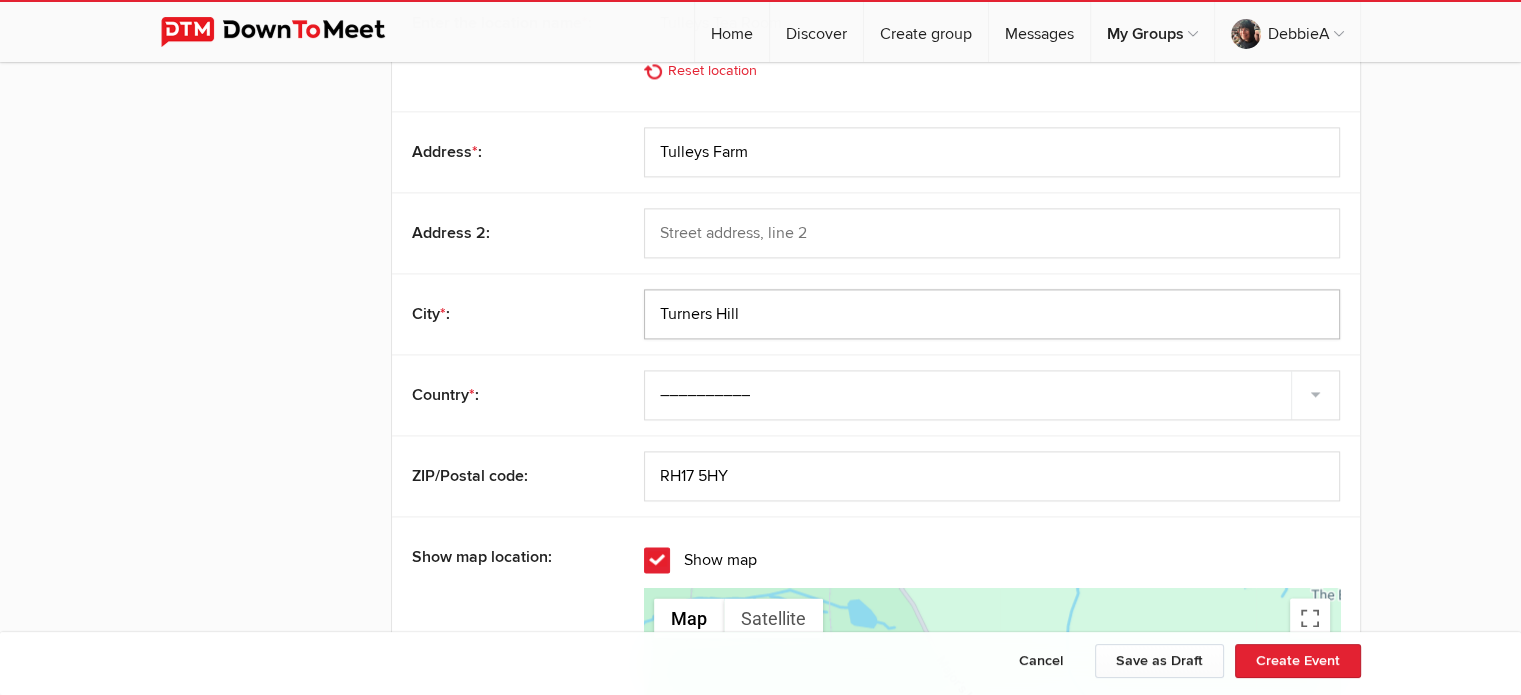 type on "Turners Hill" 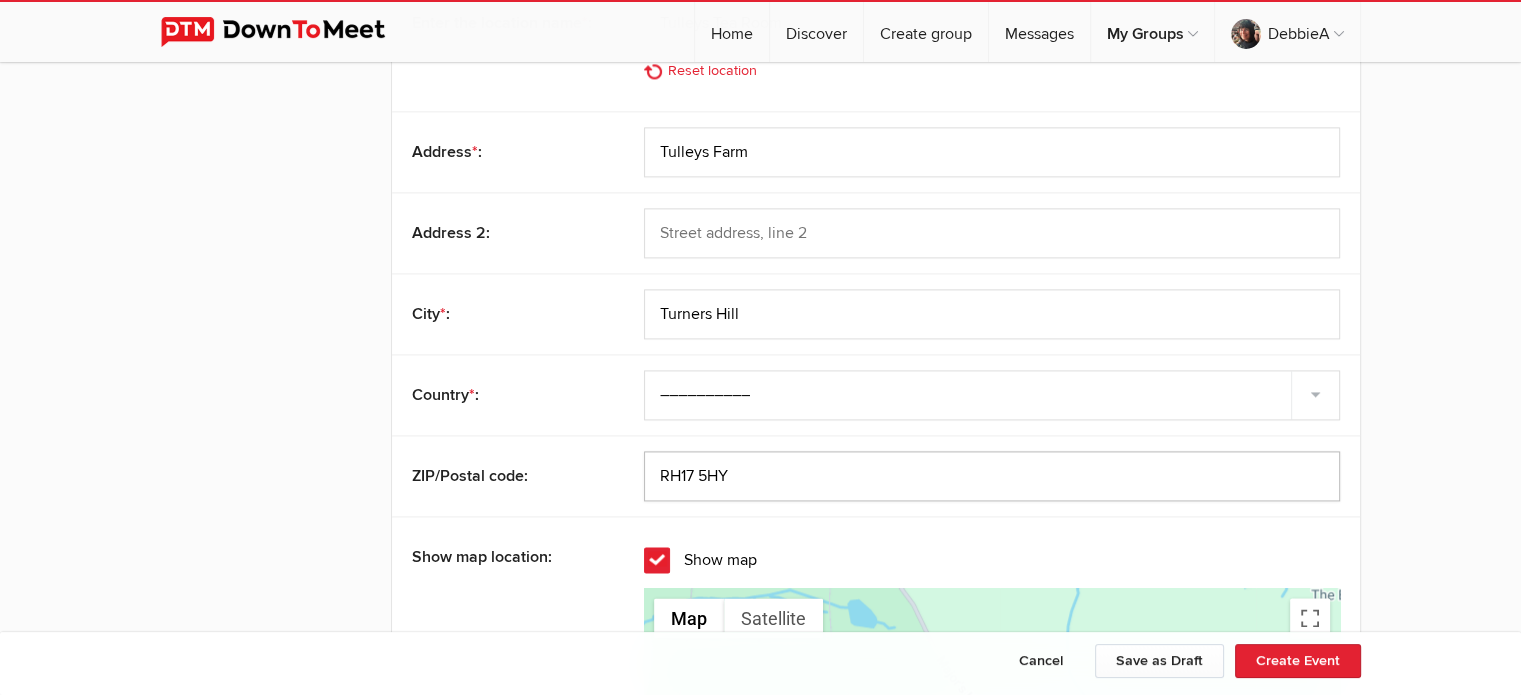 drag, startPoint x: 762, startPoint y: 480, endPoint x: 678, endPoint y: 467, distance: 85 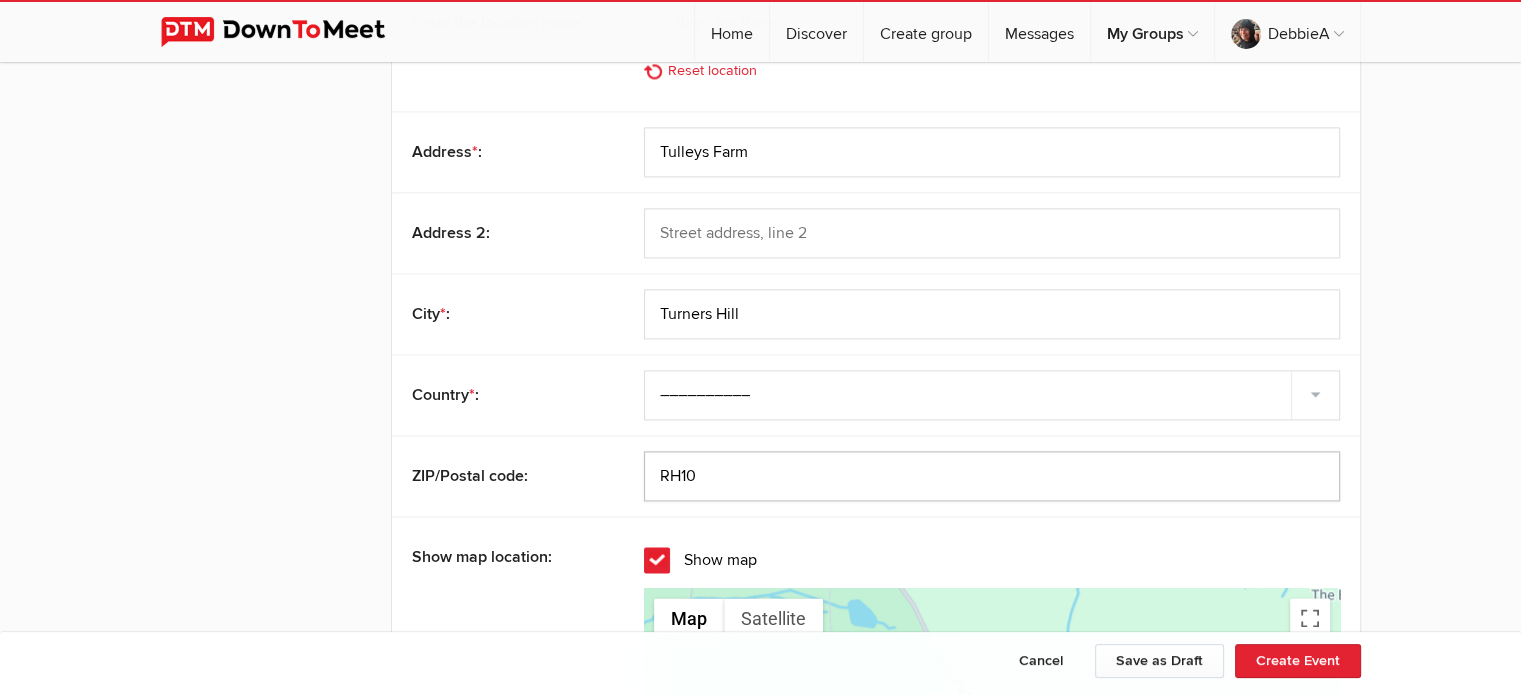click on "RH10" 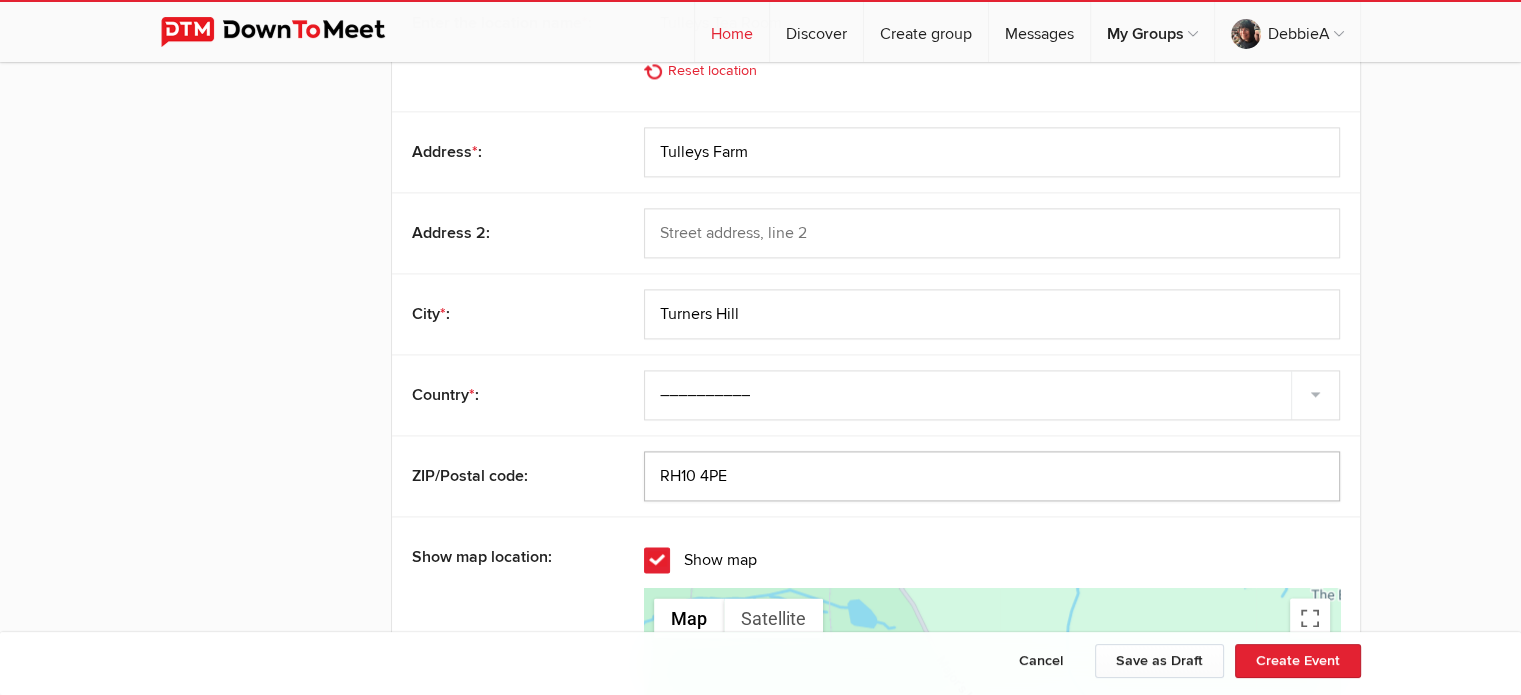 type on "RH10 4PE" 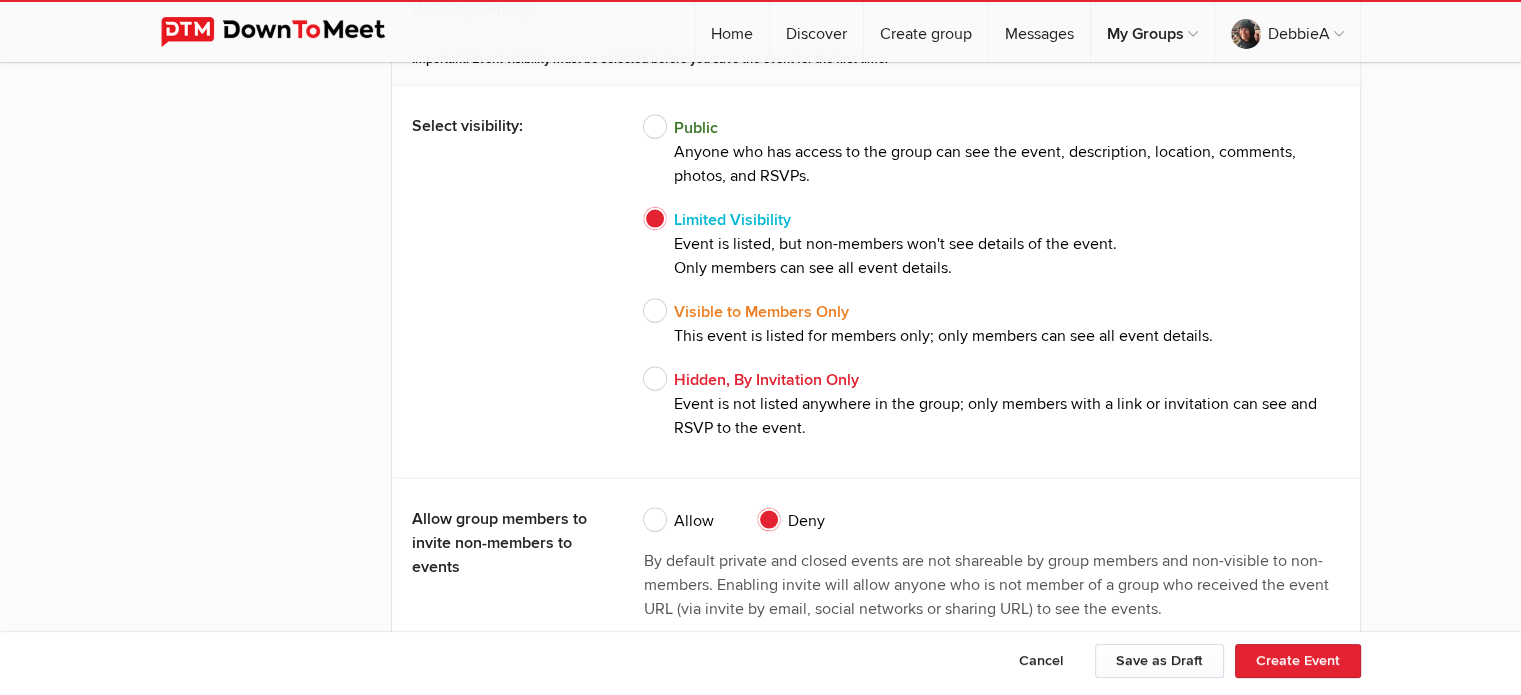 scroll, scrollTop: 4092, scrollLeft: 0, axis: vertical 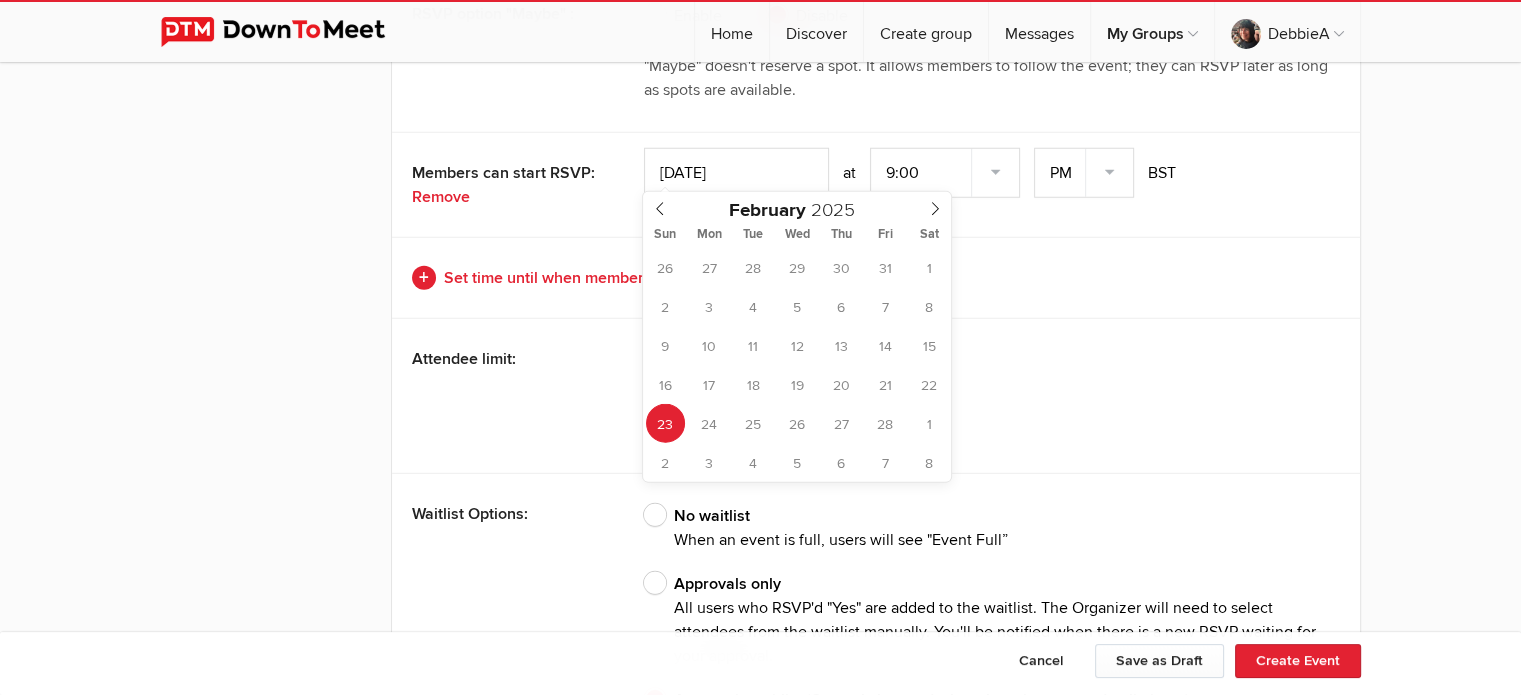 click on "[DATE]" at bounding box center (736, 173) 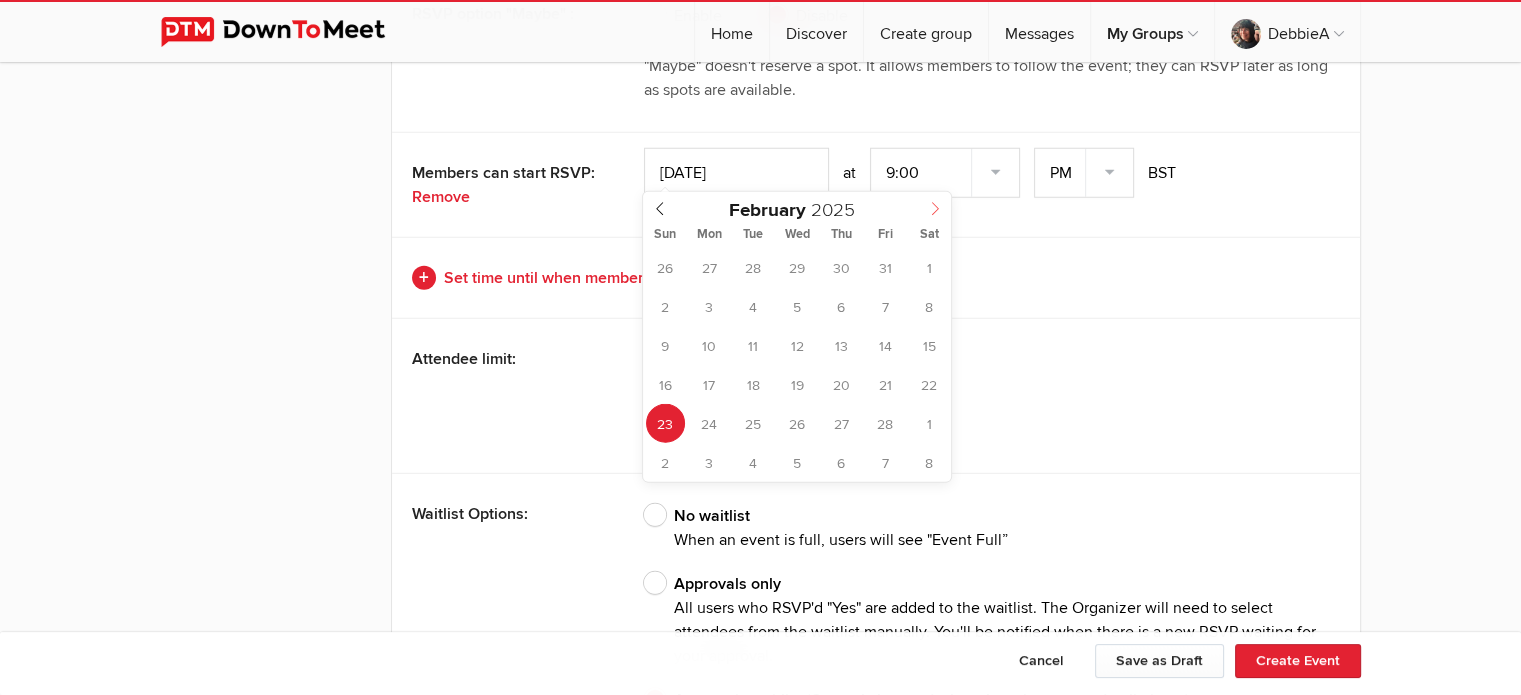 click 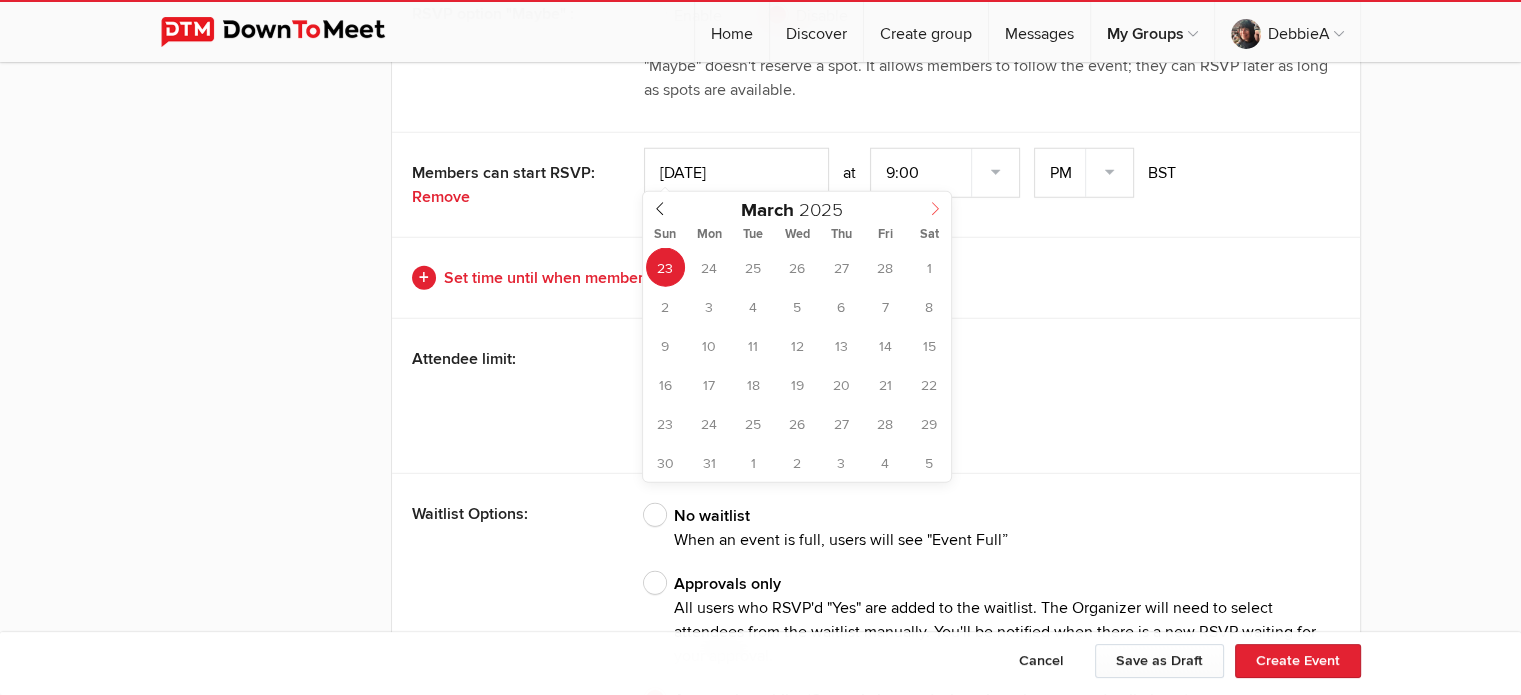 click 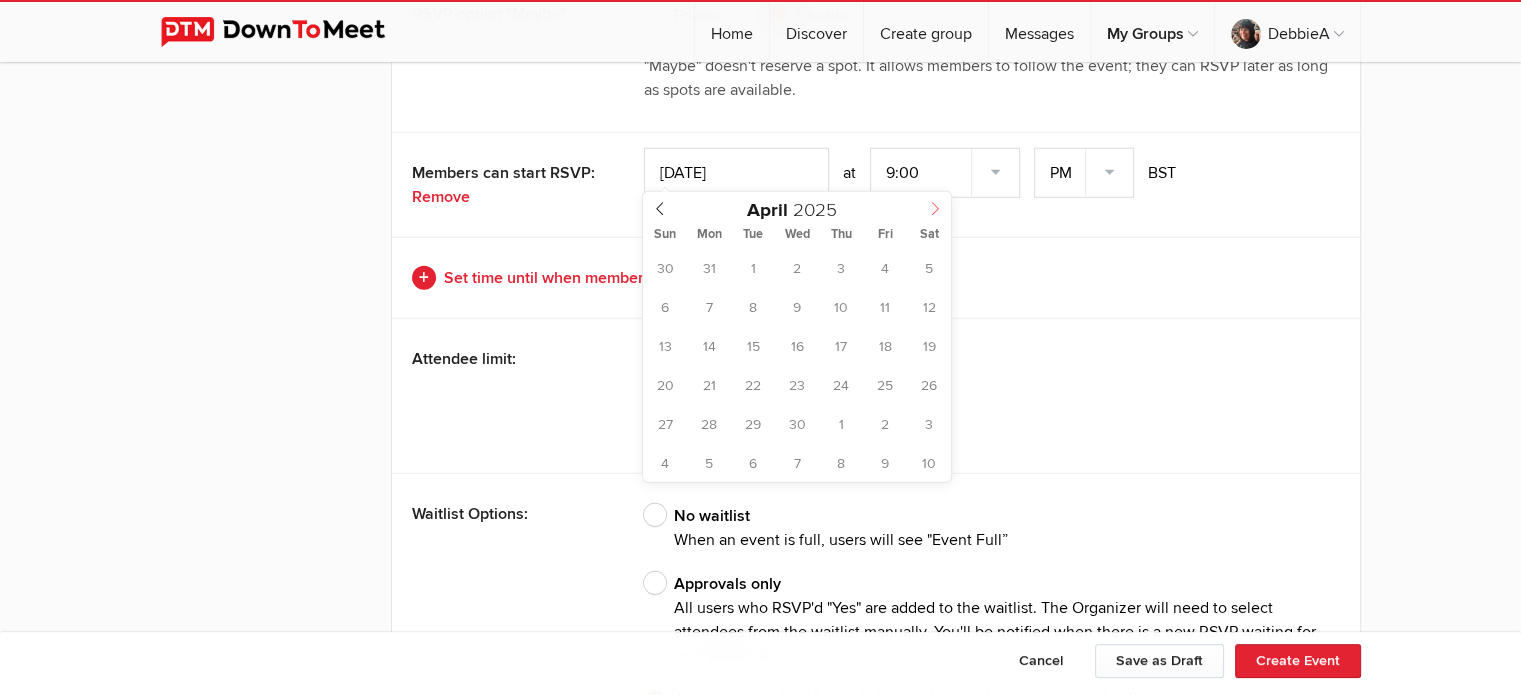 click 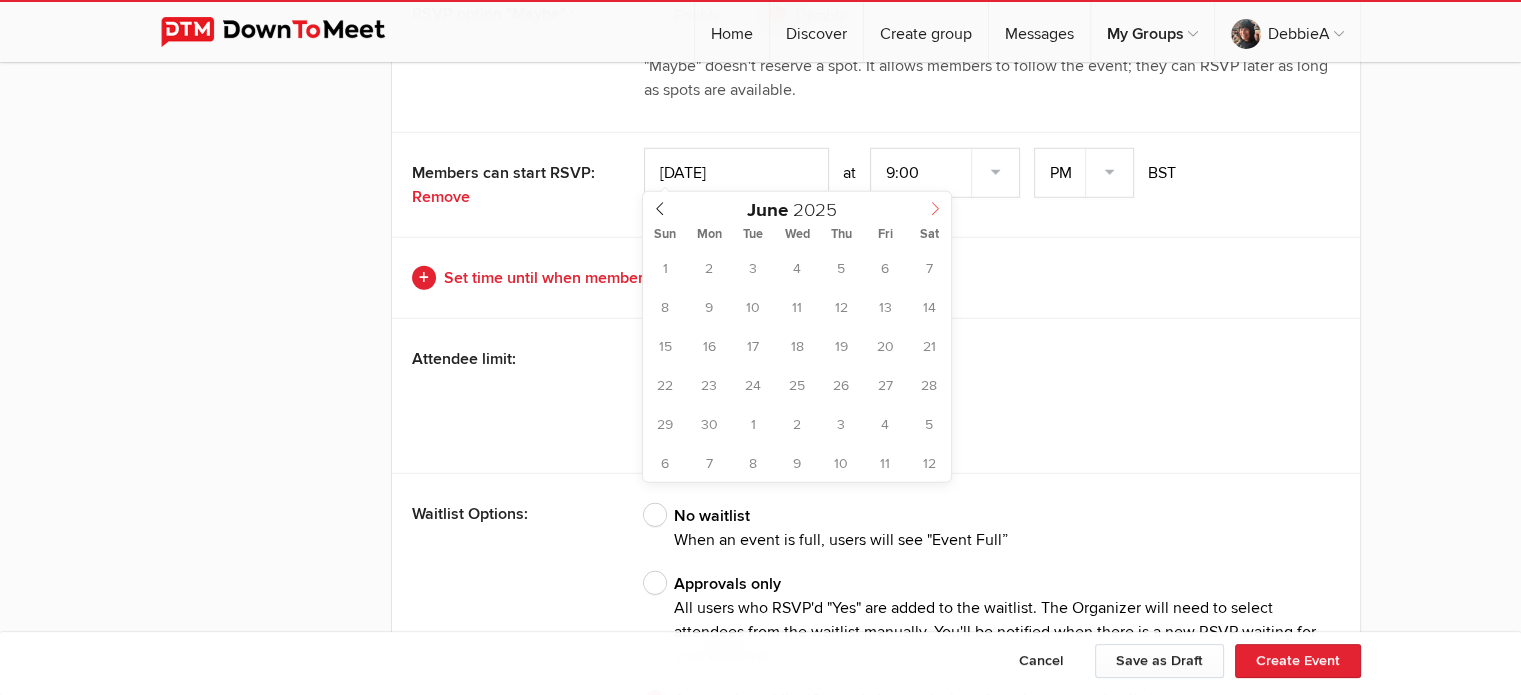 click 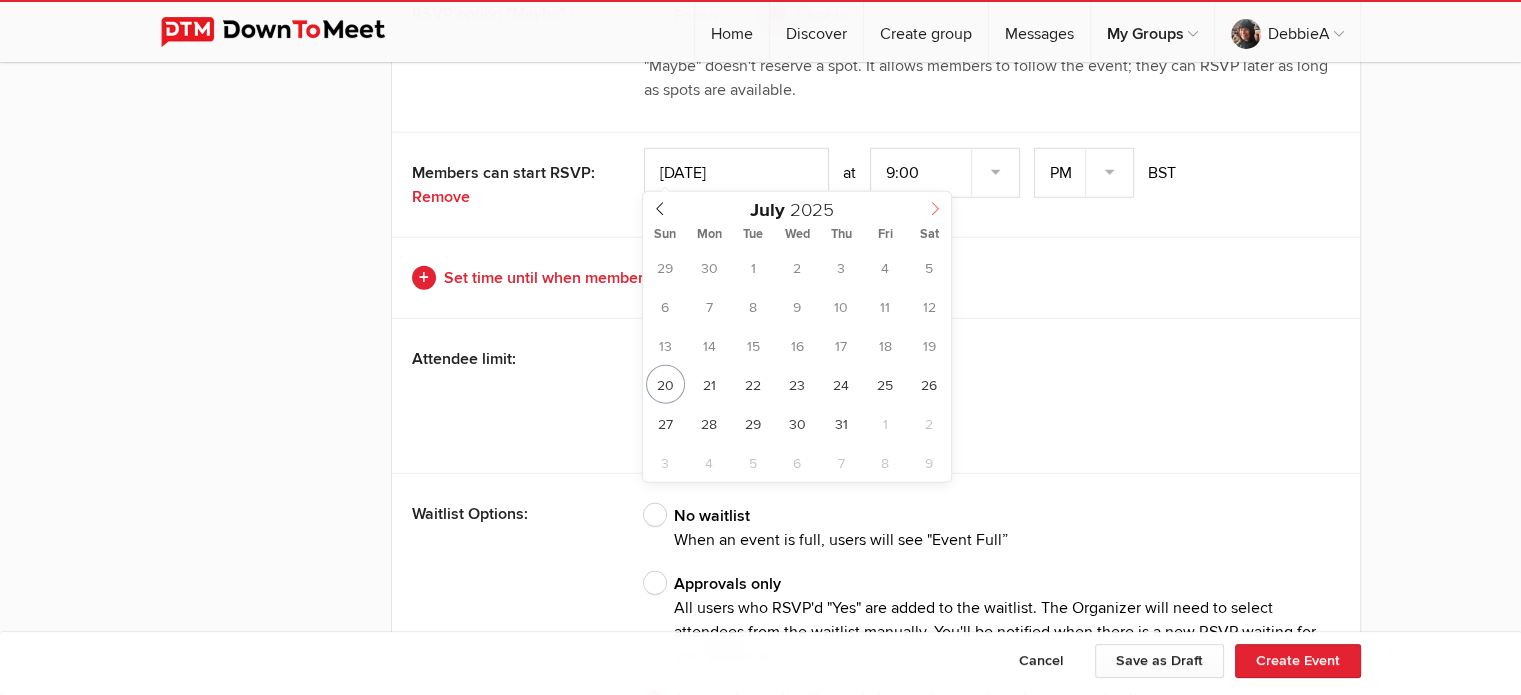 click 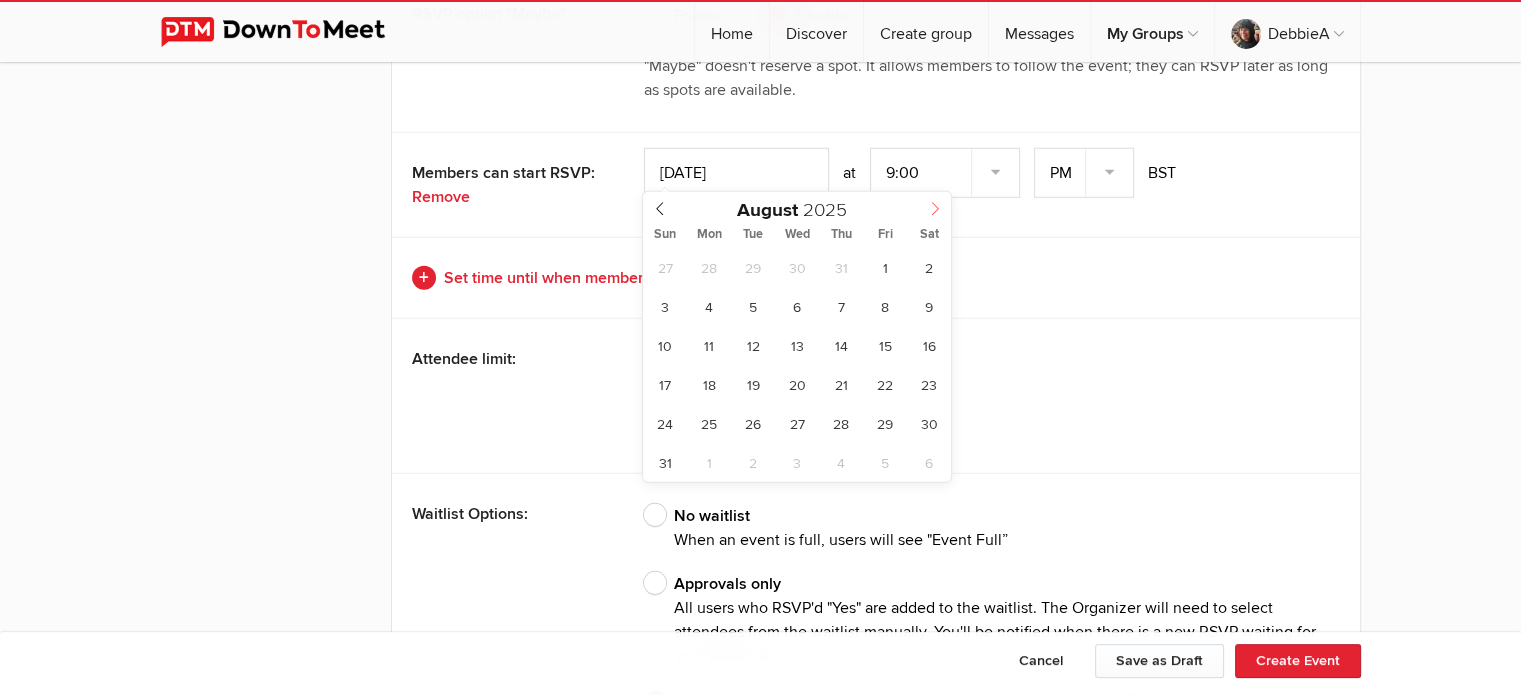 click 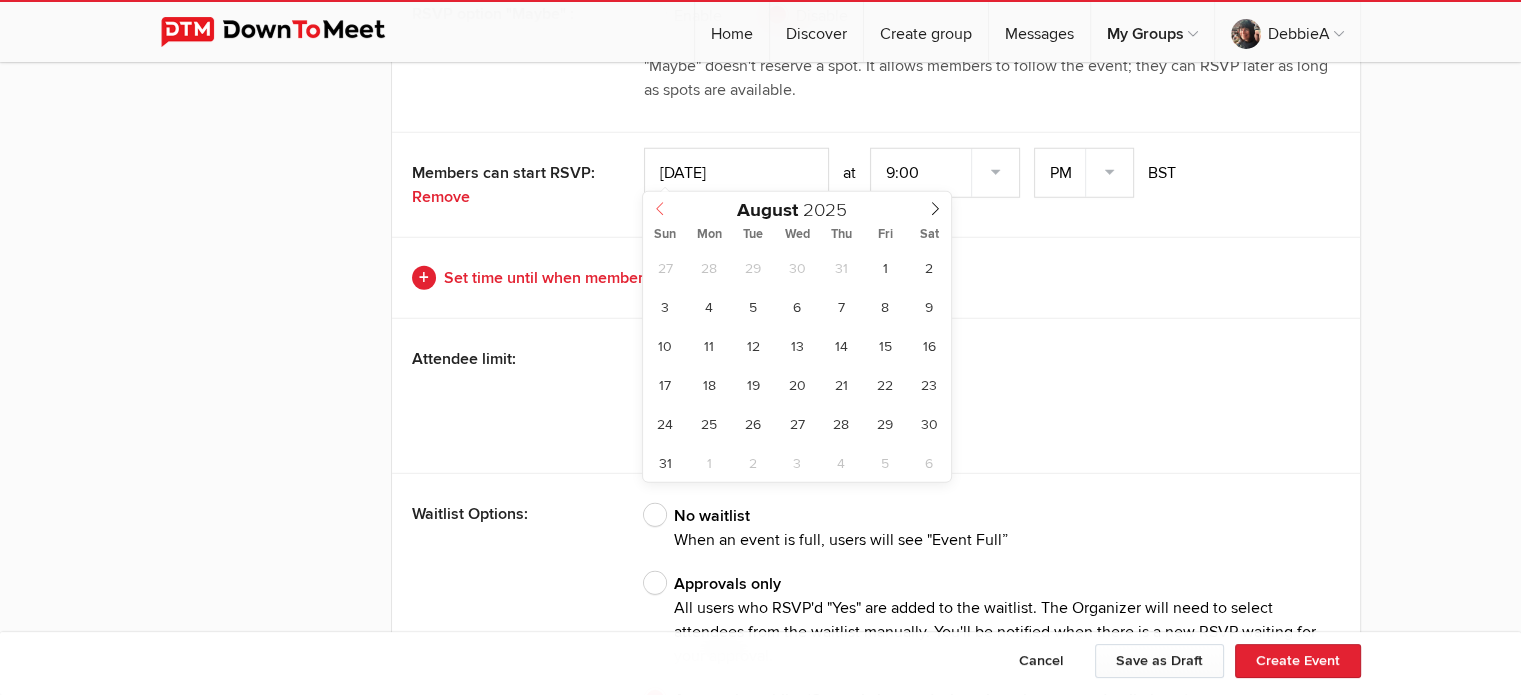click 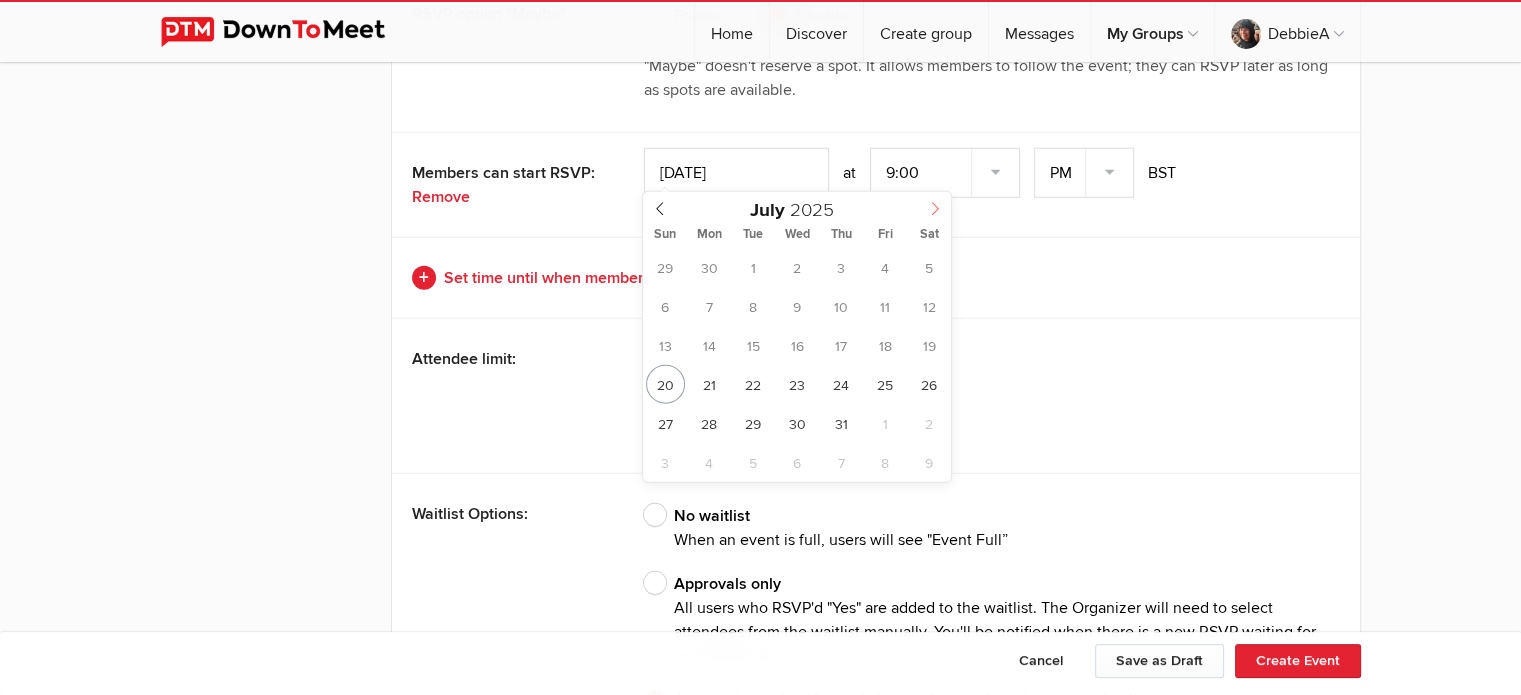 click 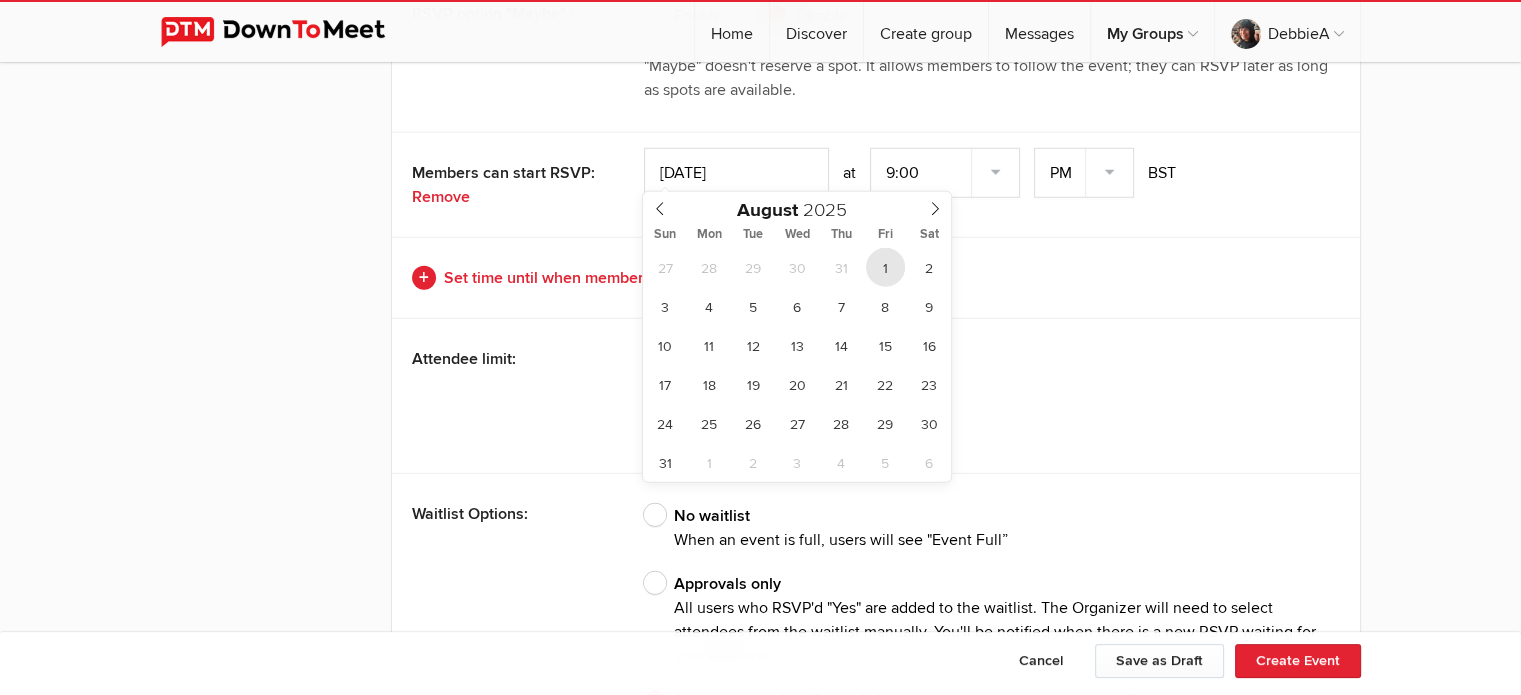 type on "[DATE]" 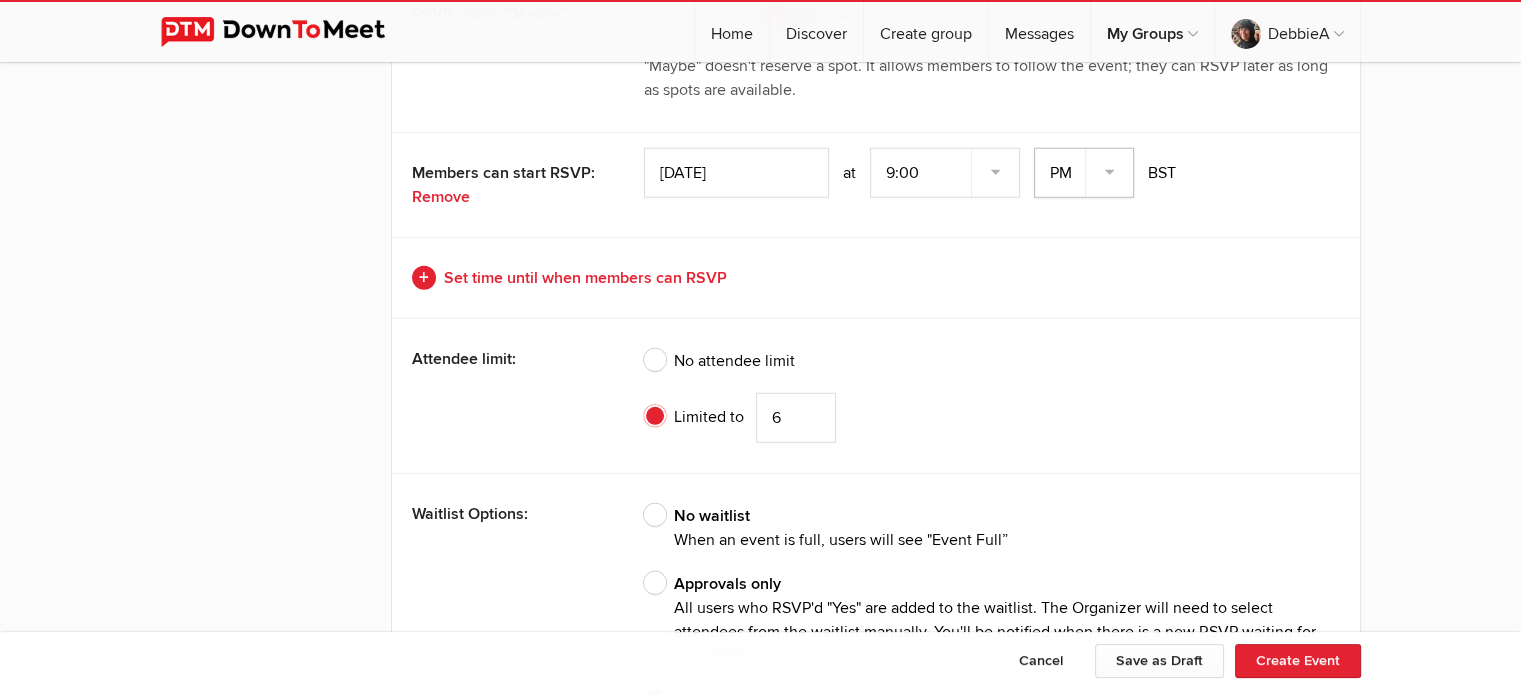 click on "AM PM" 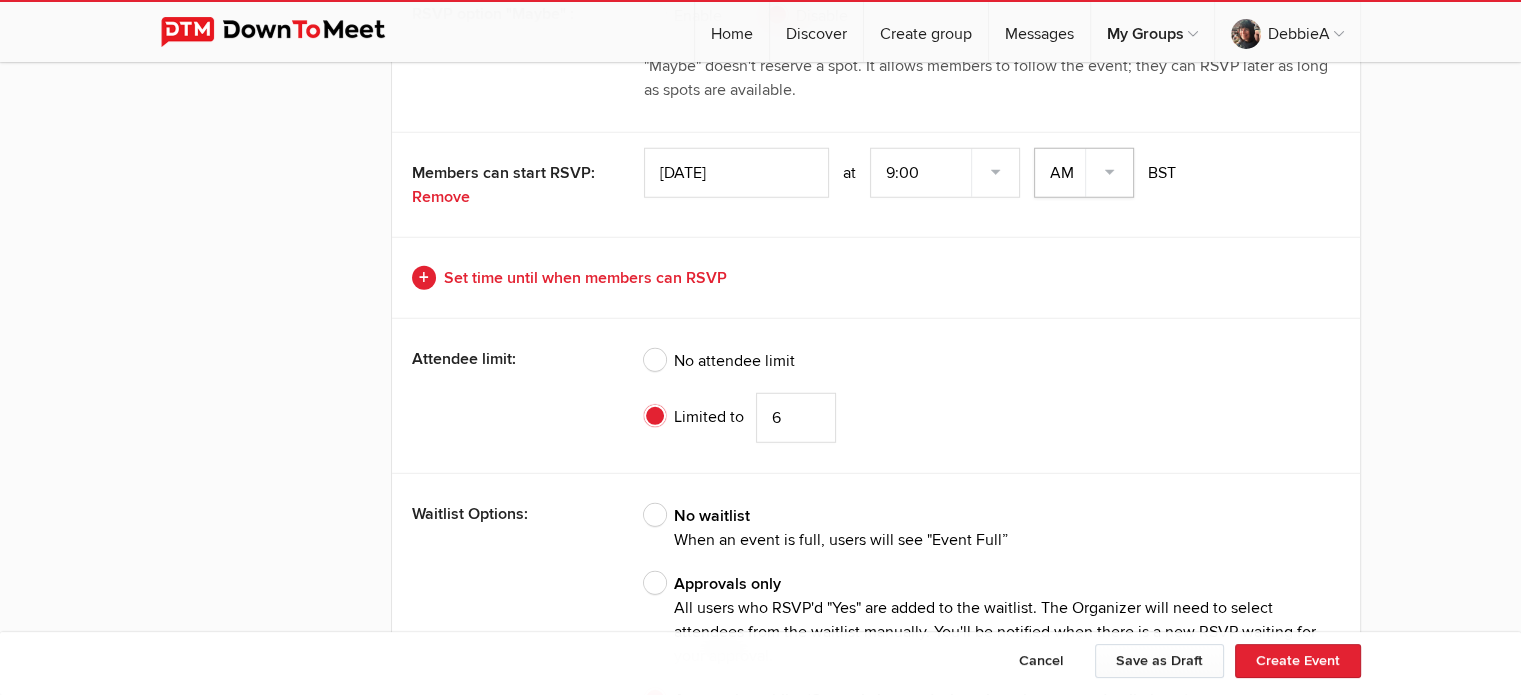 click on "AM PM" 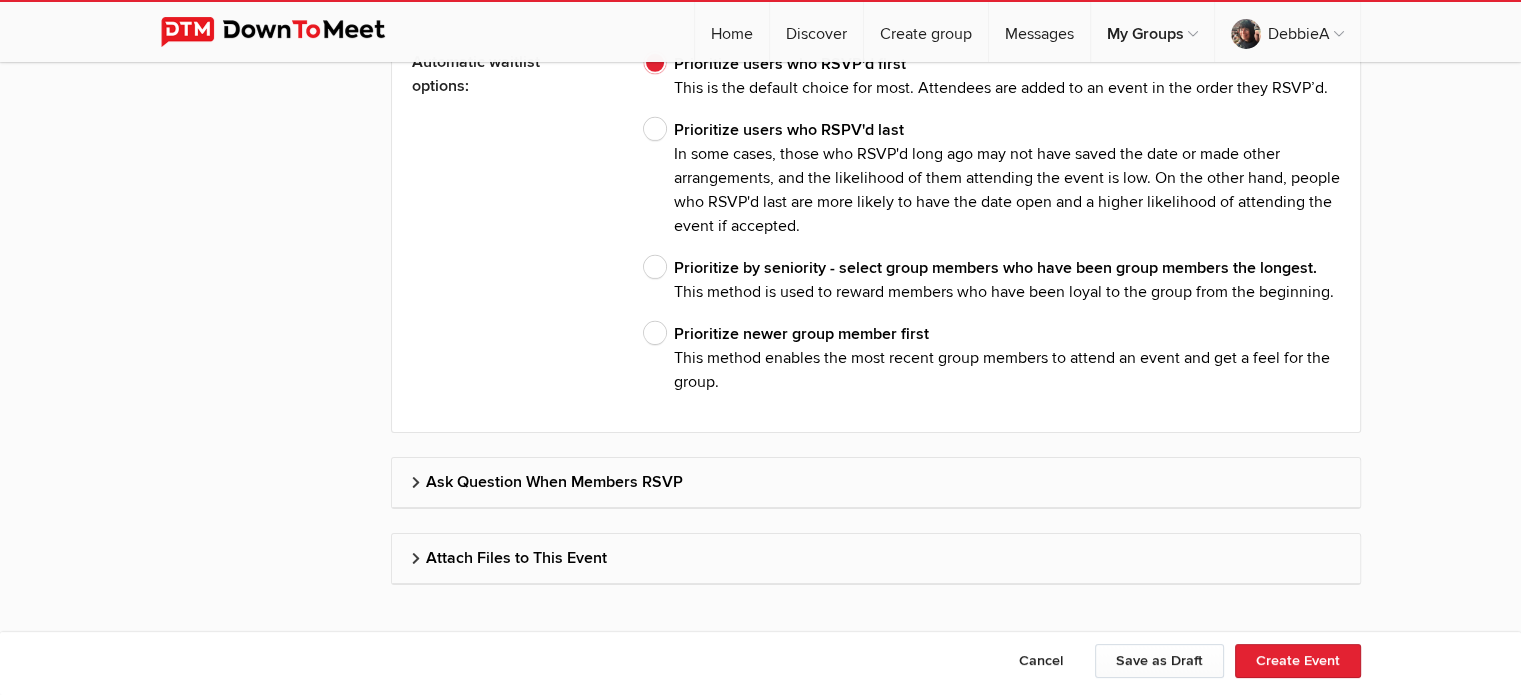 scroll, scrollTop: 6343, scrollLeft: 0, axis: vertical 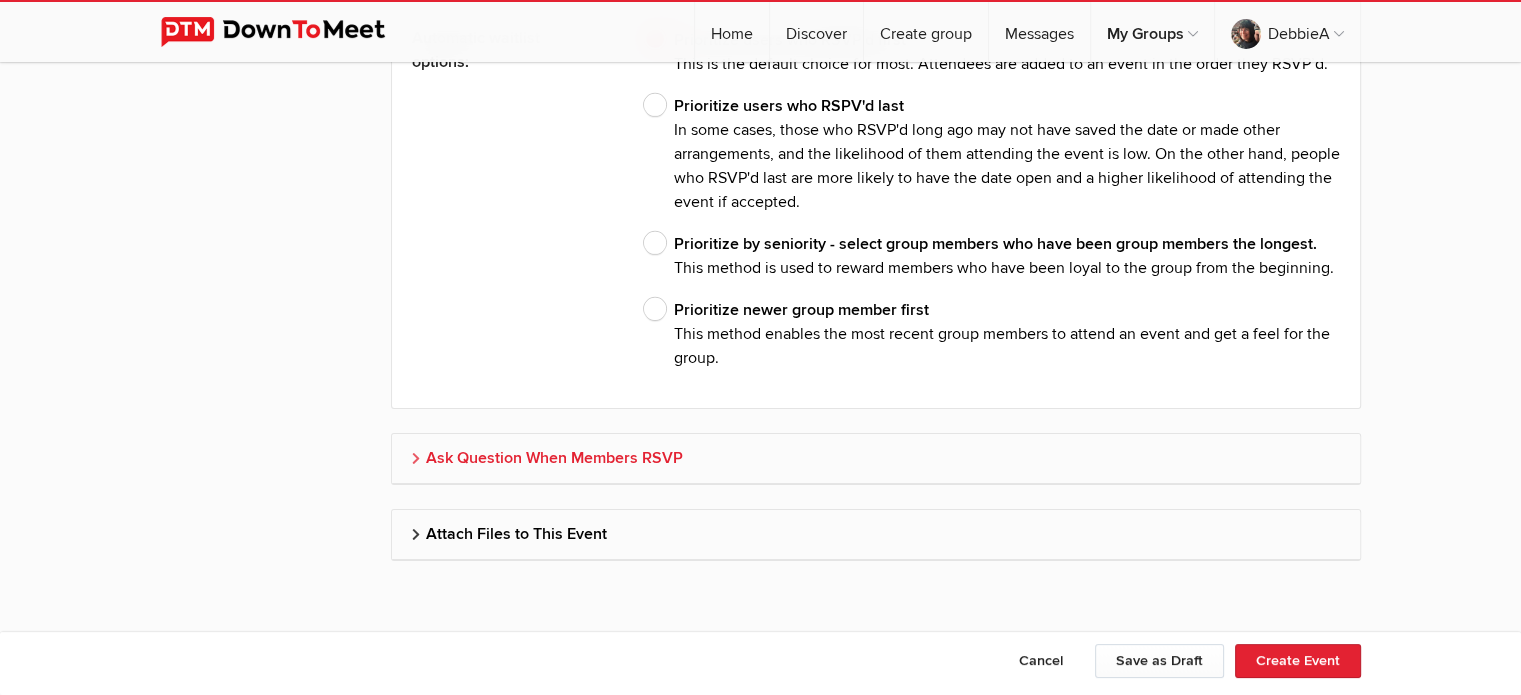 click 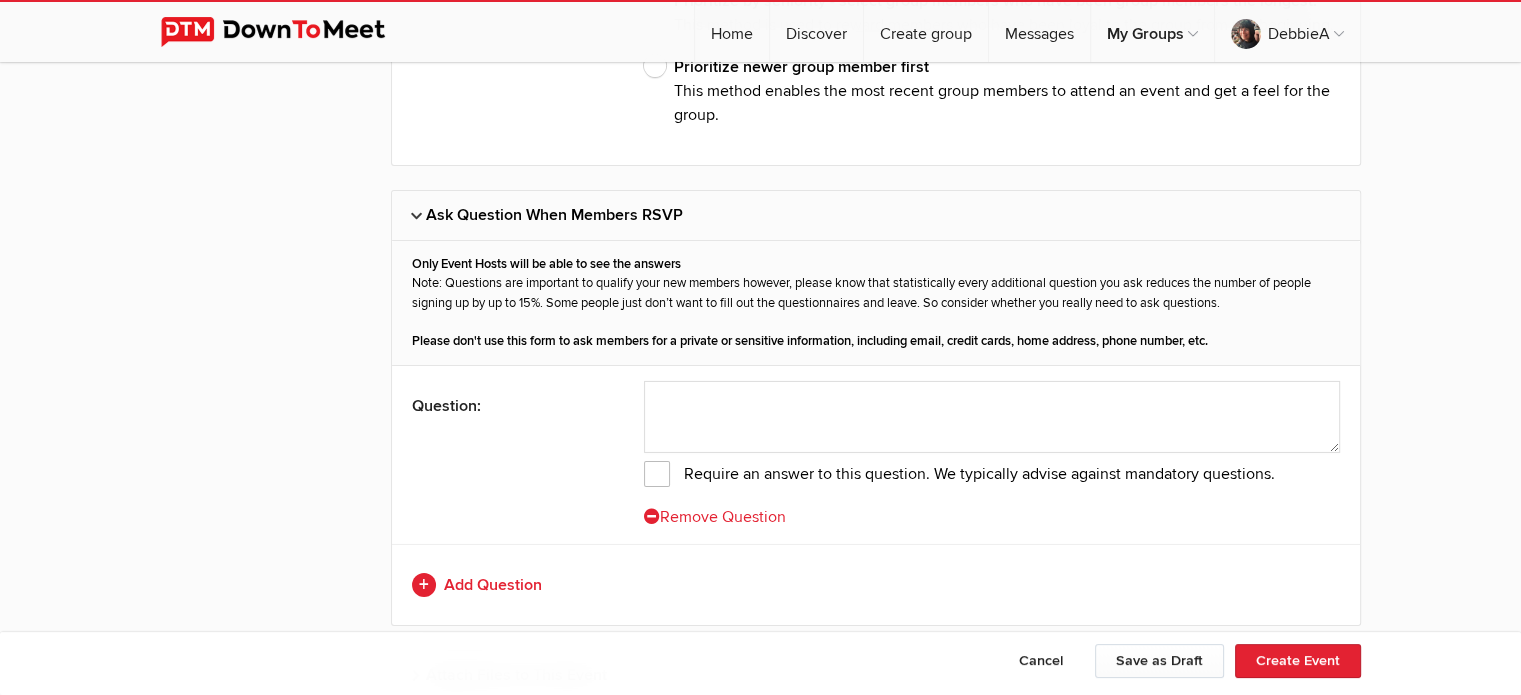 scroll, scrollTop: 6720, scrollLeft: 0, axis: vertical 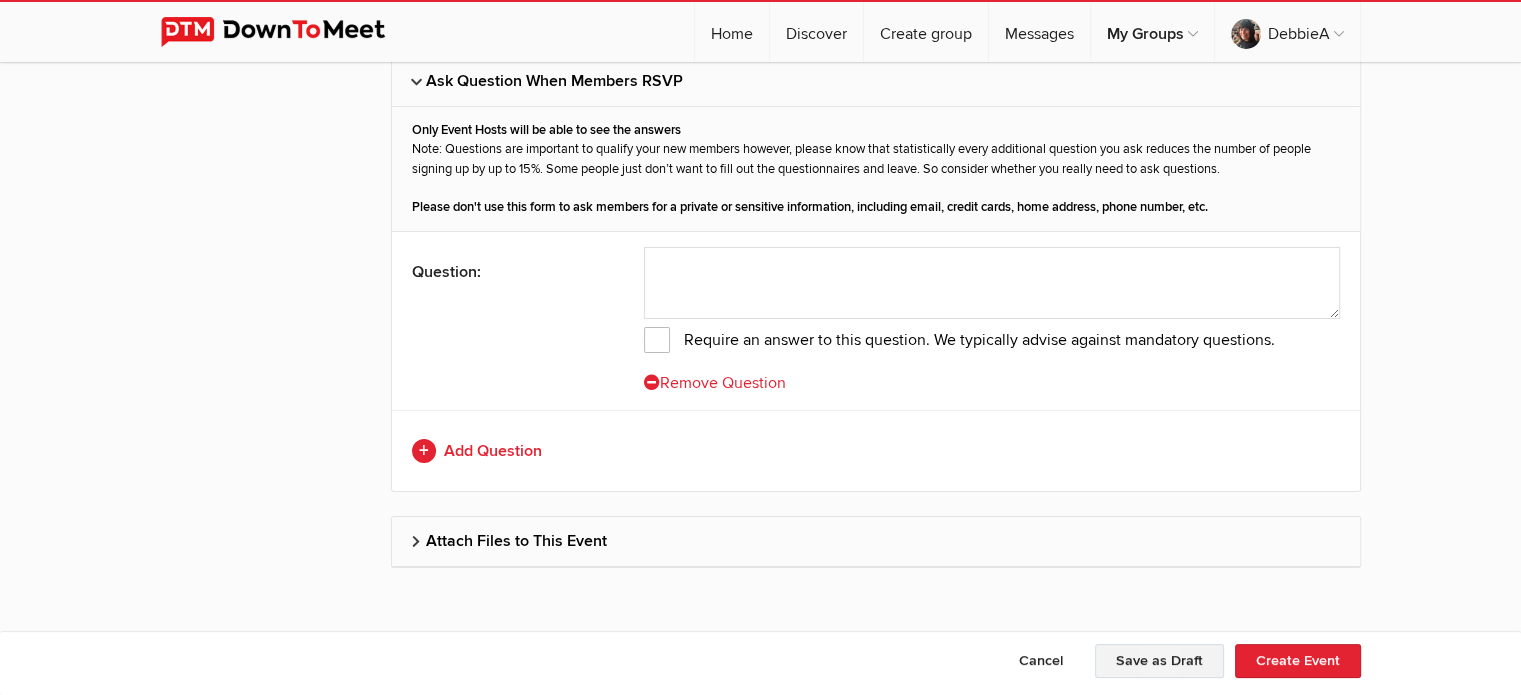 click on "Save as Draft" 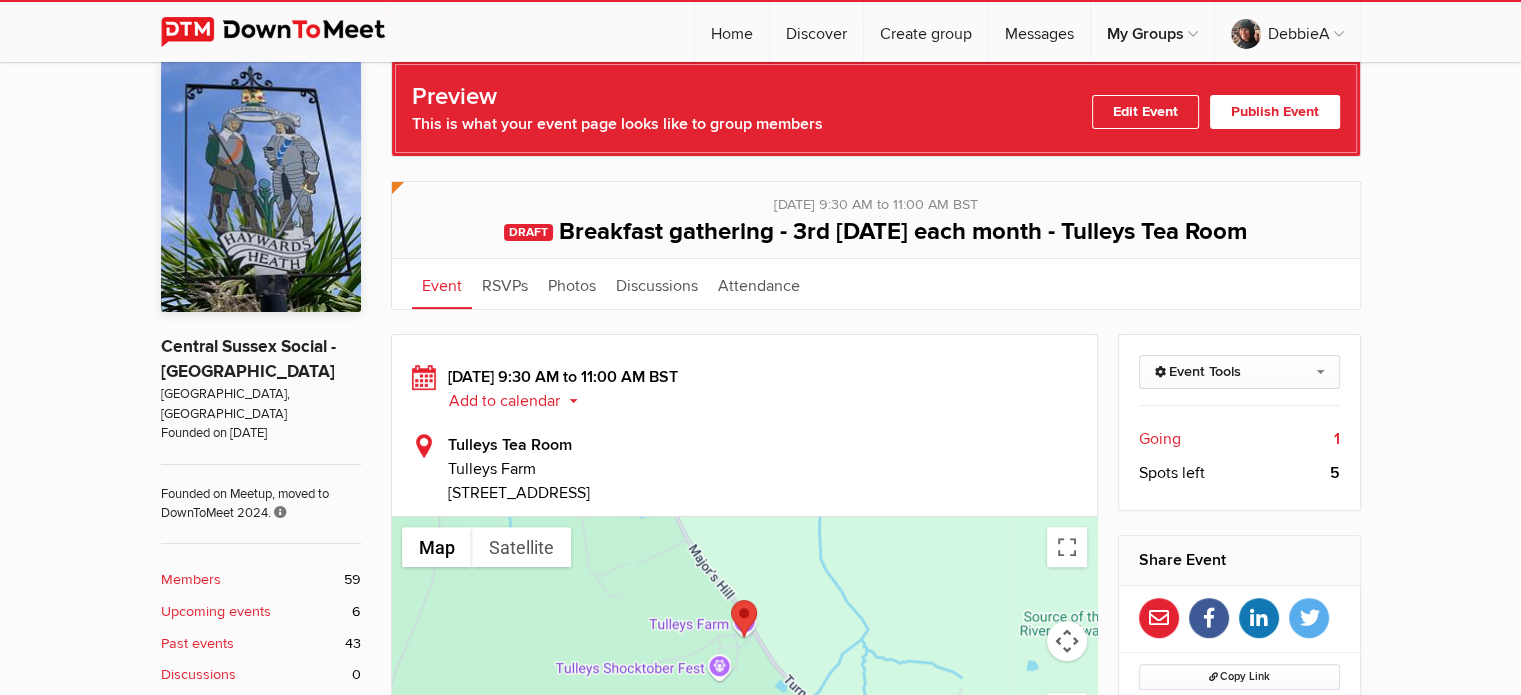 scroll, scrollTop: 448, scrollLeft: 0, axis: vertical 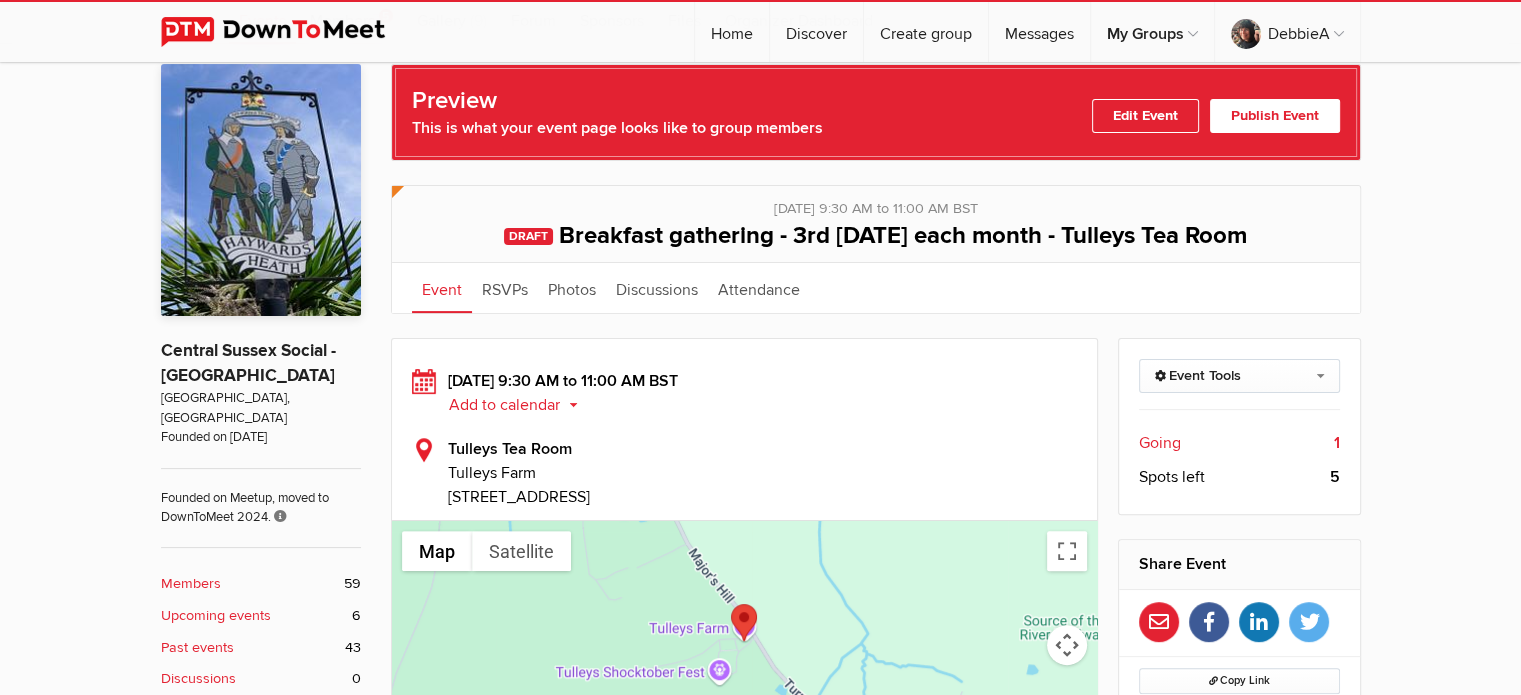 click on "Publish Event" 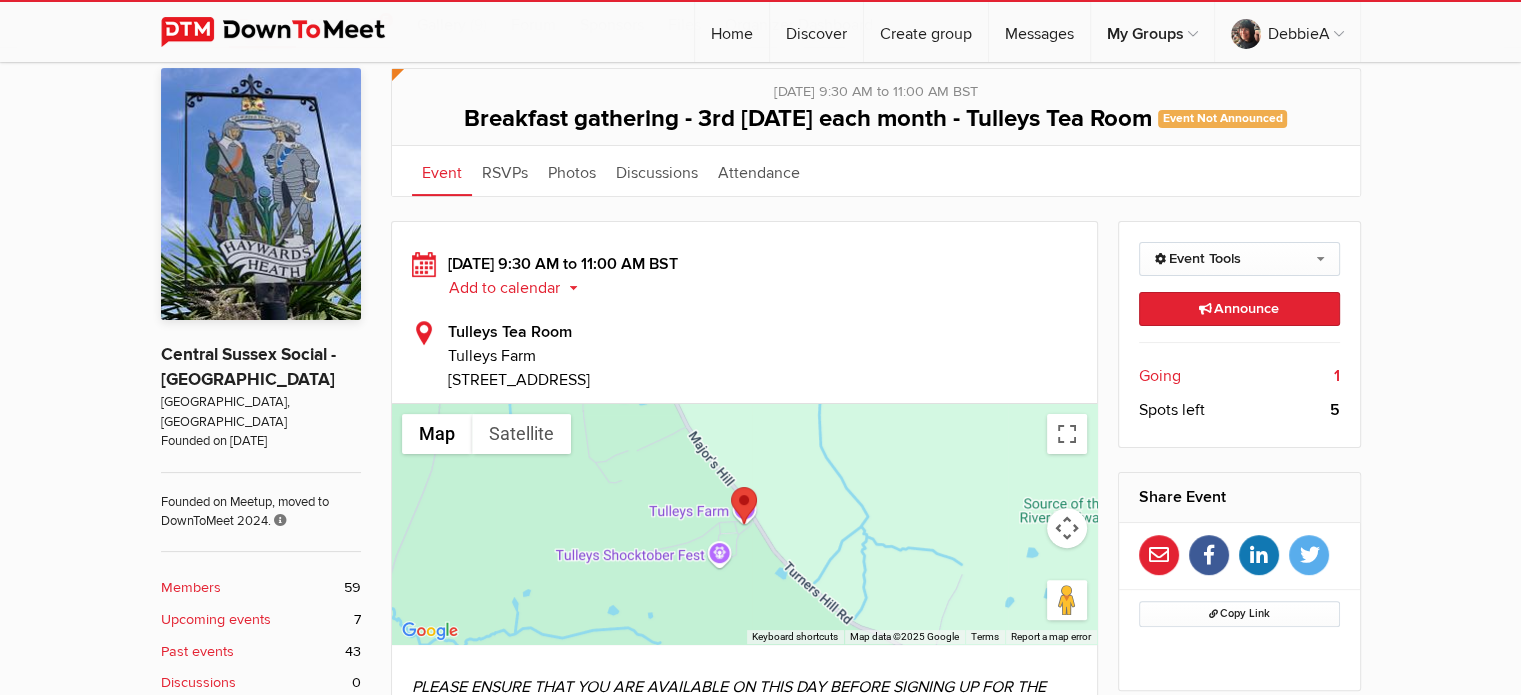 scroll, scrollTop: 446, scrollLeft: 0, axis: vertical 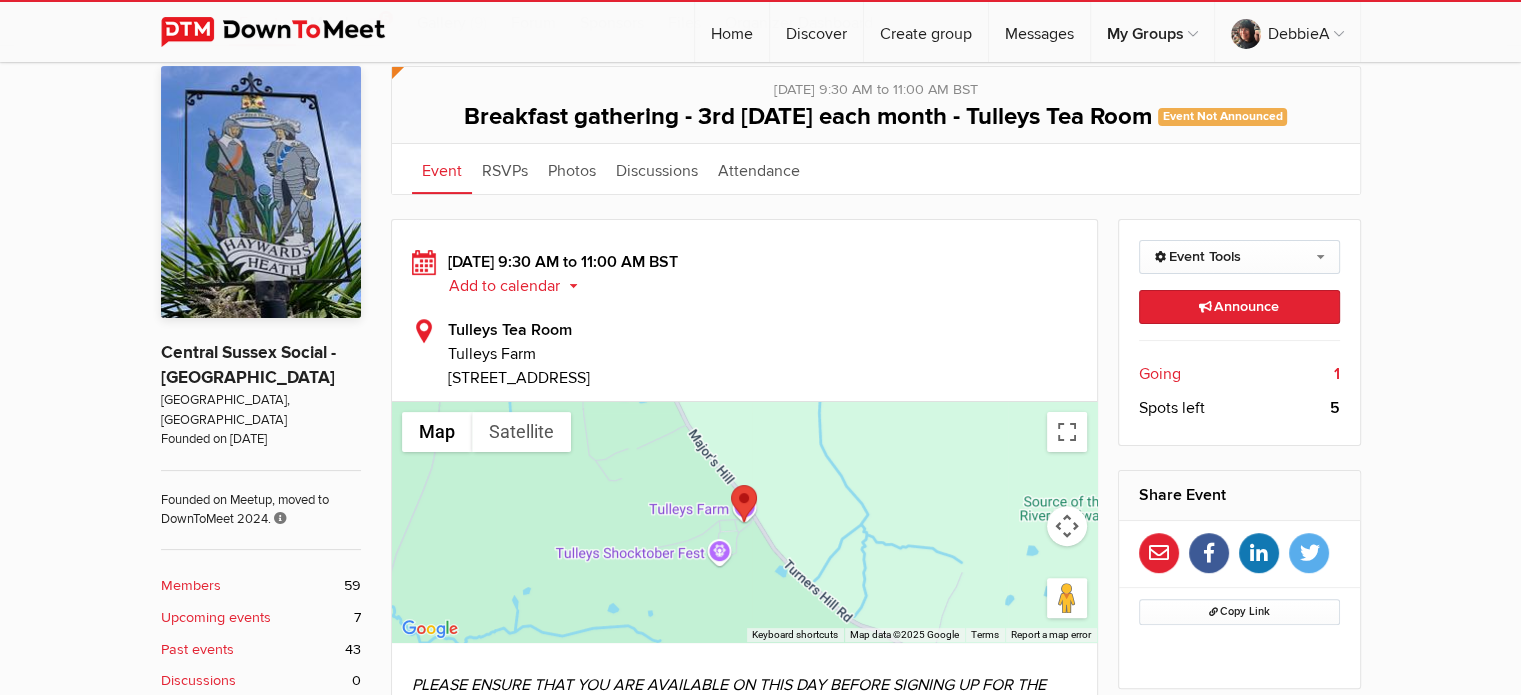 click on "Upcoming events" 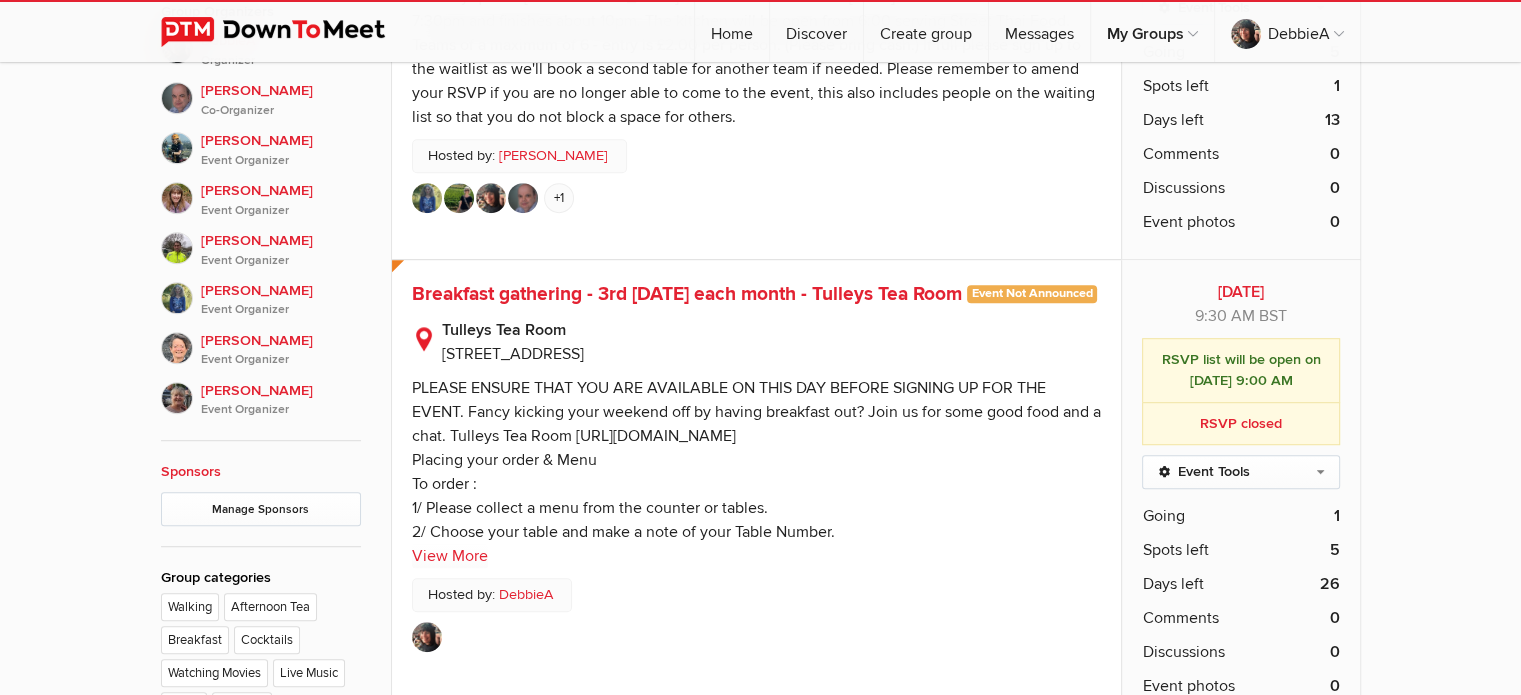 scroll, scrollTop: 1240, scrollLeft: 0, axis: vertical 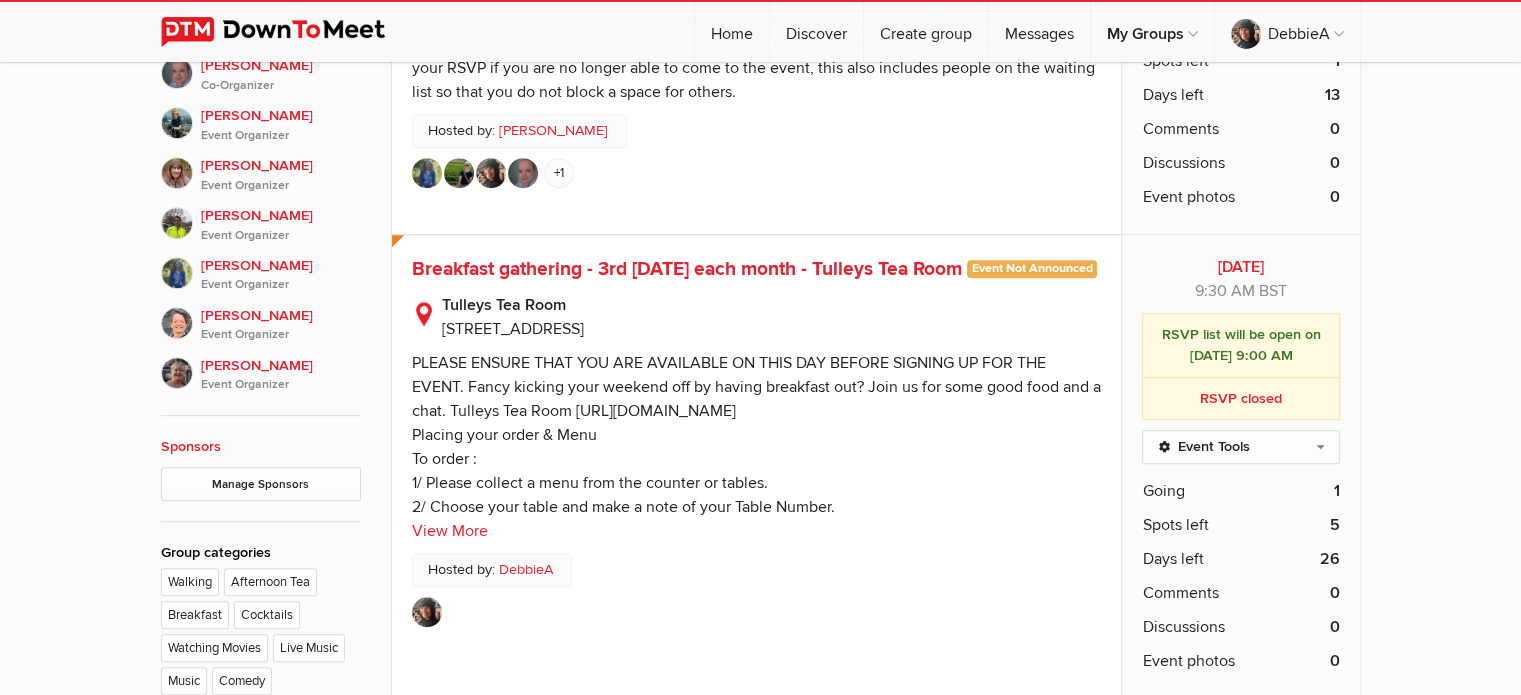 click on "All events
Upcoming
Past
Calendar
Drafts
(2)
Upcoming Events
[DATE]
[DATE]
7:00 PM
BST
Limited visibility event" 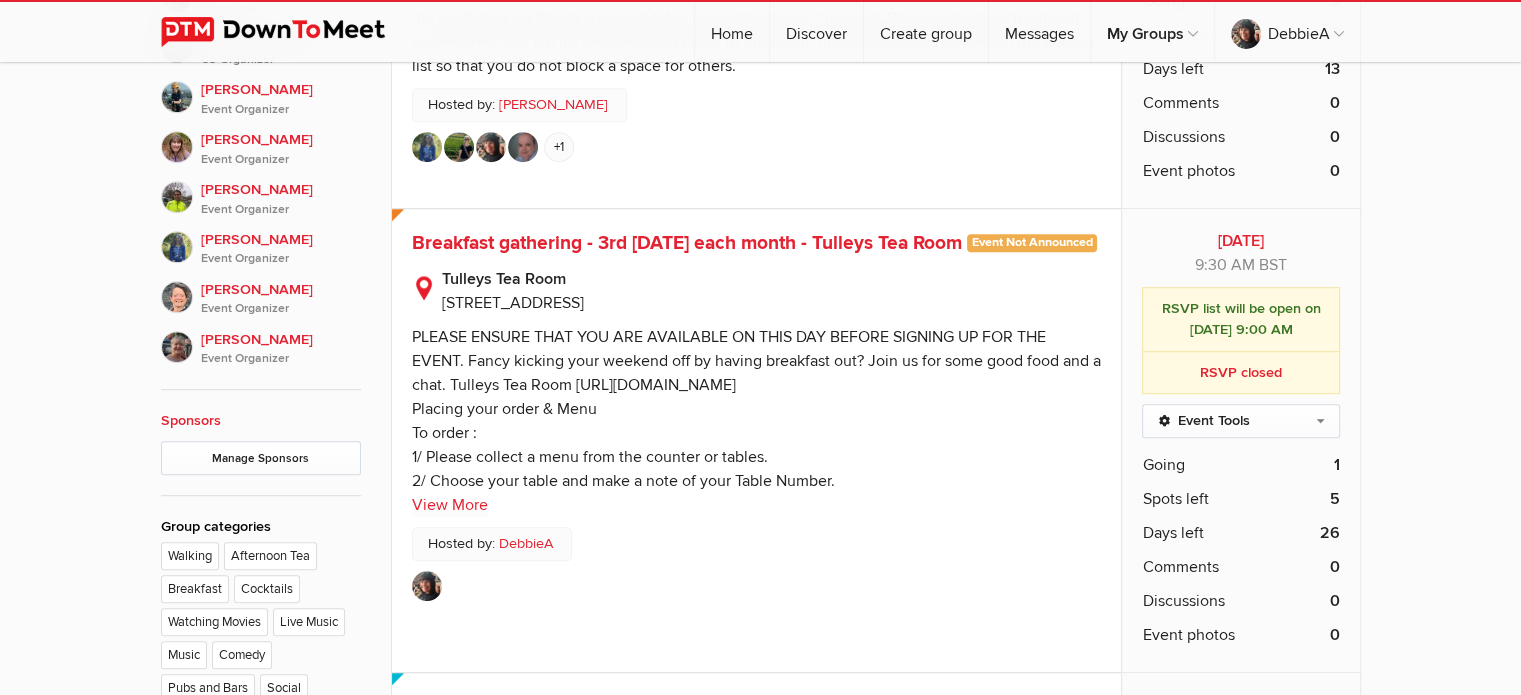 scroll, scrollTop: 1265, scrollLeft: 0, axis: vertical 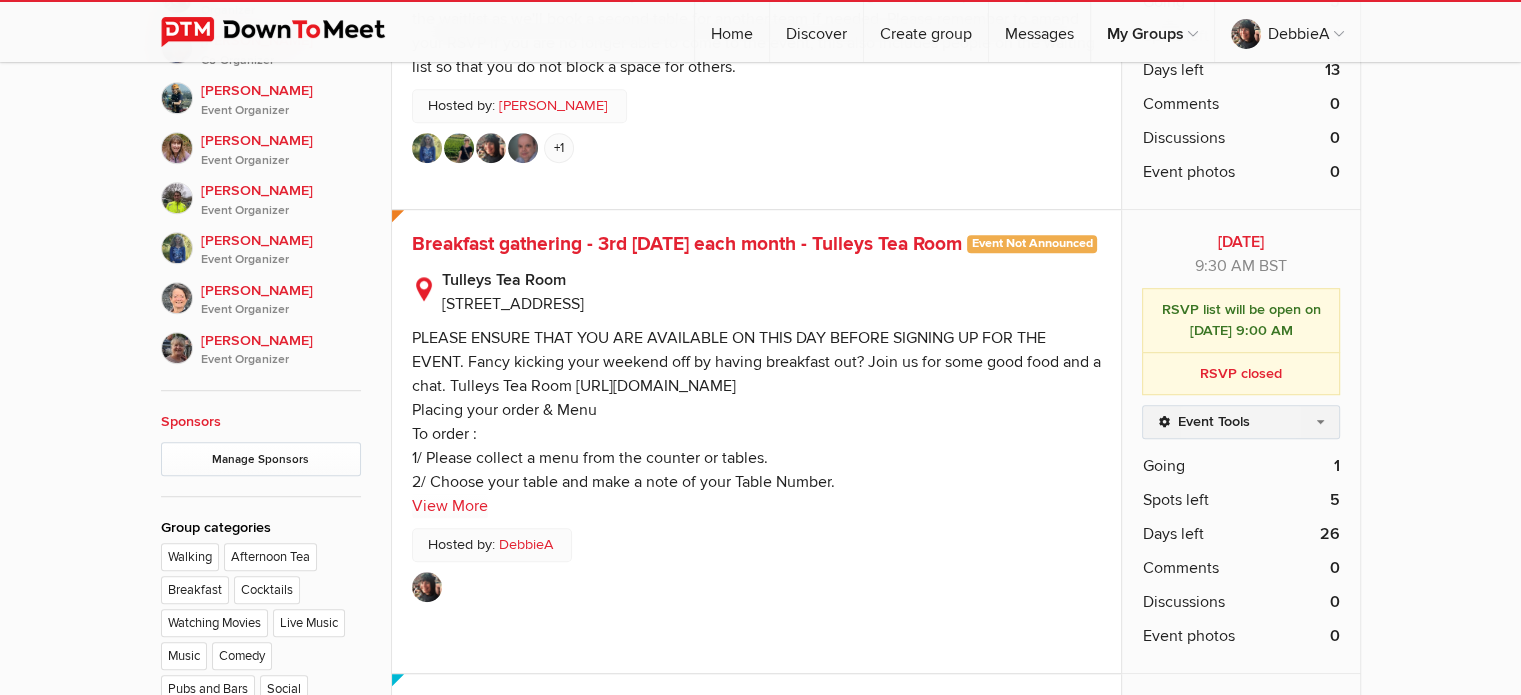 click on "Event Tools" 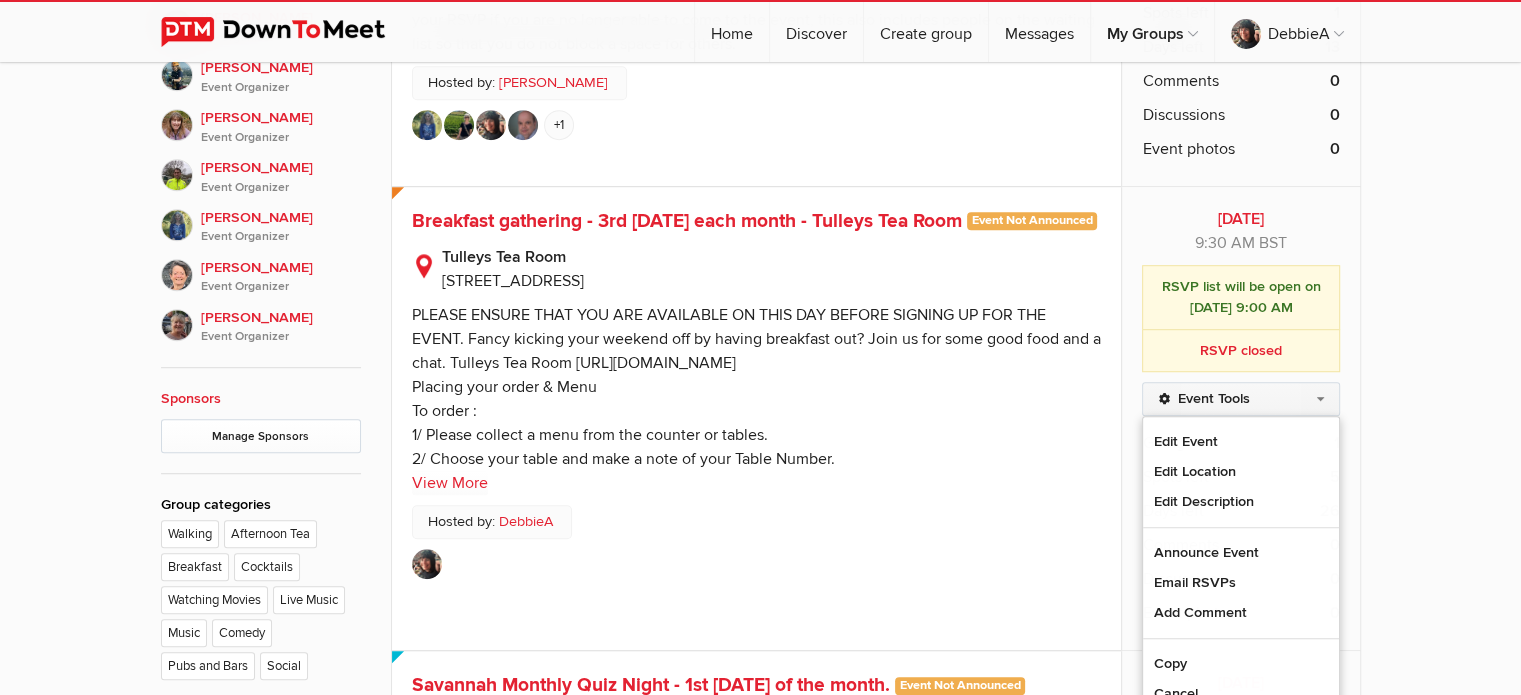 scroll, scrollTop: 1287, scrollLeft: 0, axis: vertical 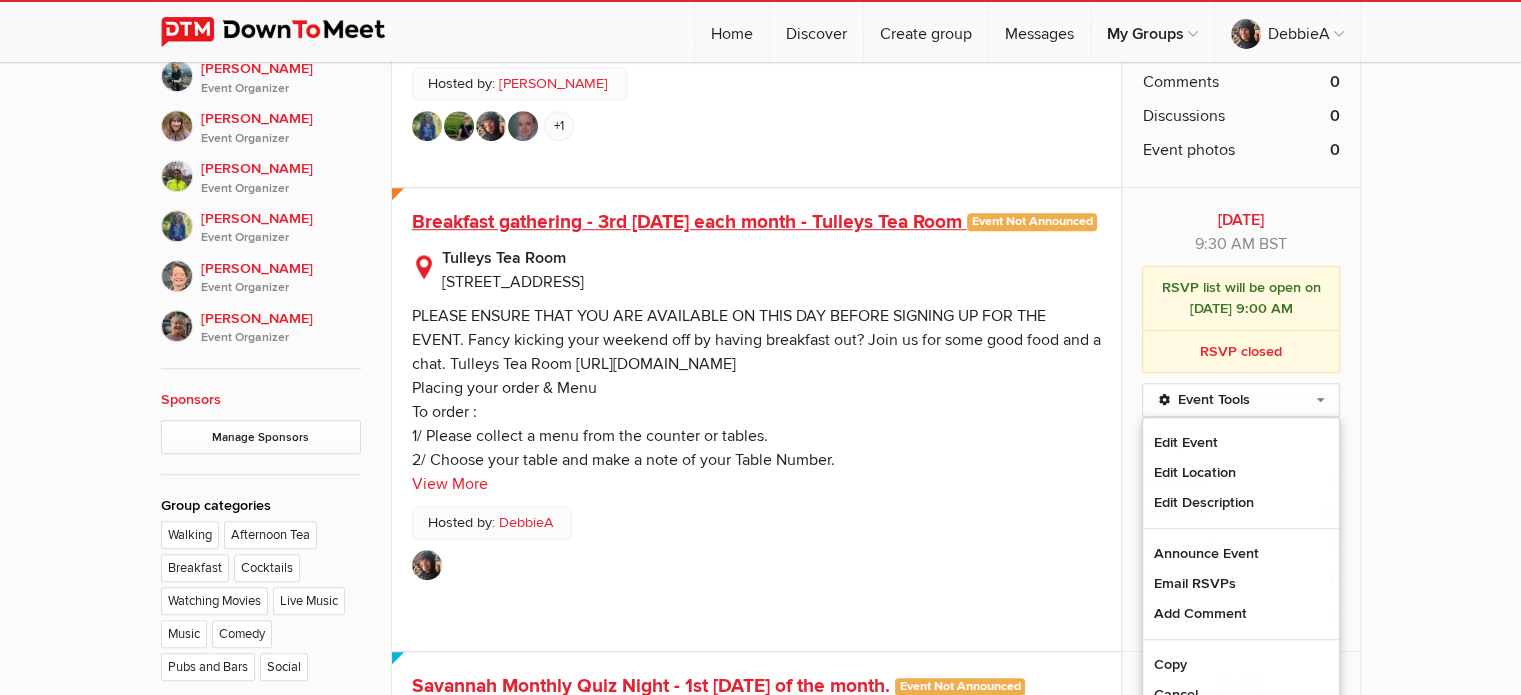 click on "Breakfast gathering - 3rd [DATE] each month - Tulleys Tea Room" 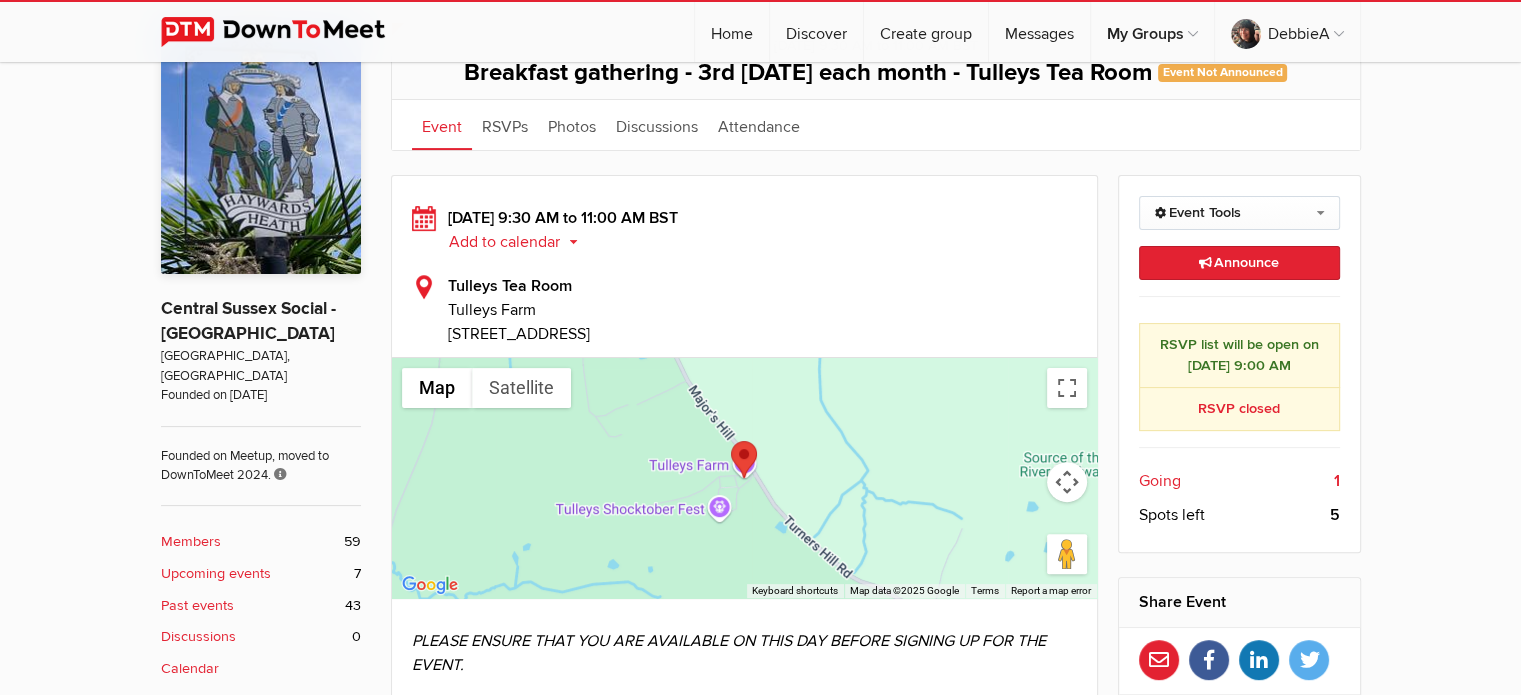 scroll, scrollTop: 492, scrollLeft: 0, axis: vertical 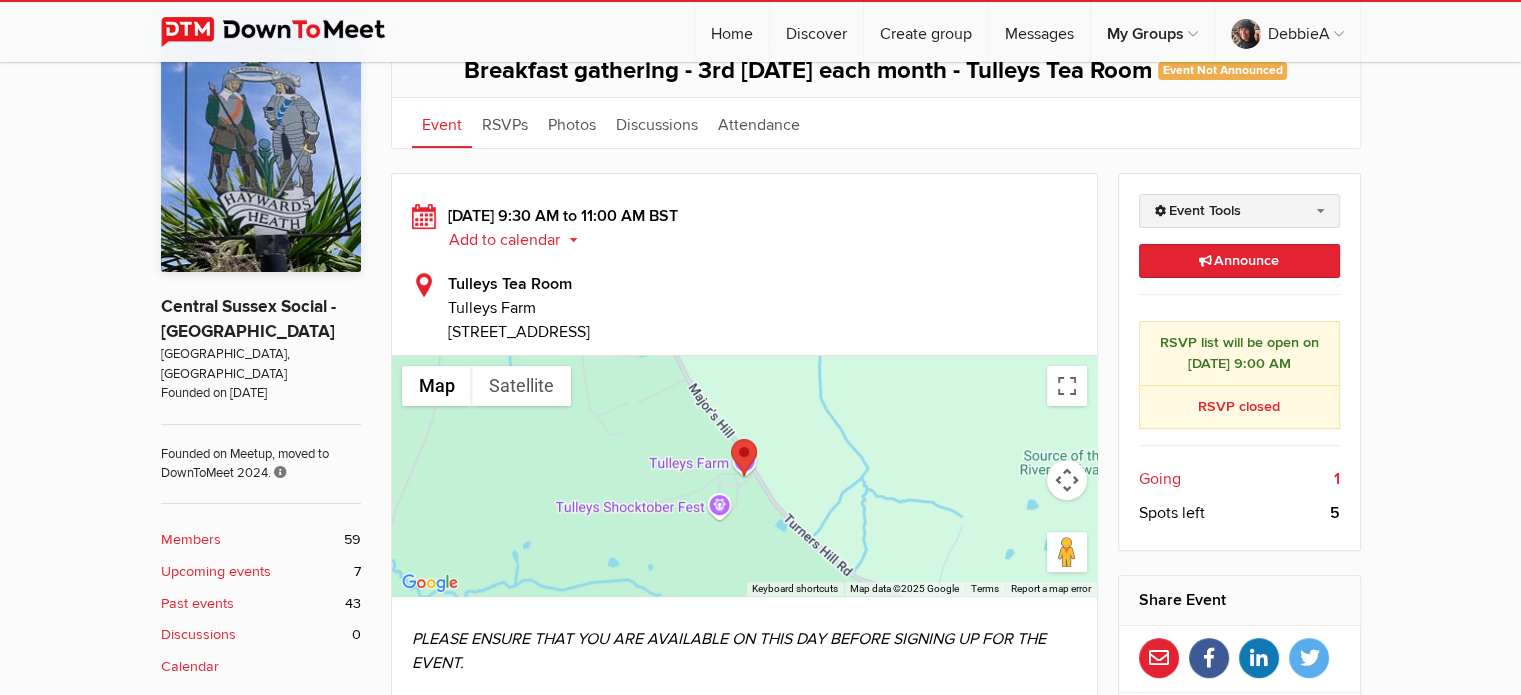 click on "Event Tools" 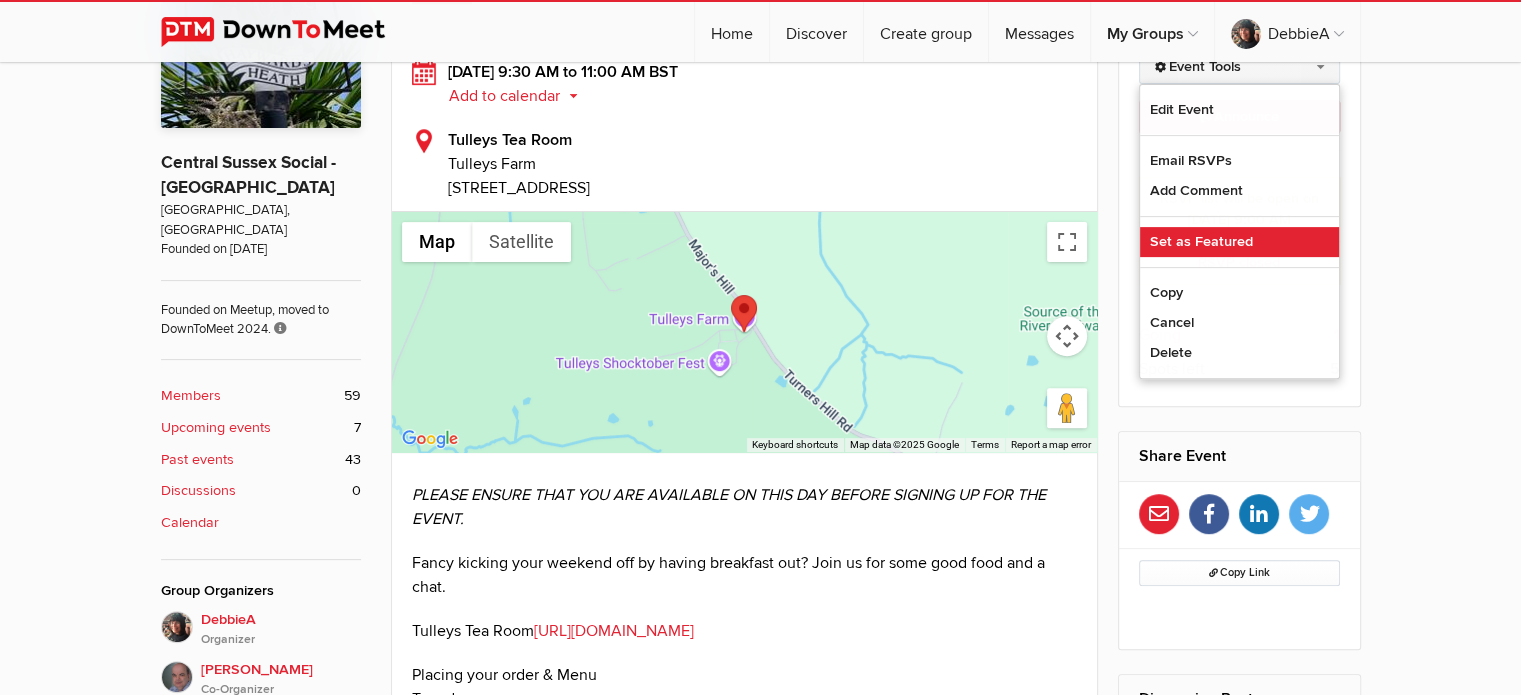 scroll, scrollTop: 635, scrollLeft: 0, axis: vertical 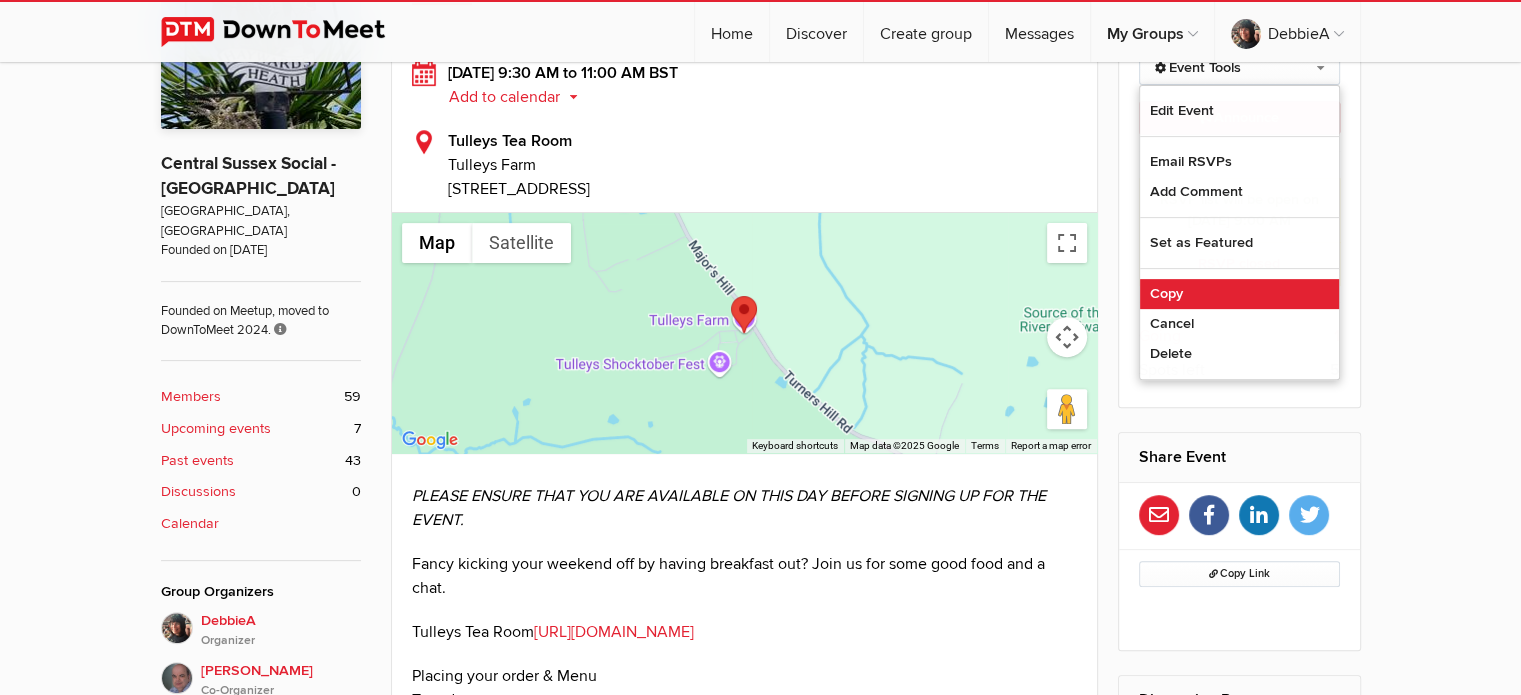 click on "Copy" 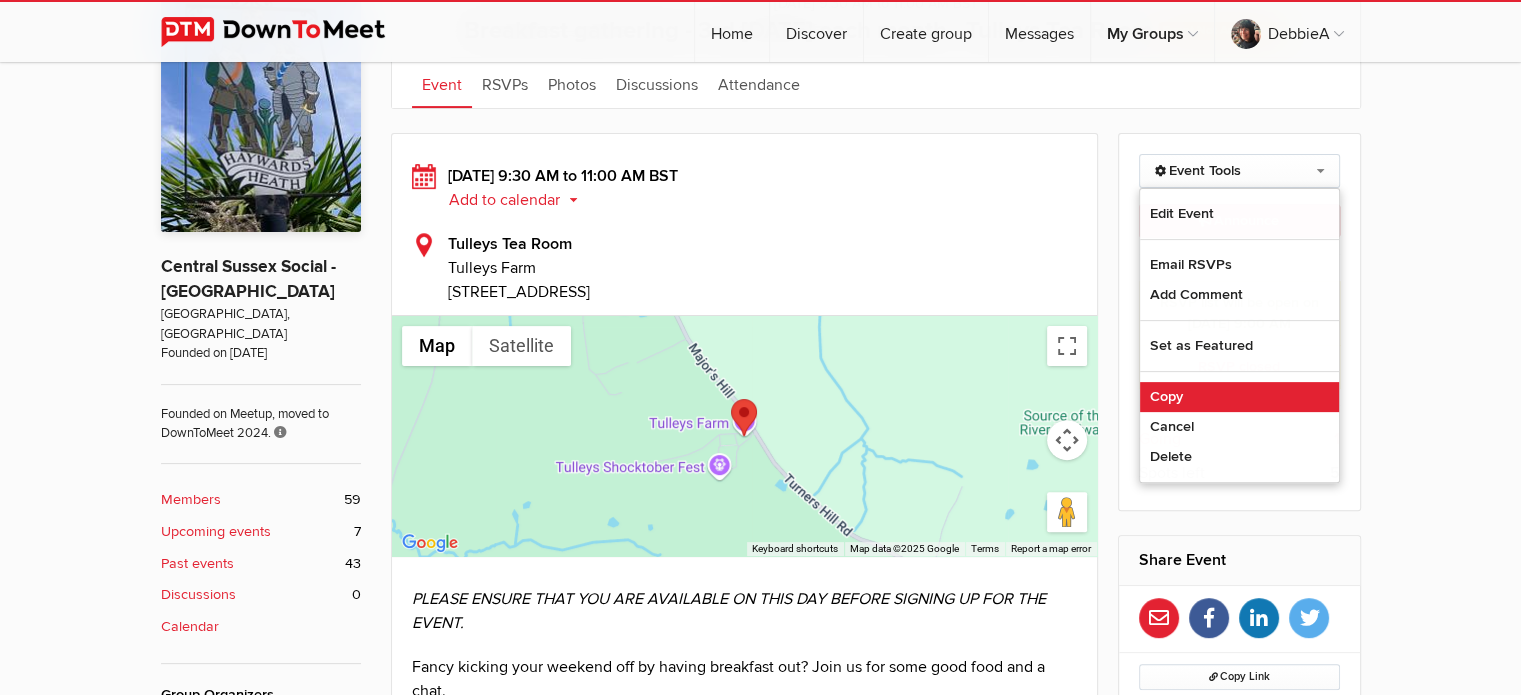 select on "[GEOGRAPHIC_DATA]" 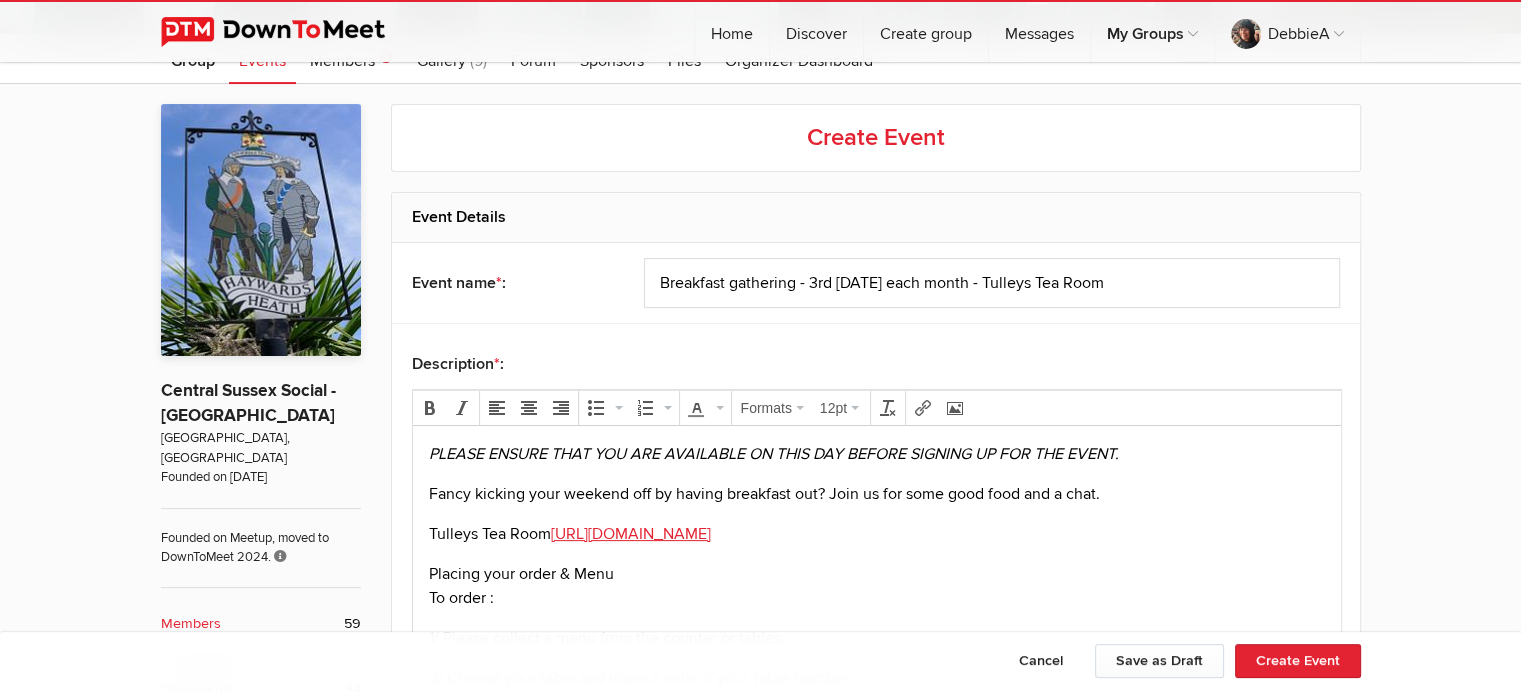 scroll, scrollTop: 410, scrollLeft: 0, axis: vertical 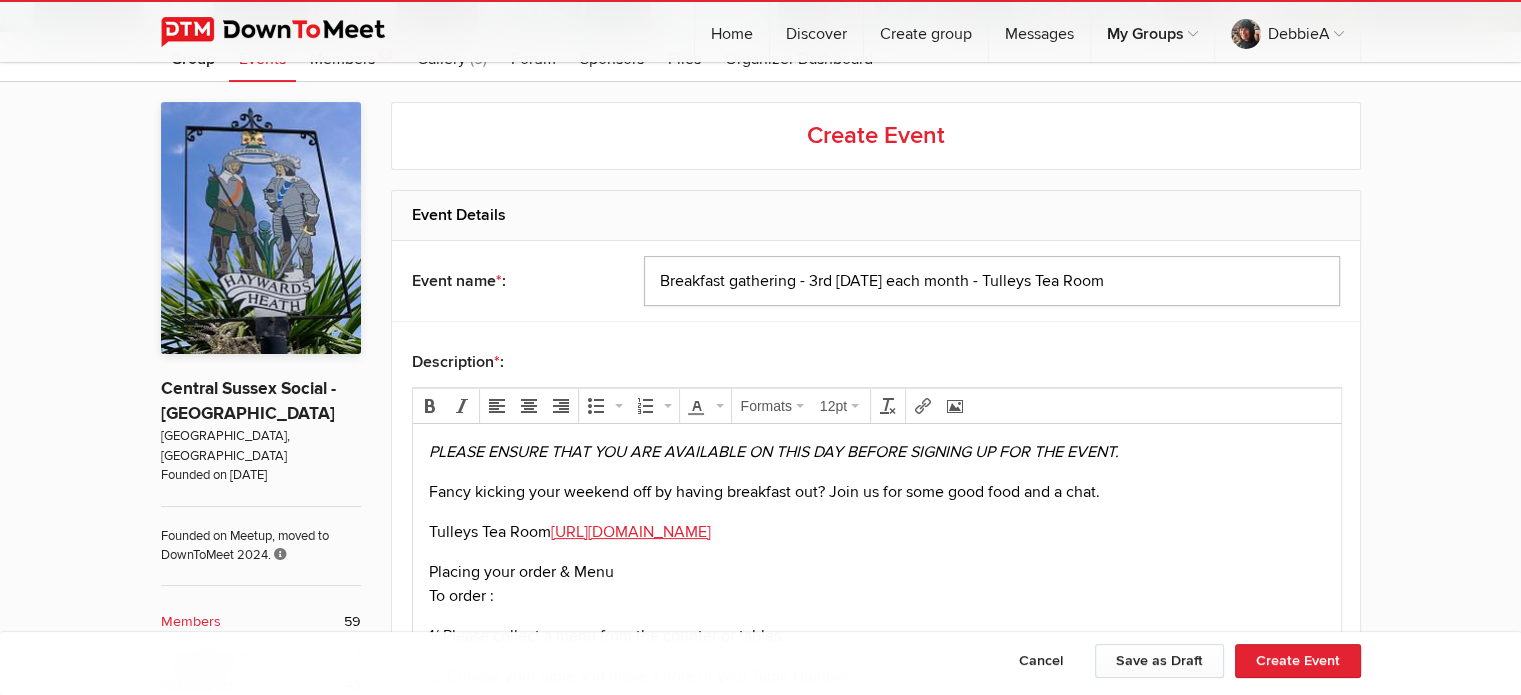 drag, startPoint x: 1123, startPoint y: 283, endPoint x: 998, endPoint y: 268, distance: 125.89678 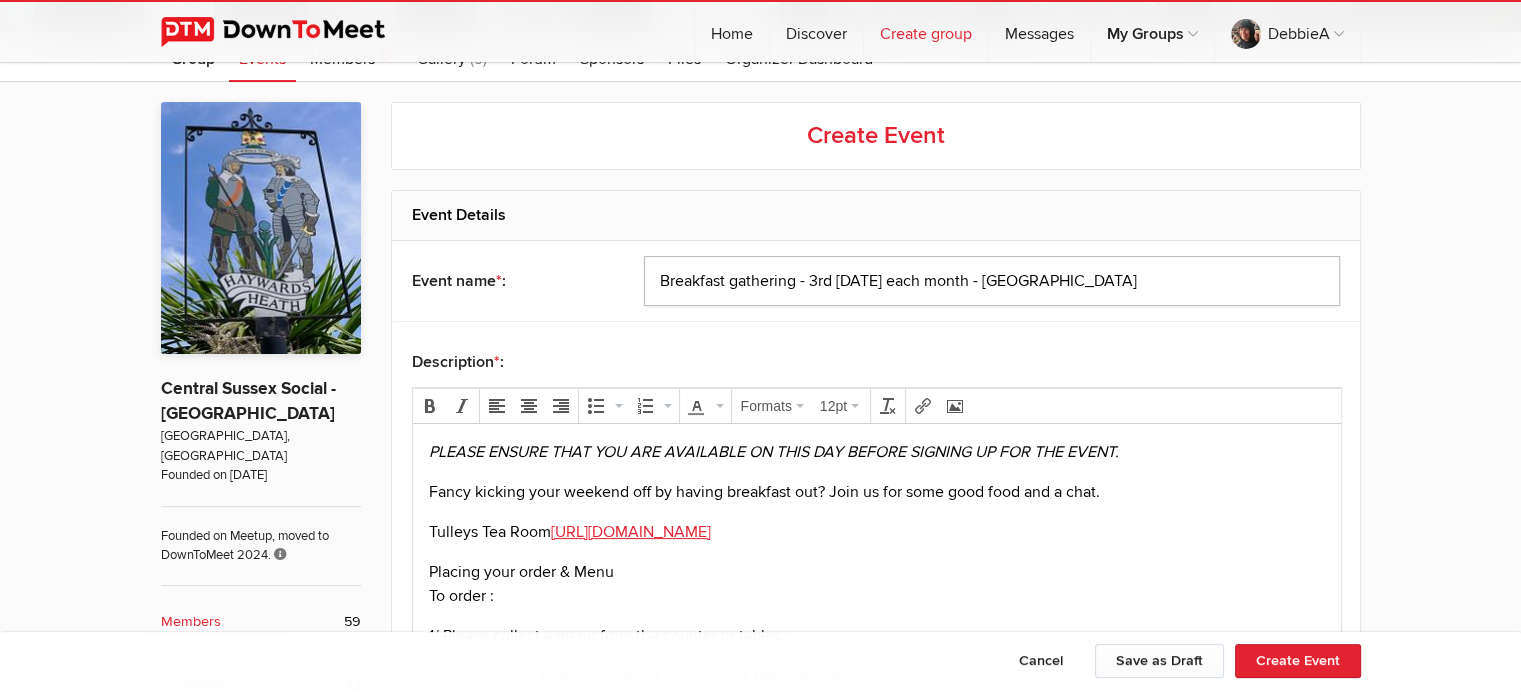 type on "Breakfast gathering - 3rd [DATE] each month - [GEOGRAPHIC_DATA]" 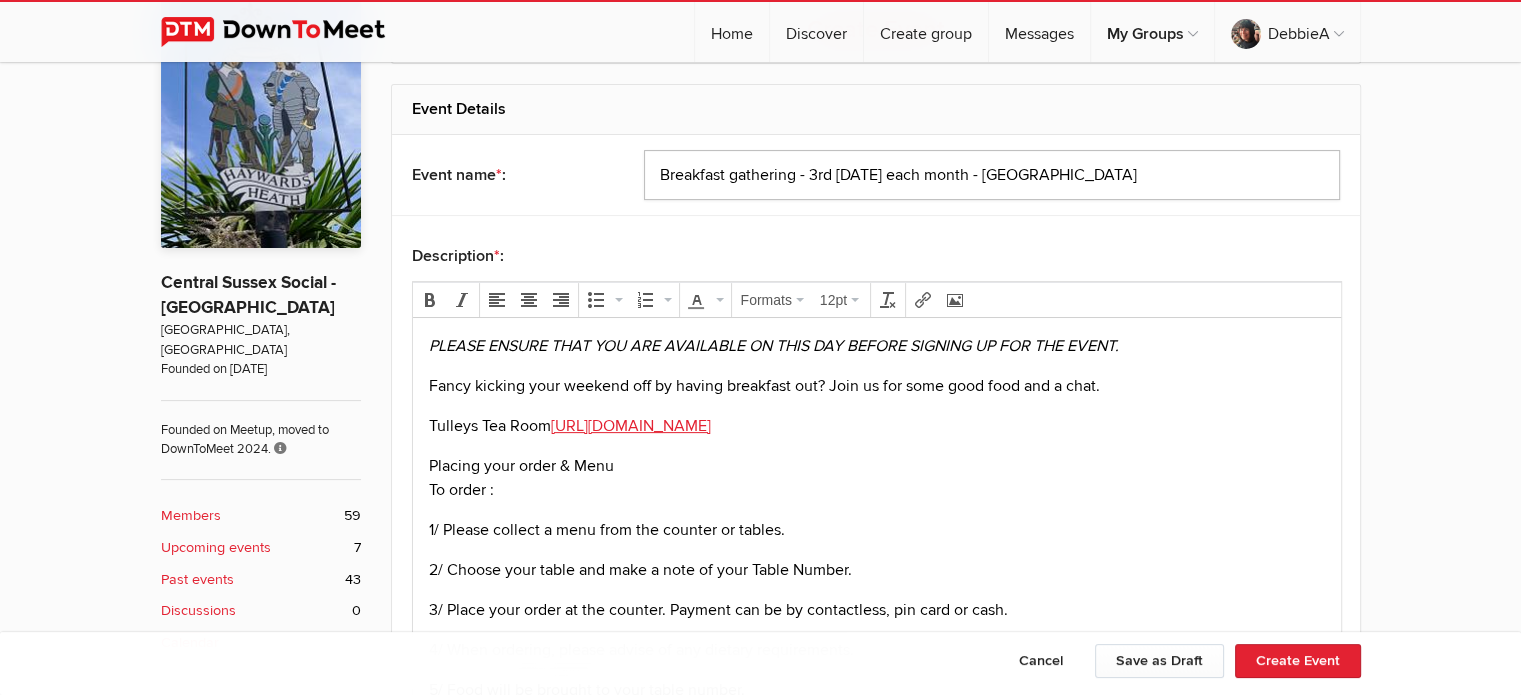 scroll, scrollTop: 568, scrollLeft: 0, axis: vertical 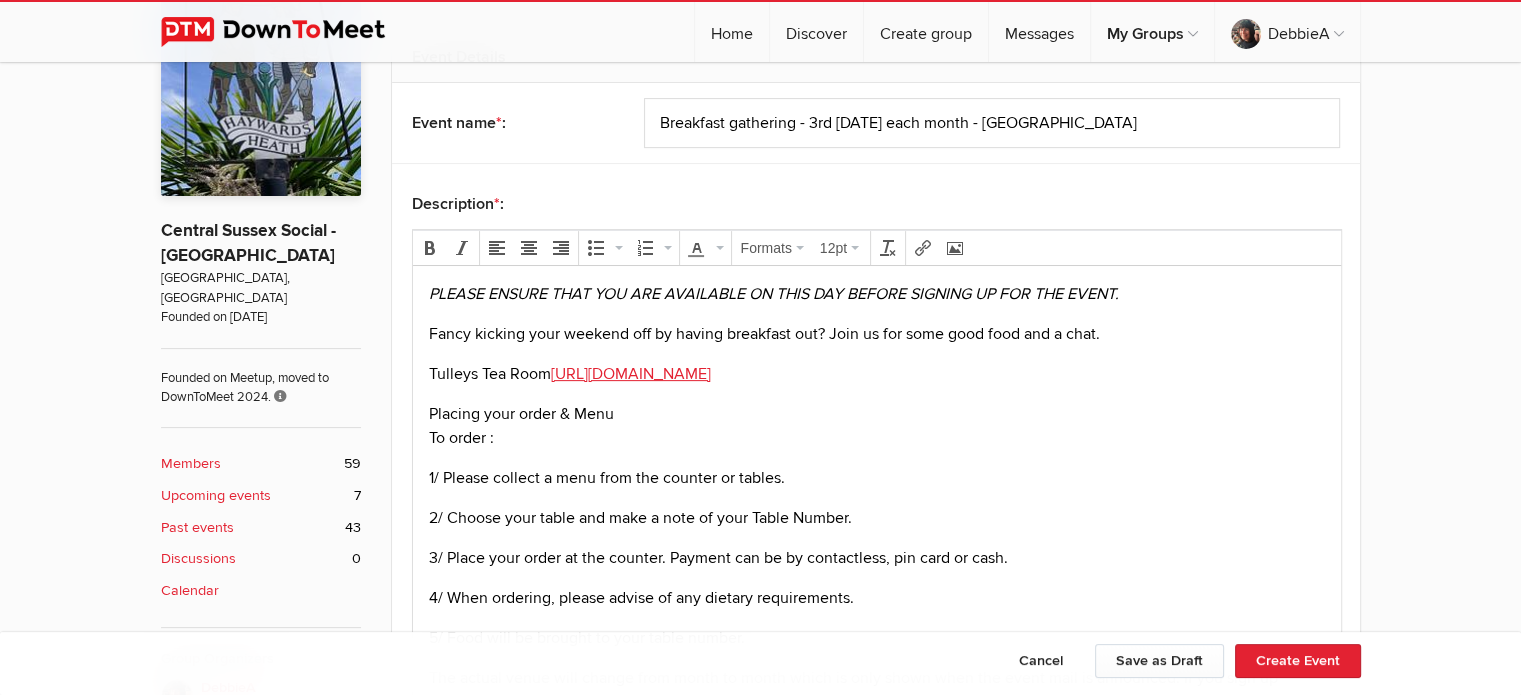 click on "Fancy kicking your weekend off by having breakfast out? Join us for some good food and a chat." at bounding box center (876, 334) 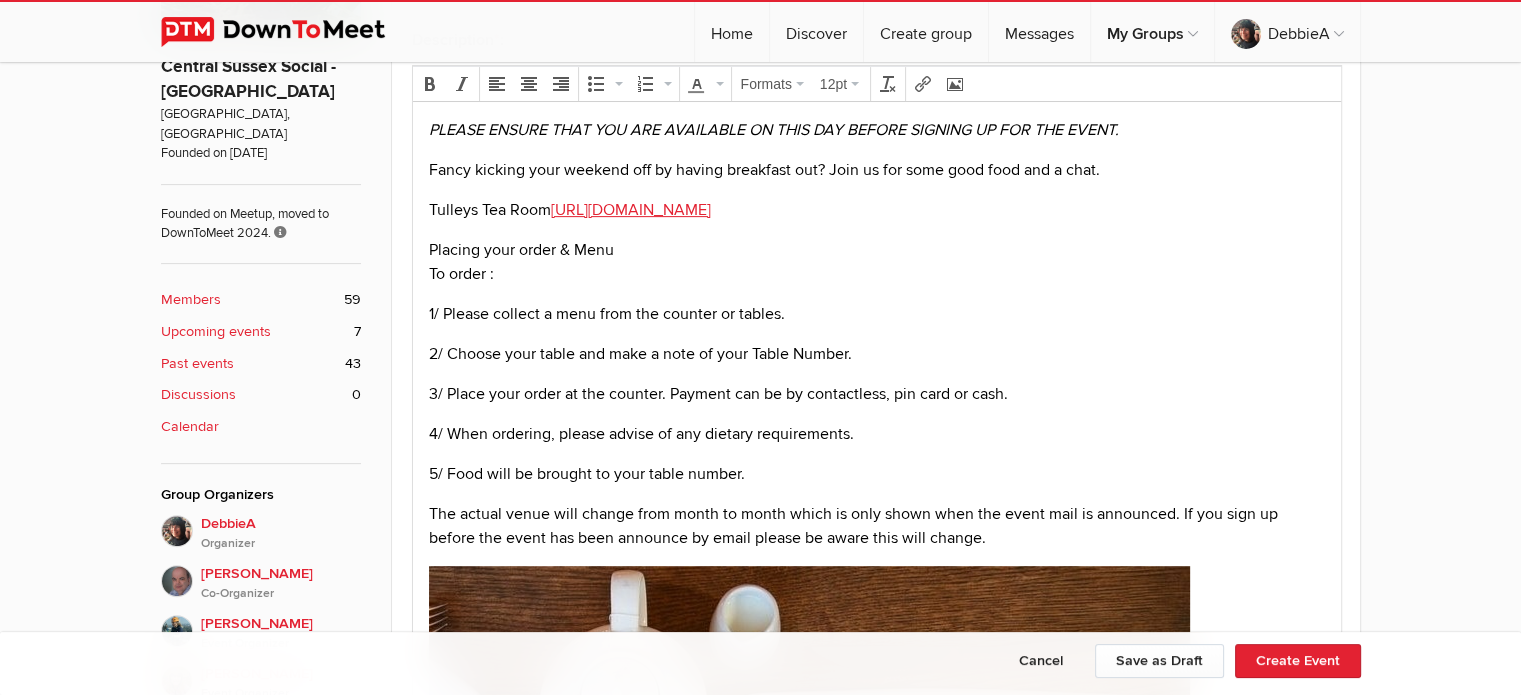 scroll, scrollTop: 731, scrollLeft: 0, axis: vertical 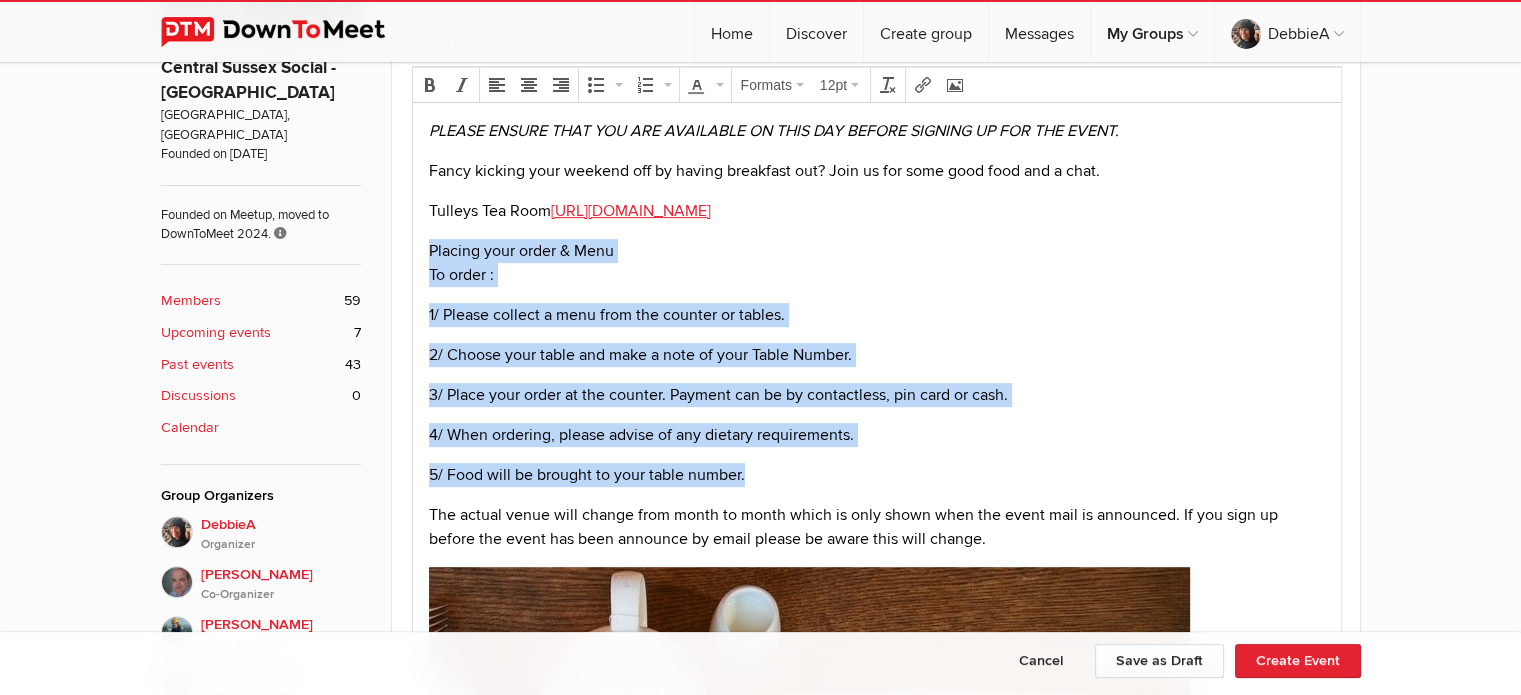 drag, startPoint x: 749, startPoint y: 482, endPoint x: 392, endPoint y: 233, distance: 435.25854 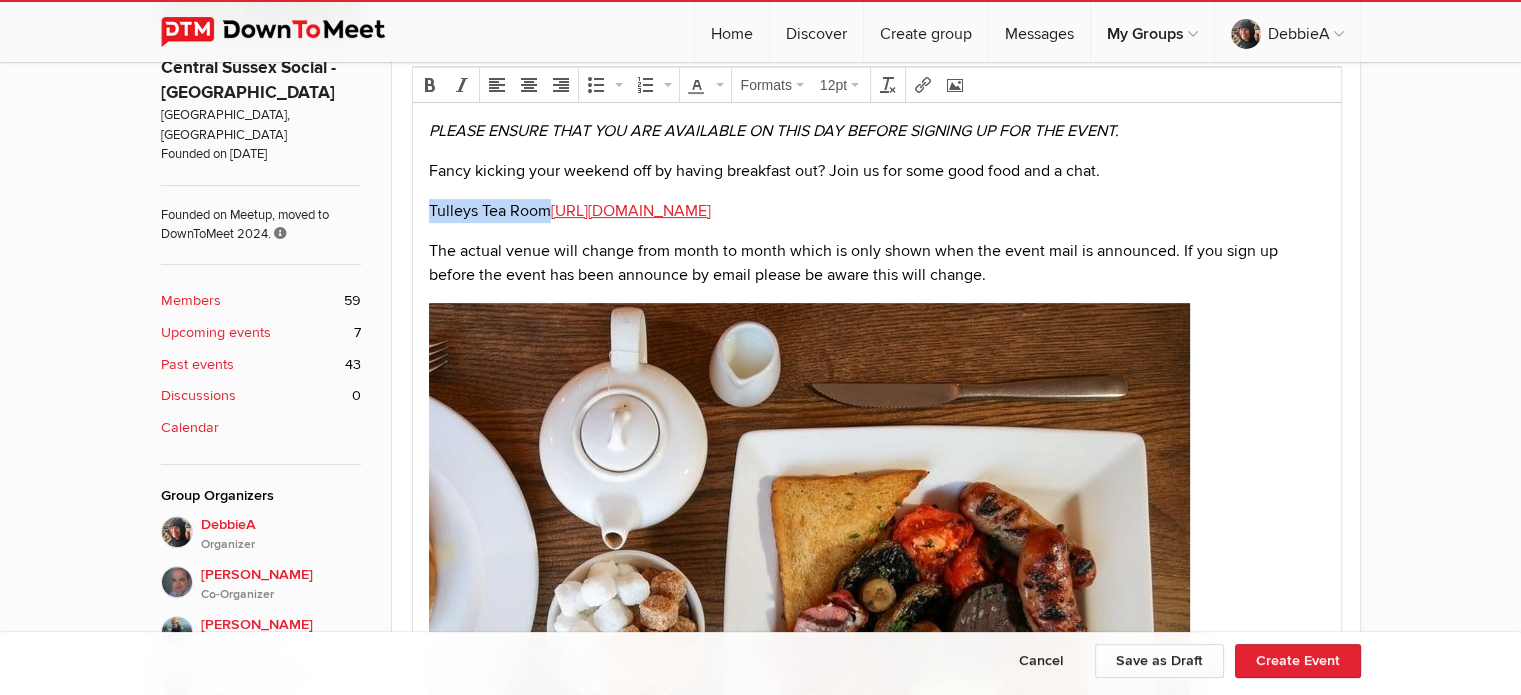drag, startPoint x: 550, startPoint y: 214, endPoint x: 392, endPoint y: 195, distance: 159.1383 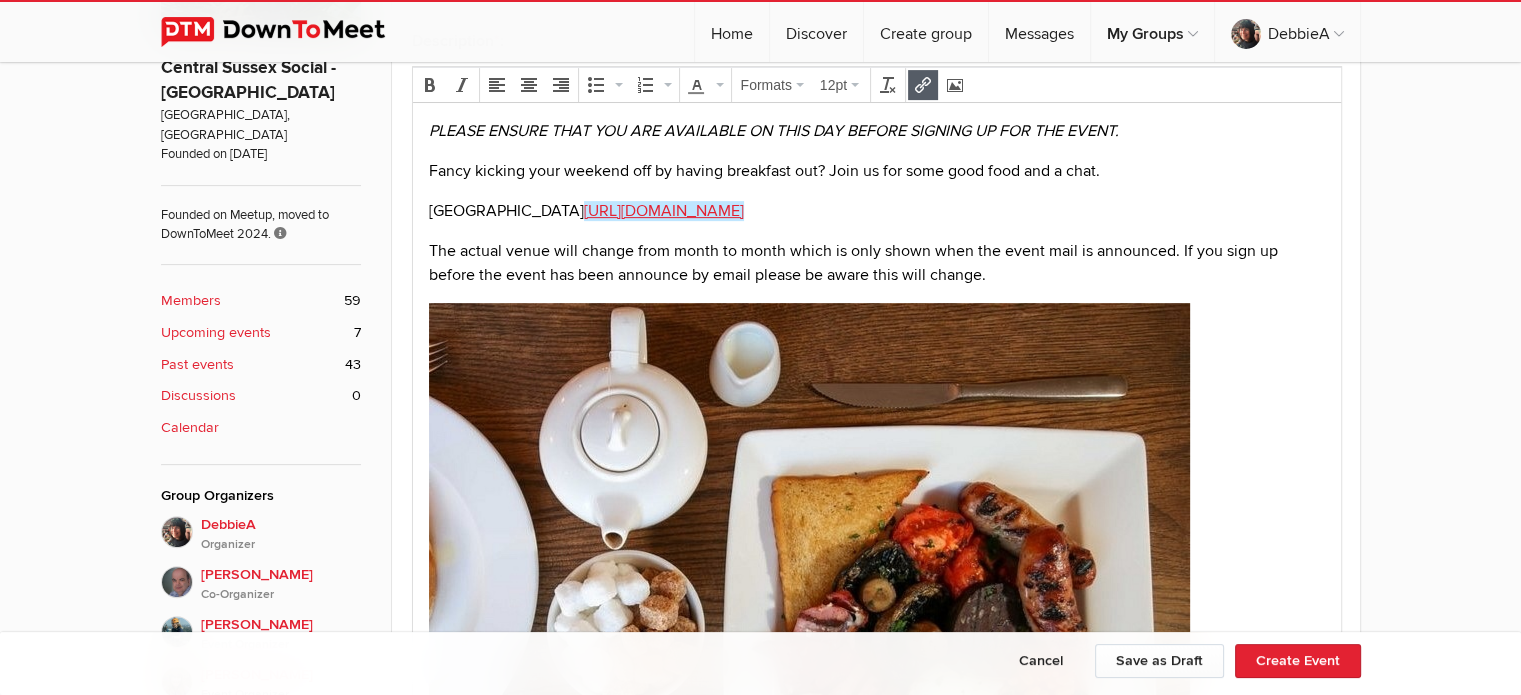 drag, startPoint x: 1066, startPoint y: 219, endPoint x: 540, endPoint y: 204, distance: 526.2138 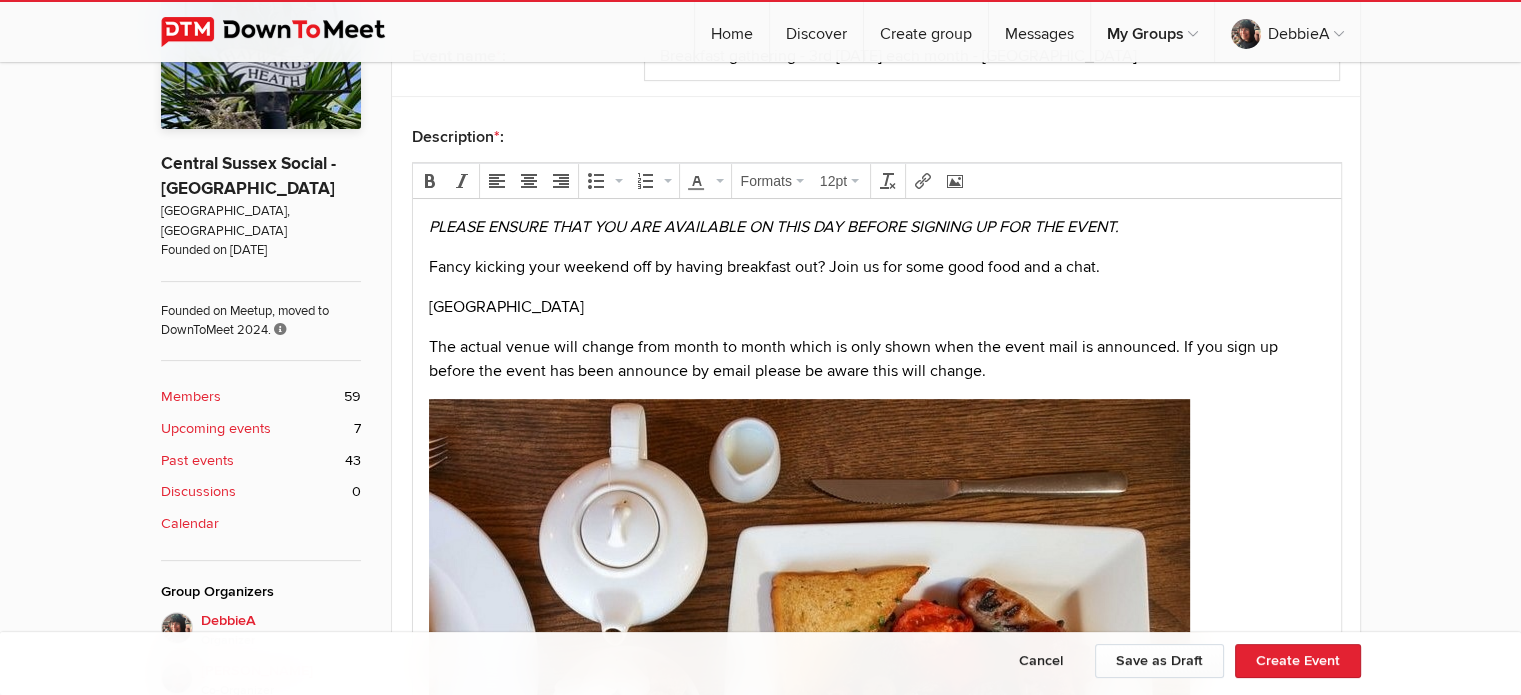 scroll, scrollTop: 623, scrollLeft: 0, axis: vertical 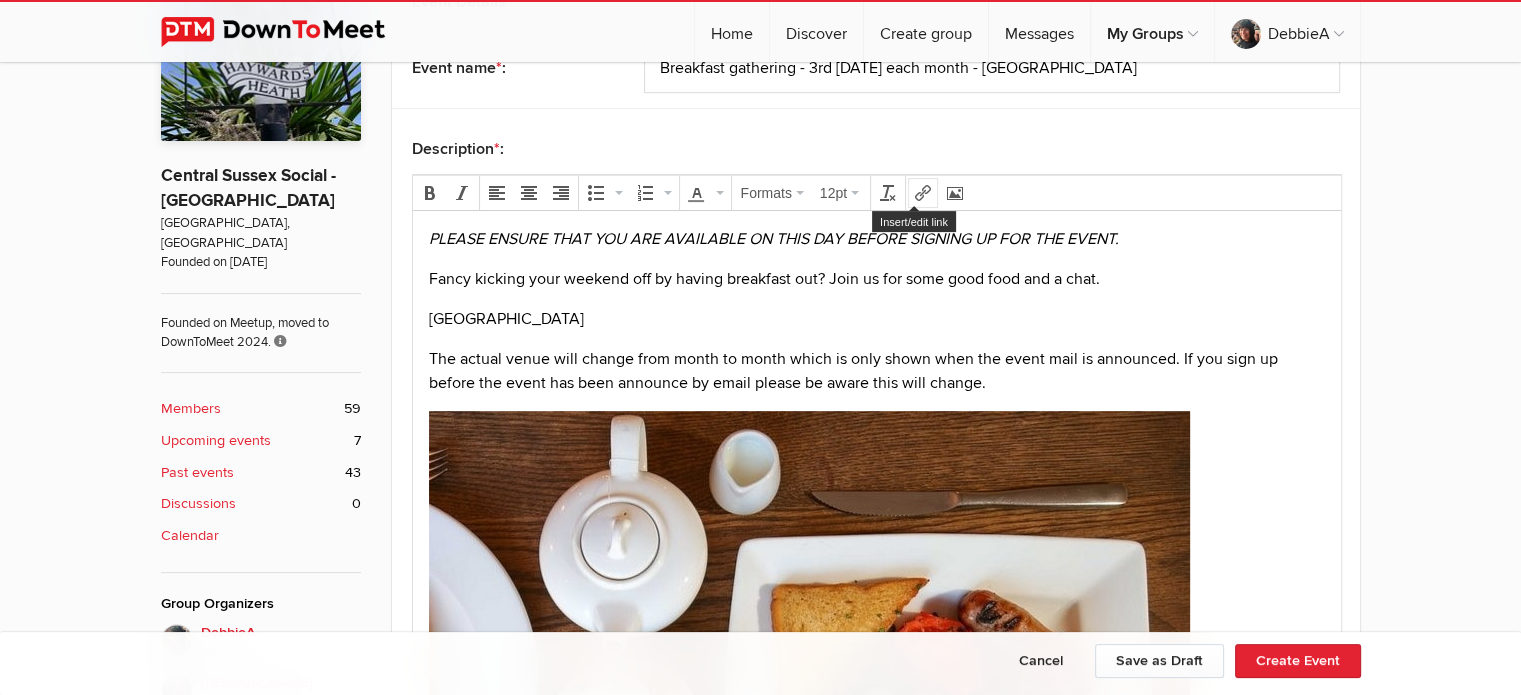 click at bounding box center (923, 193) 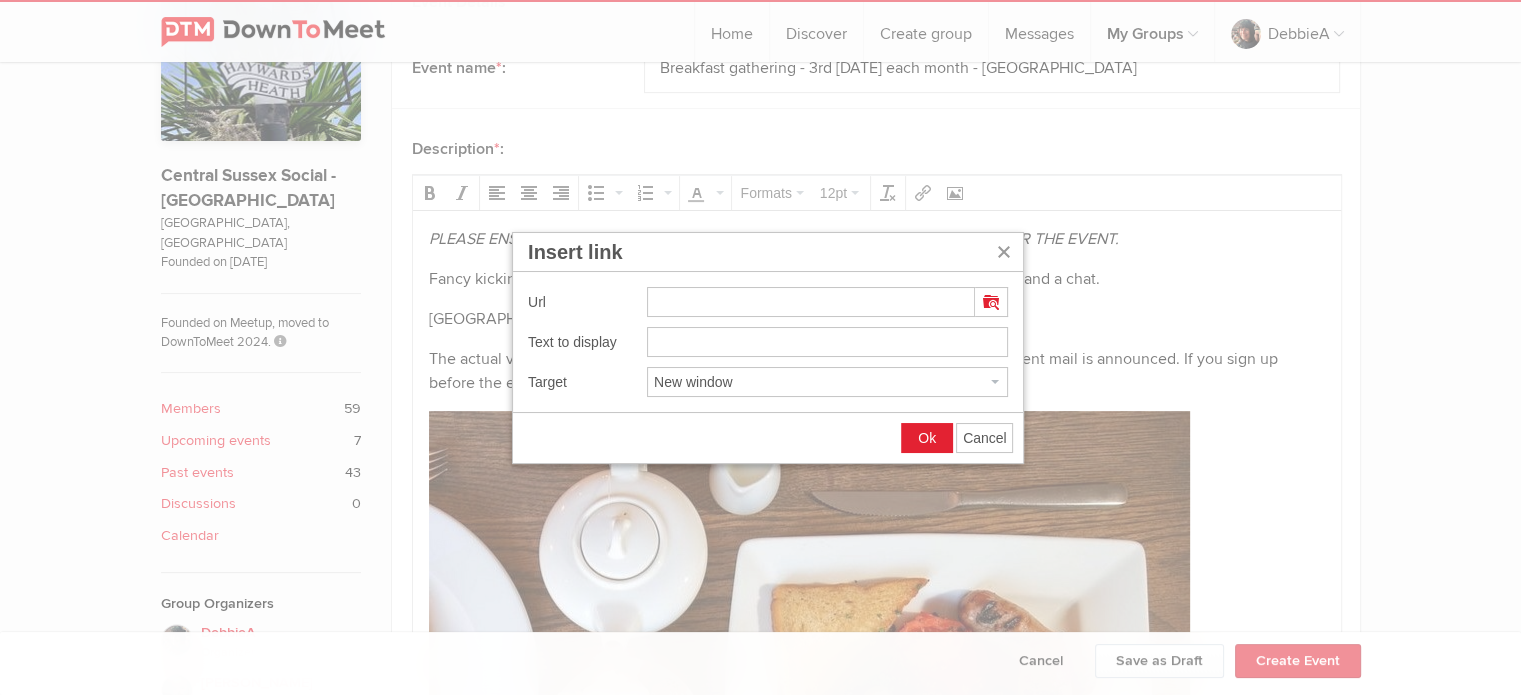 click at bounding box center (811, 302) 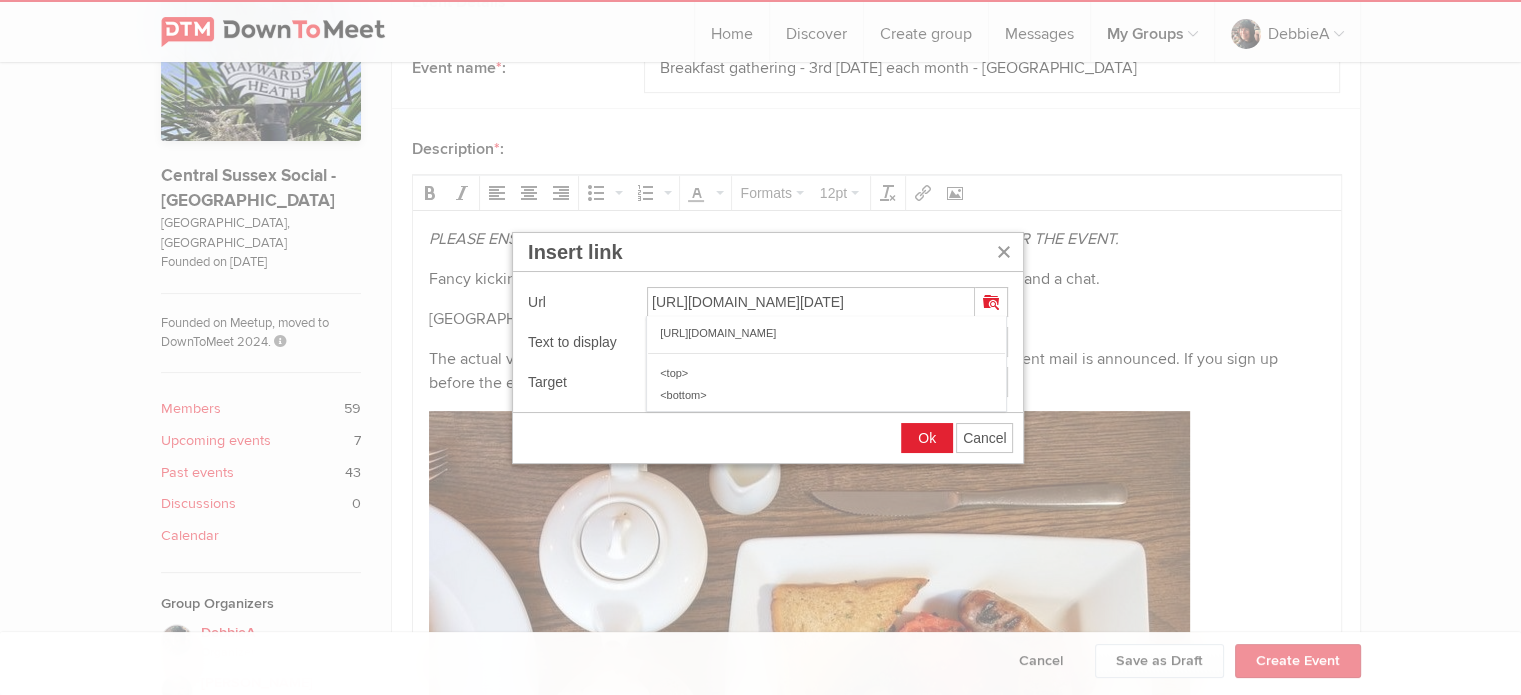 scroll, scrollTop: 0, scrollLeft: 111, axis: horizontal 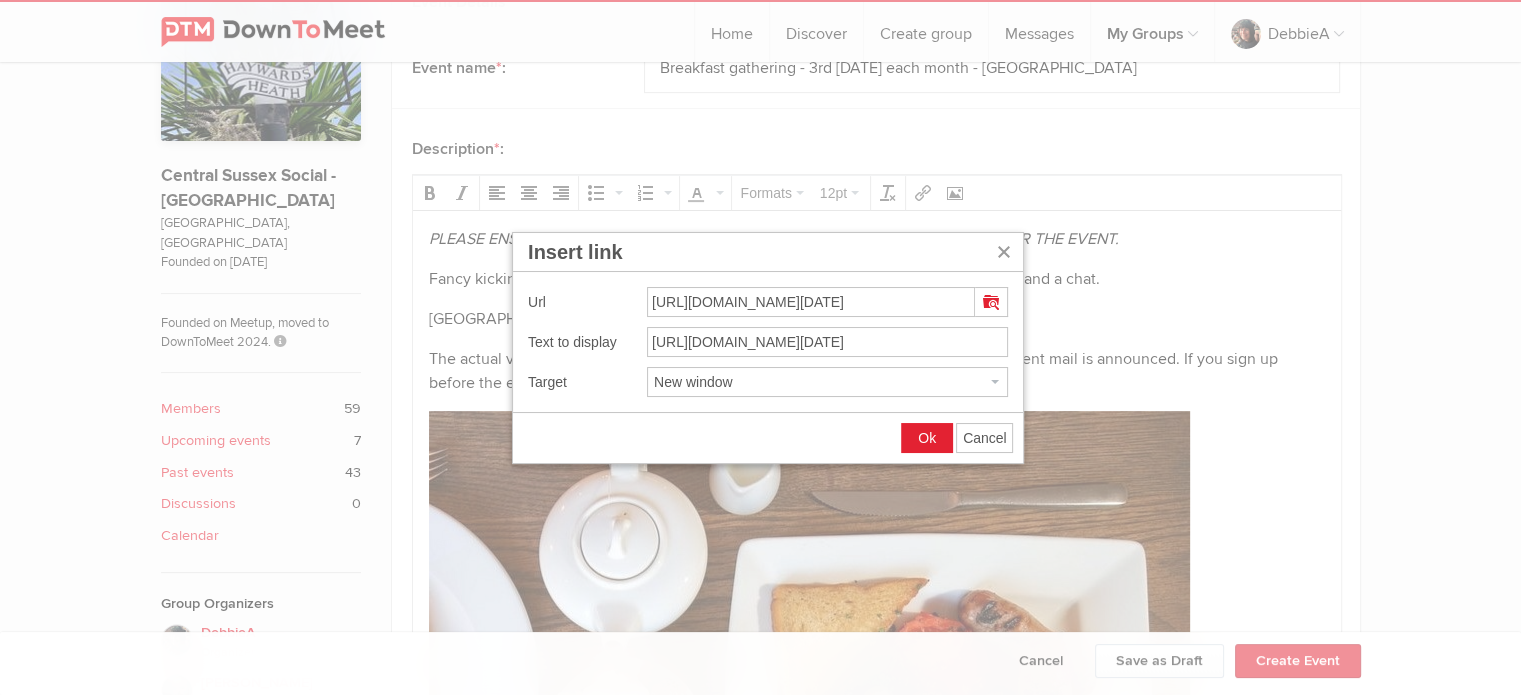 click on "Ok" at bounding box center (927, 438) 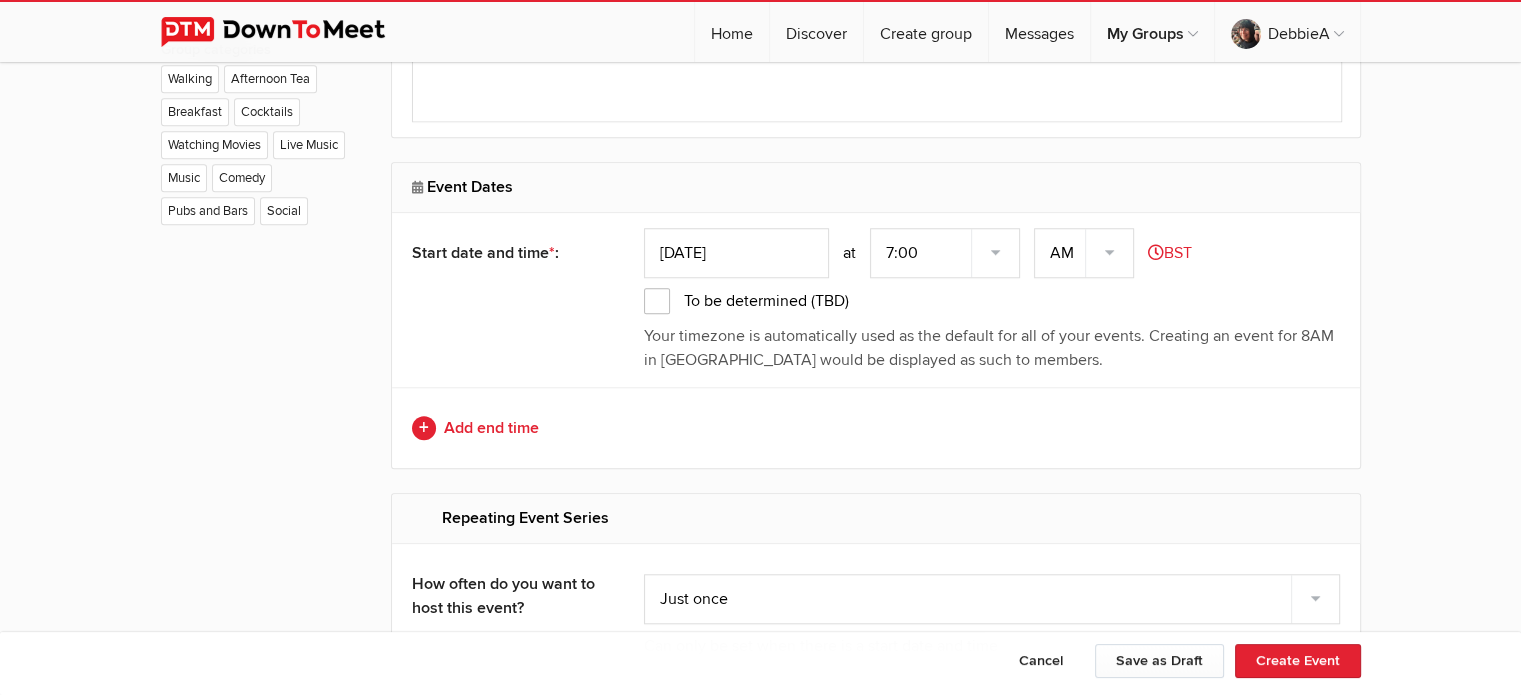 scroll, scrollTop: 1751, scrollLeft: 0, axis: vertical 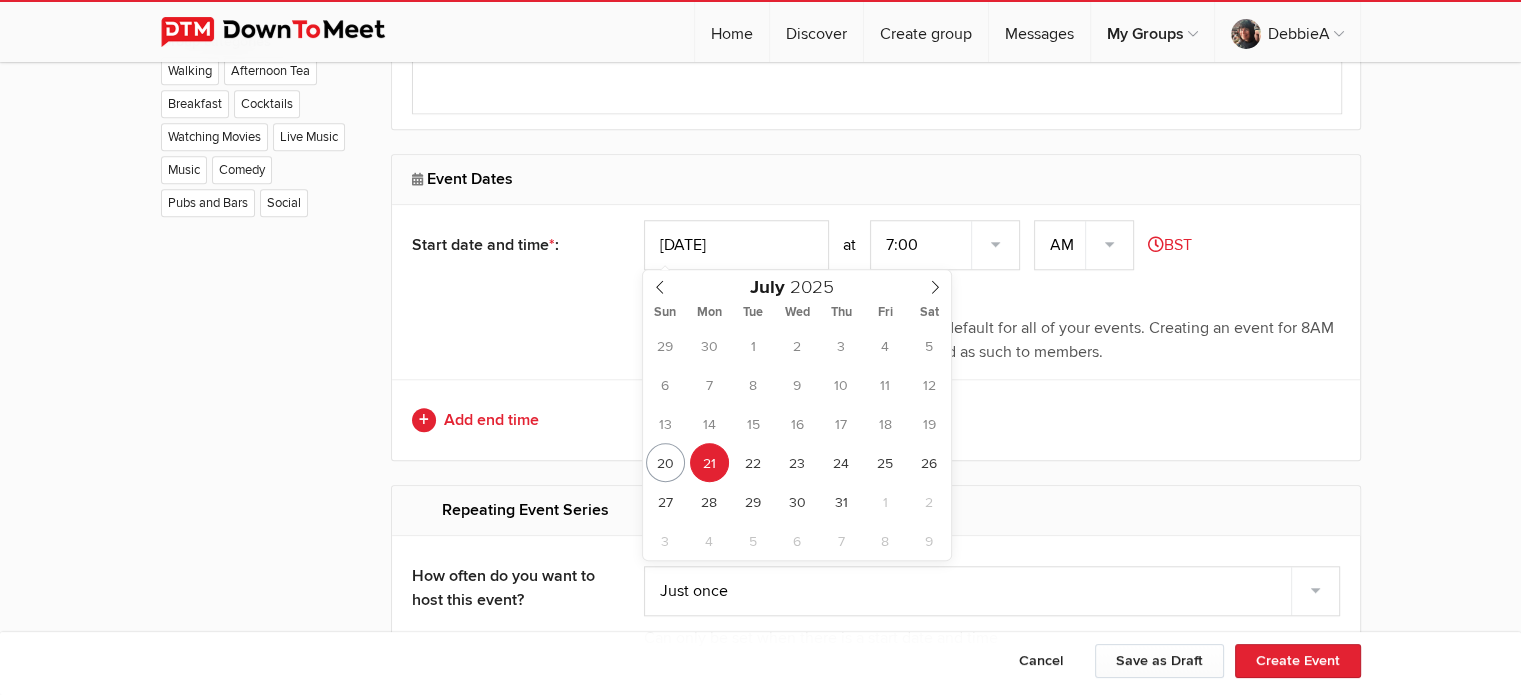 click on "[DATE]" 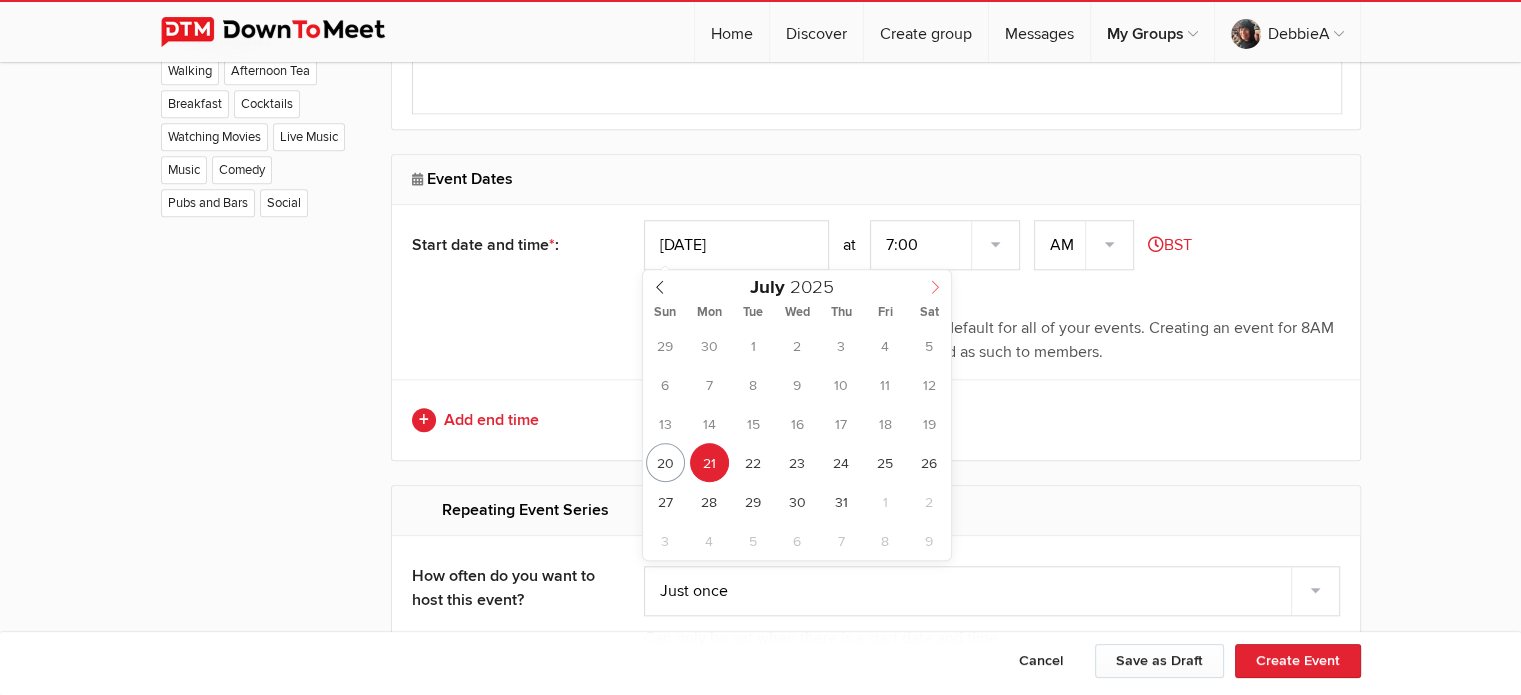 click 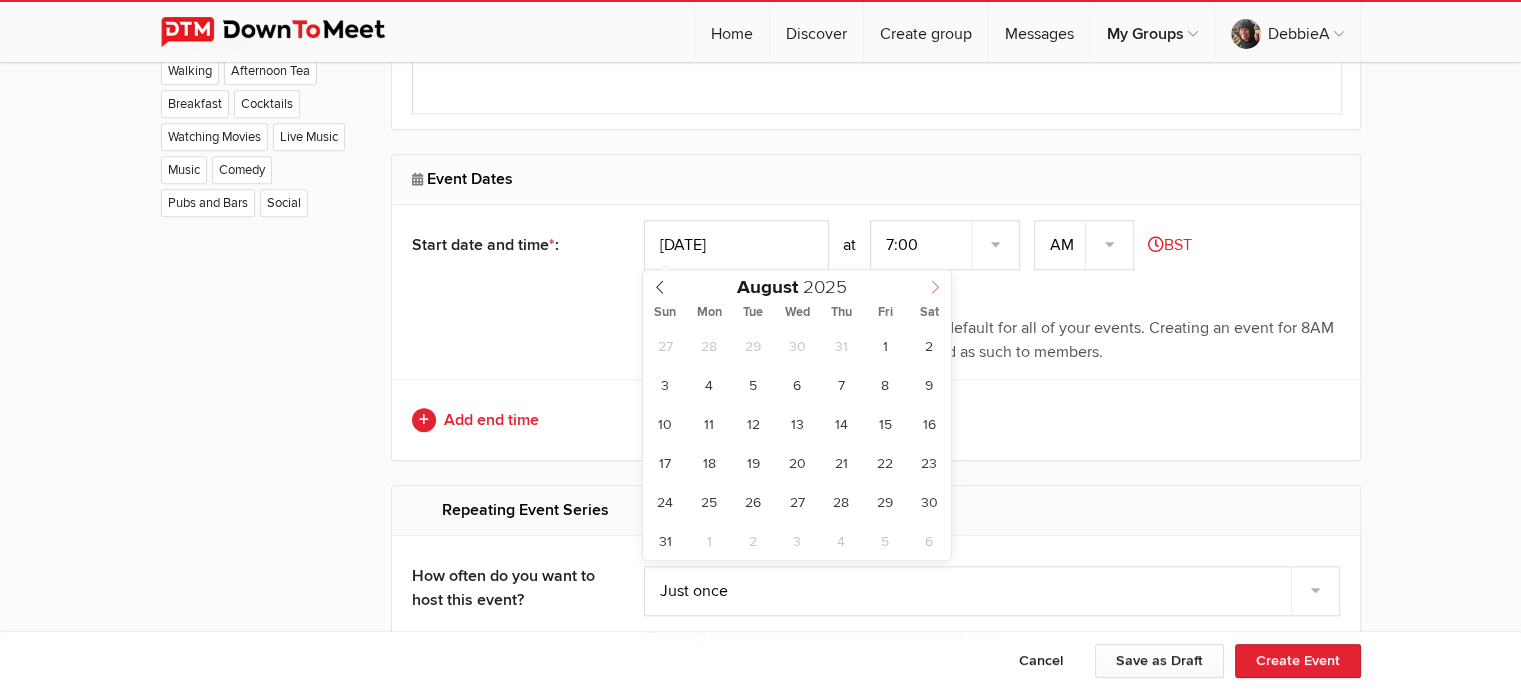 click 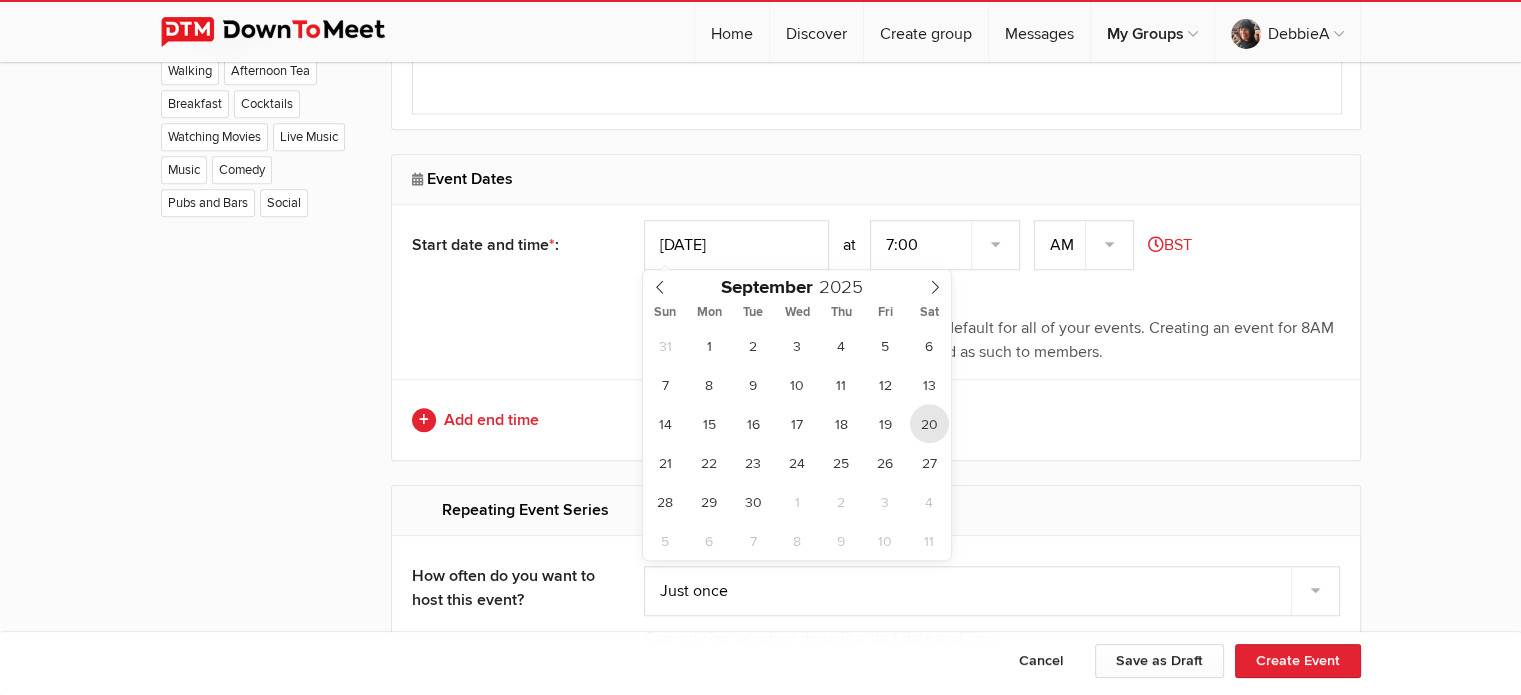 type on "[DATE]" 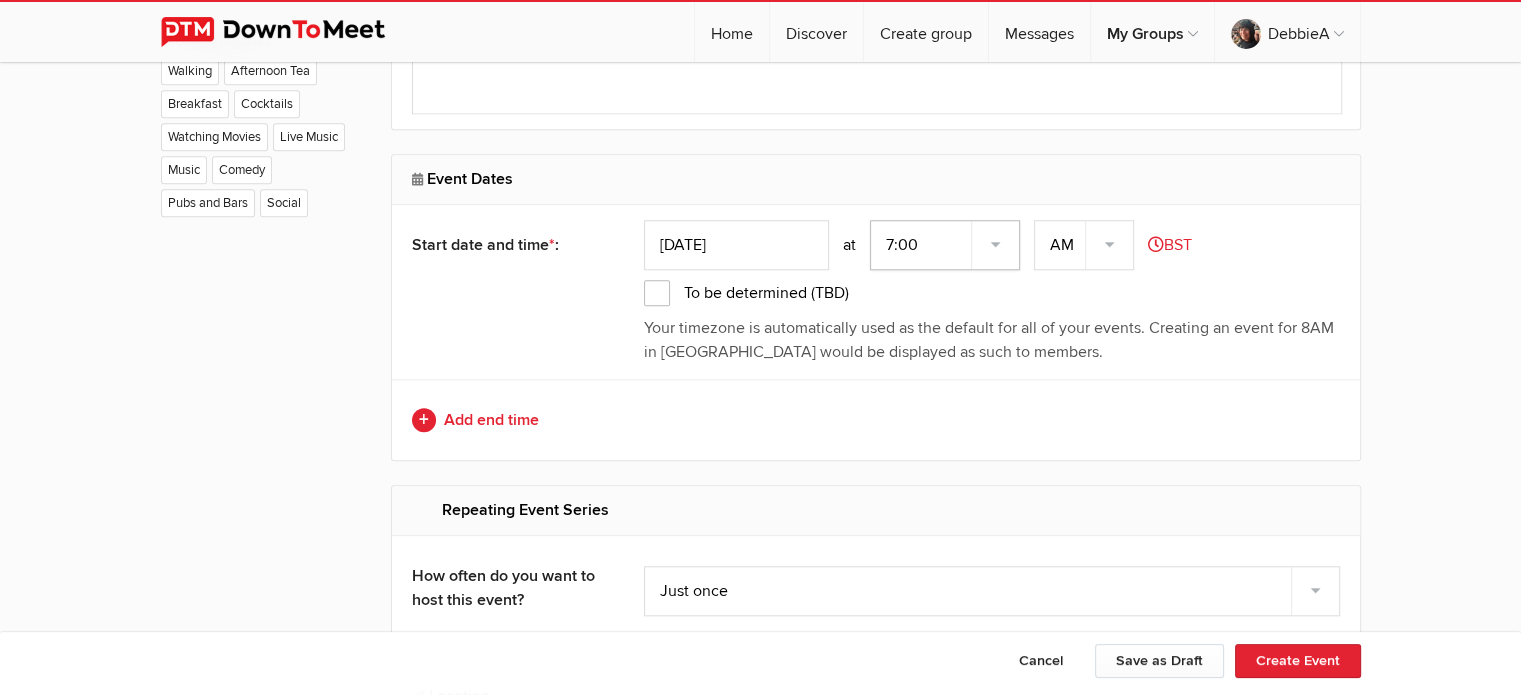 click on "7:00 7:15 7:30 7:45 8:00 8:15 8:30 8:45 9:00 9:15 9:30 9:45 10:00 10:15 10:30 10:45 11:00 11:15 11:30 11:45 12:00 12:15 12:30 12:45 1:00 1:15 1:30 1:45 2:00 2:15 2:30 2:45 3:00 3:15 3:30 3:45 4:00 4:15 4:30 4:45 5:00 5:15 5:30 5:45 6:00 6:15 6:30 6:45" 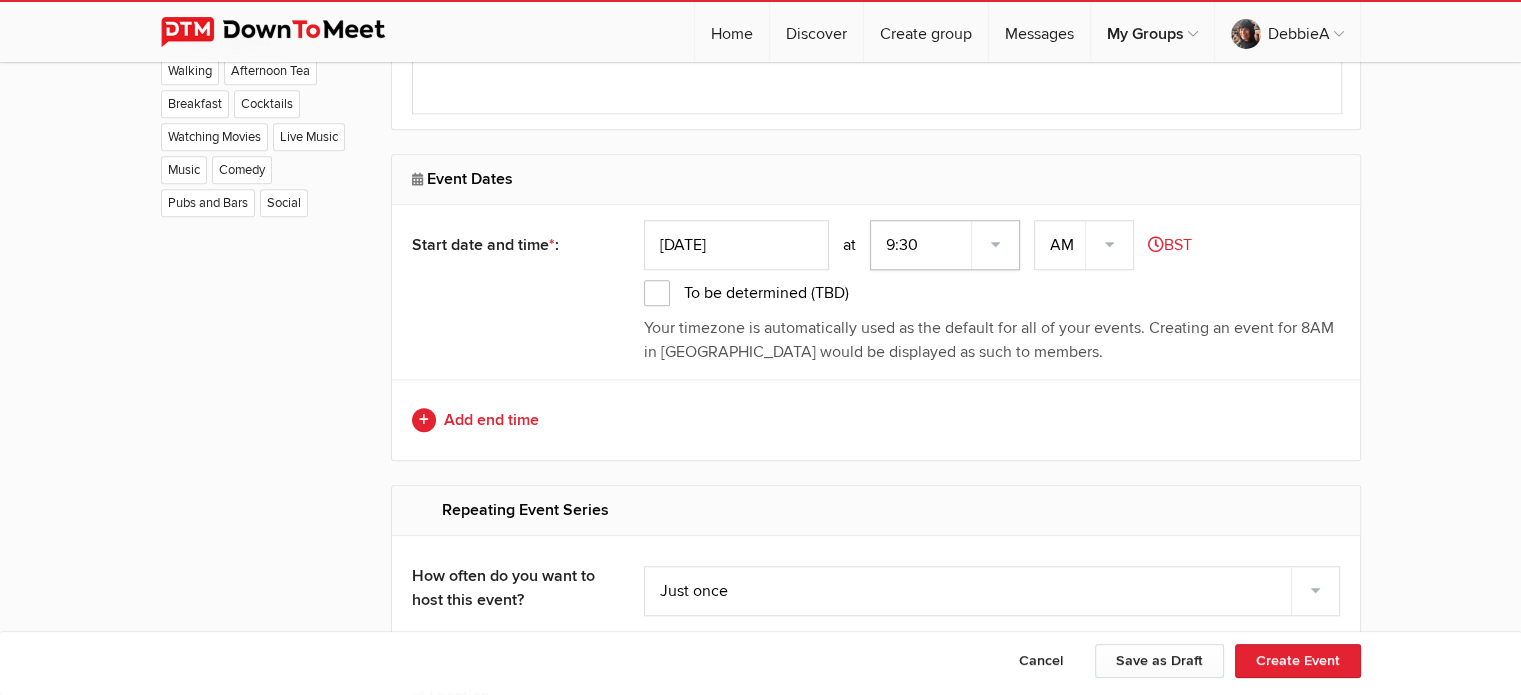 click on "7:00 7:15 7:30 7:45 8:00 8:15 8:30 8:45 9:00 9:15 9:30 9:45 10:00 10:15 10:30 10:45 11:00 11:15 11:30 11:45 12:00 12:15 12:30 12:45 1:00 1:15 1:30 1:45 2:00 2:15 2:30 2:45 3:00 3:15 3:30 3:45 4:00 4:15 4:30 4:45 5:00 5:15 5:30 5:45 6:00 6:15 6:30 6:45" 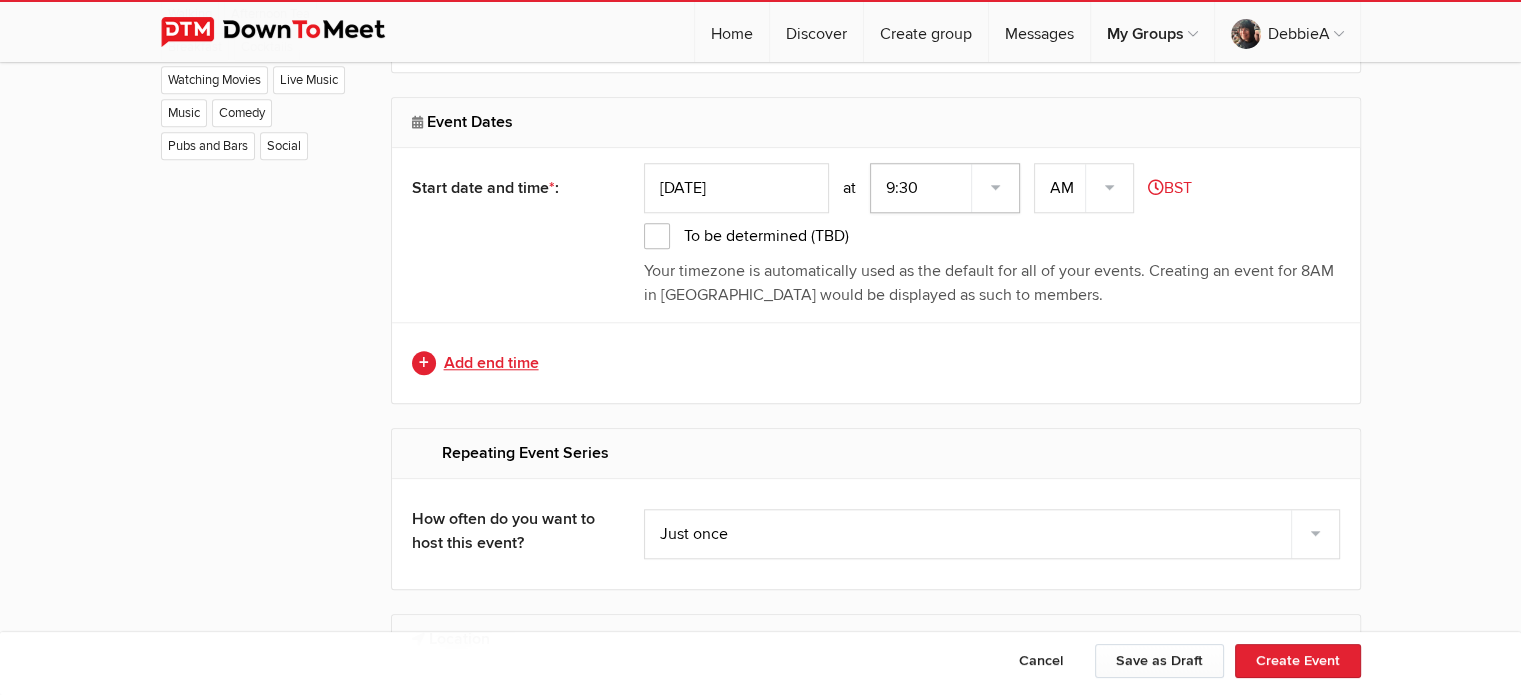 scroll, scrollTop: 1832, scrollLeft: 0, axis: vertical 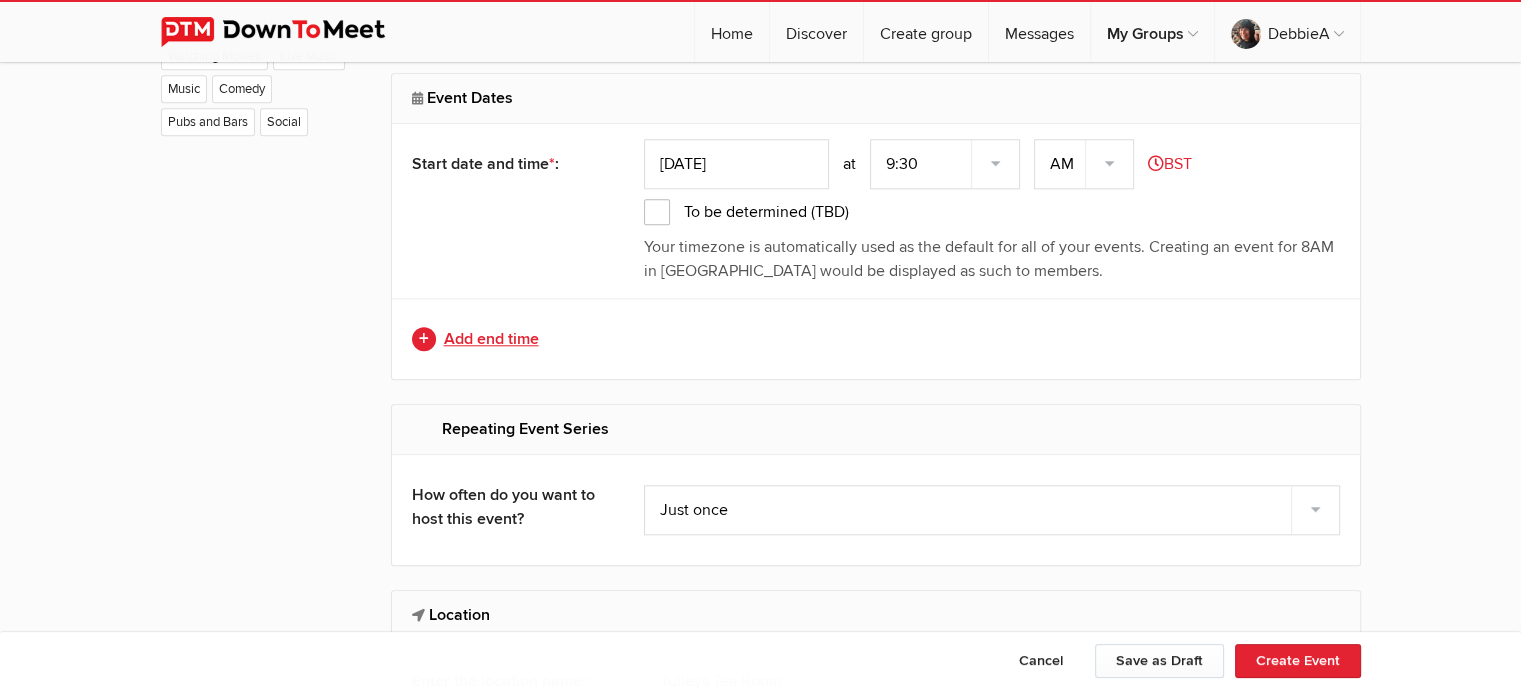 click on "Add end time" 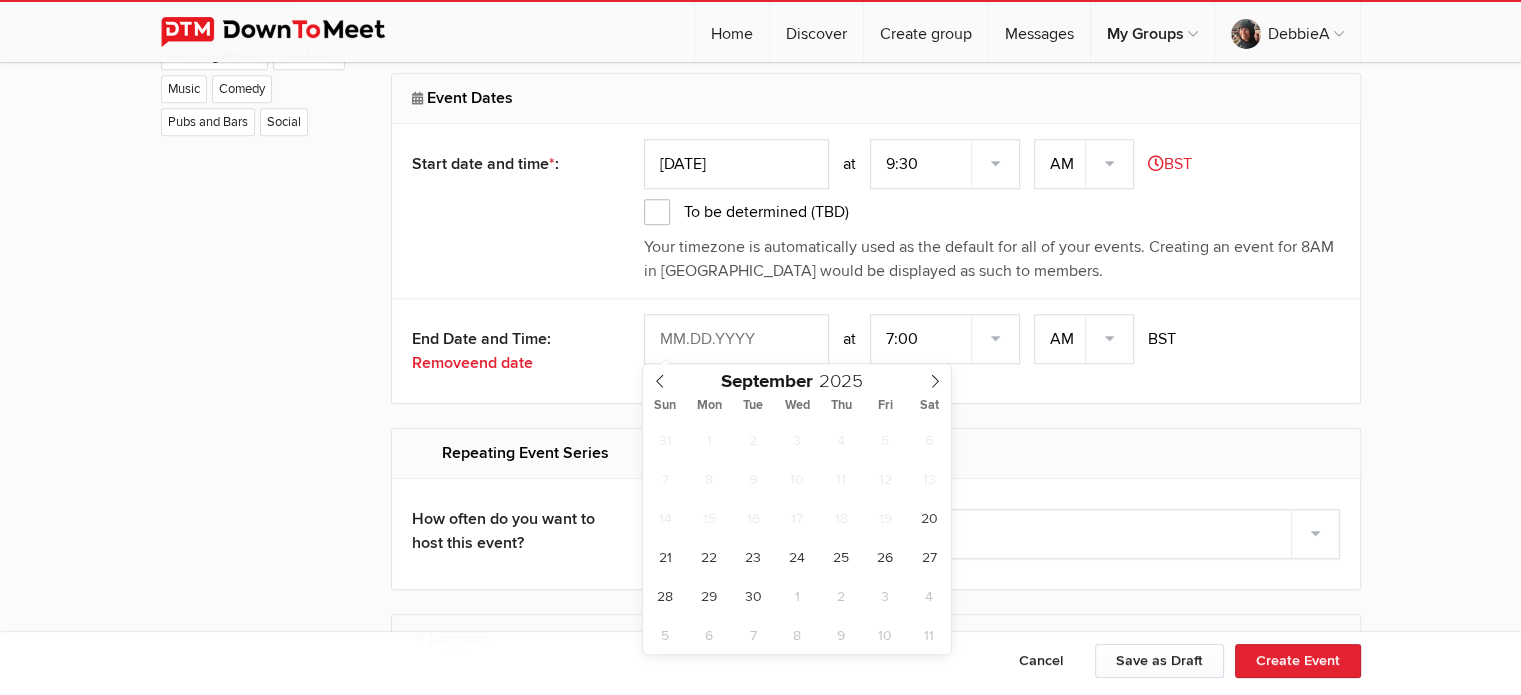 click 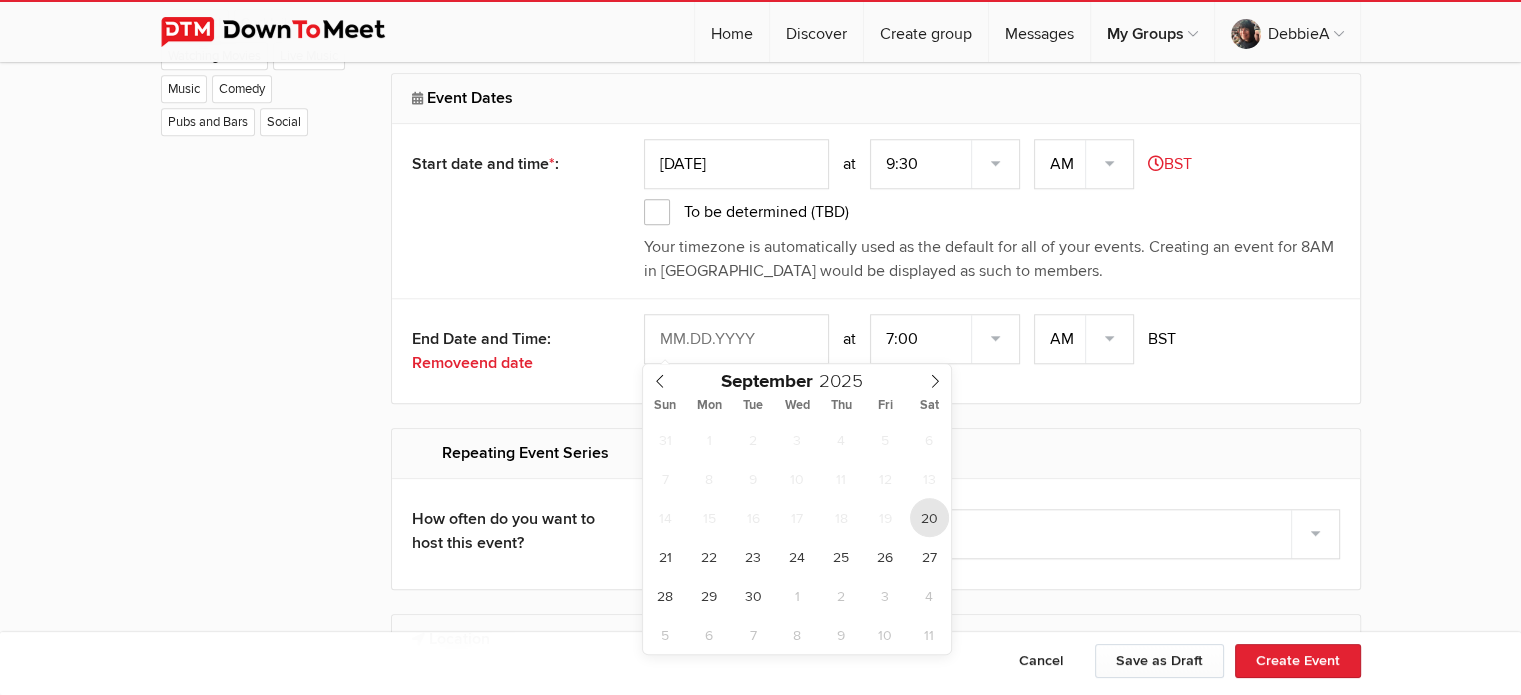 type on "[DATE]" 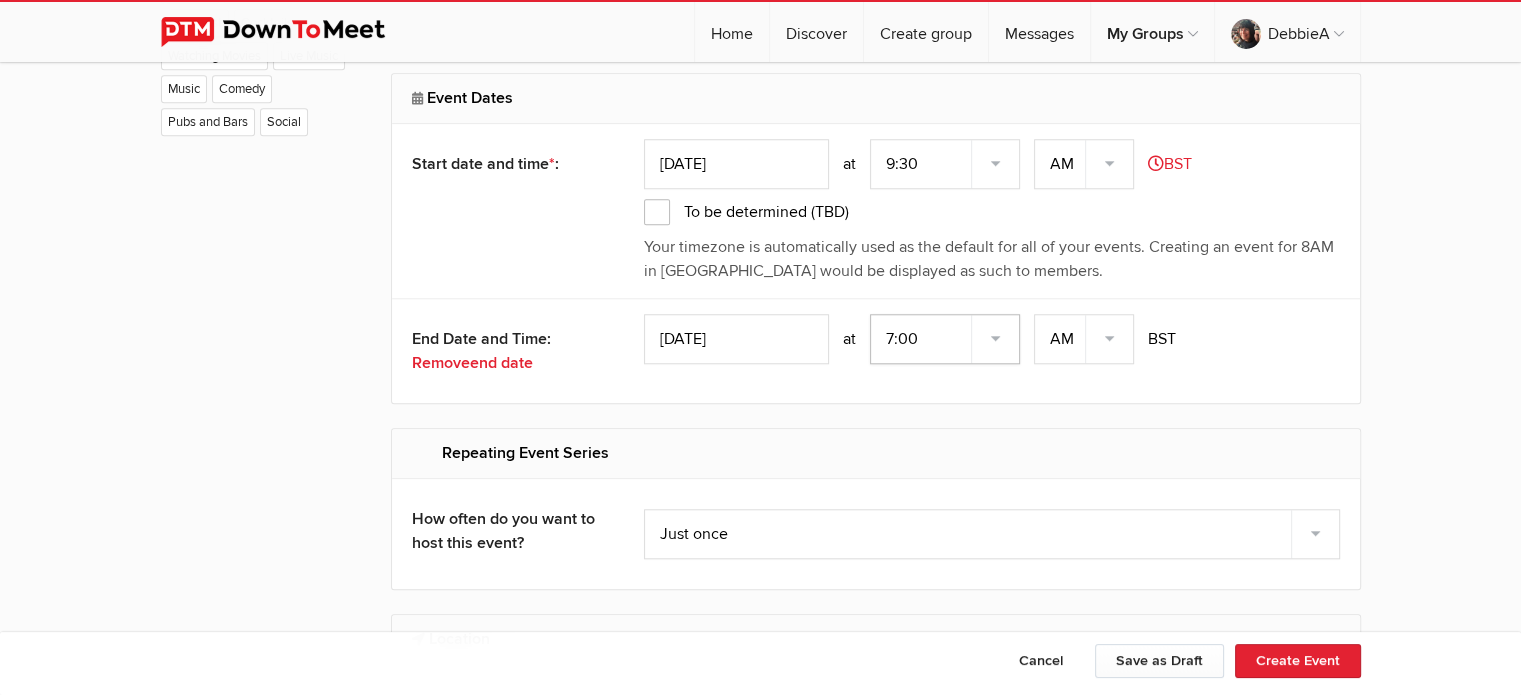 click on "7:00 7:15 7:30 7:45 8:00 8:15 8:30 8:45 9:00 9:15 9:30 9:45 10:00 10:15 10:30 10:45 11:00 11:15 11:30 11:45 12:00 12:15 12:30 12:45 1:00 1:15 1:30 1:45 2:00 2:15 2:30 2:45 3:00 3:15 3:30 3:45 4:00 4:15 4:30 4:45 5:00 5:15 5:30 5:45 6:00 6:15 6:30 6:45" 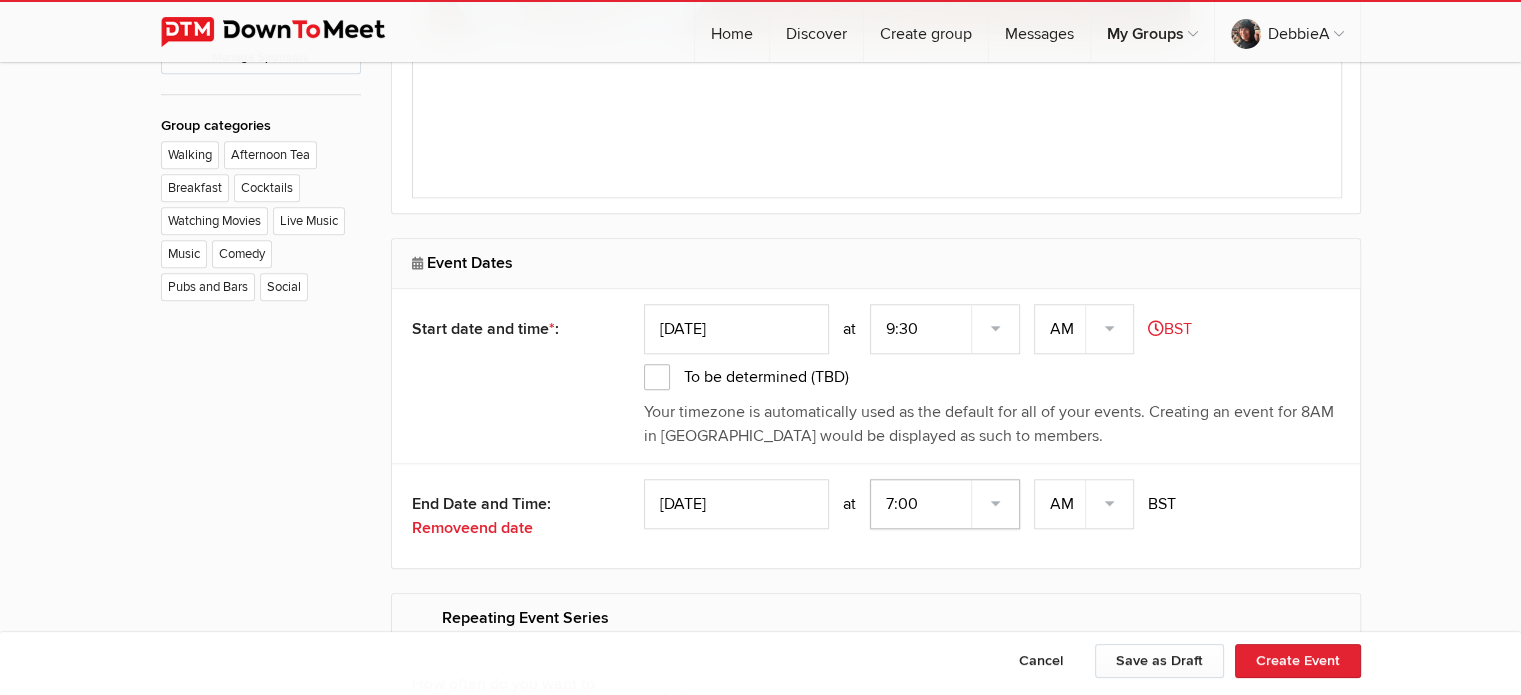 scroll, scrollTop: 1663, scrollLeft: 0, axis: vertical 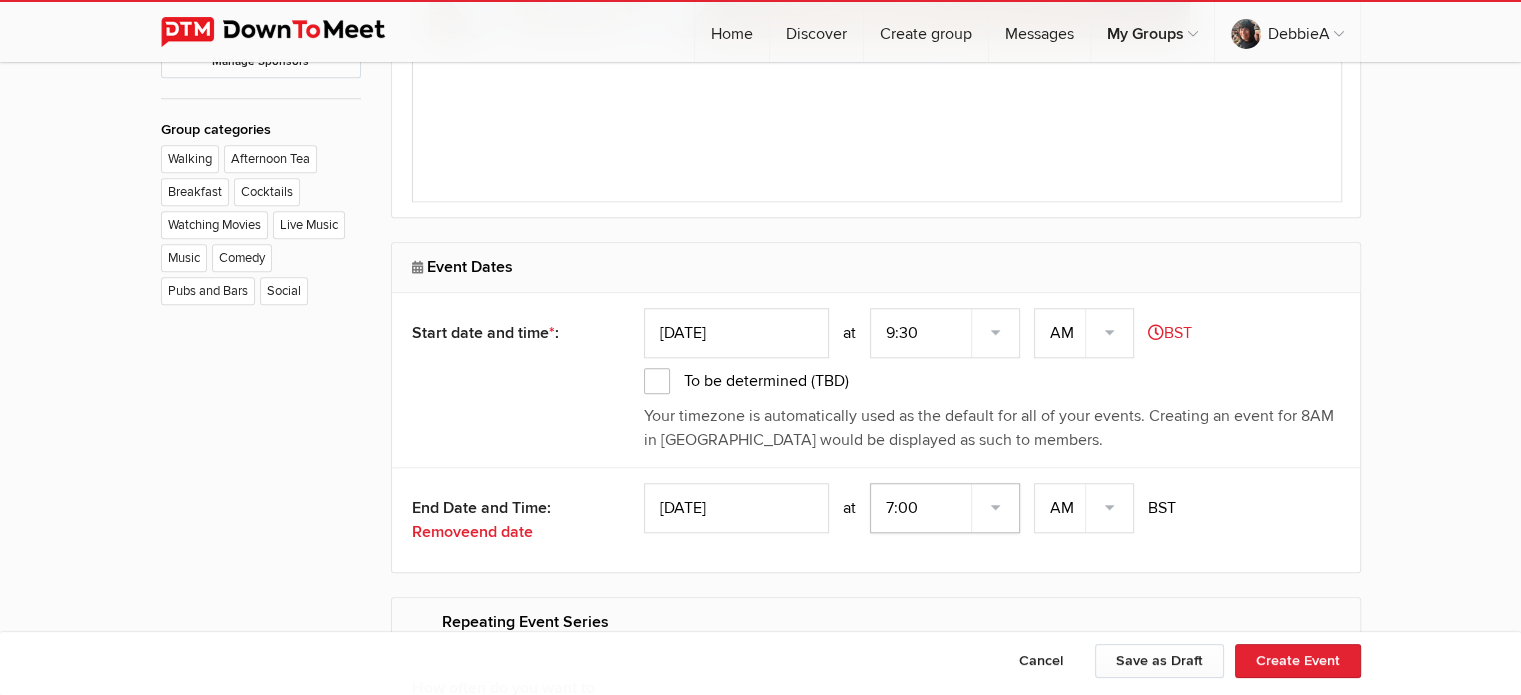 click on "7:00 7:15 7:30 7:45 8:00 8:15 8:30 8:45 9:00 9:15 9:30 9:45 10:00 10:15 10:30 10:45 11:00 11:15 11:30 11:45 12:00 12:15 12:30 12:45 1:00 1:15 1:30 1:45 2:00 2:15 2:30 2:45 3:00 3:15 3:30 3:45 4:00 4:15 4:30 4:45 5:00 5:15 5:30 5:45 6:00 6:15 6:30 6:45" 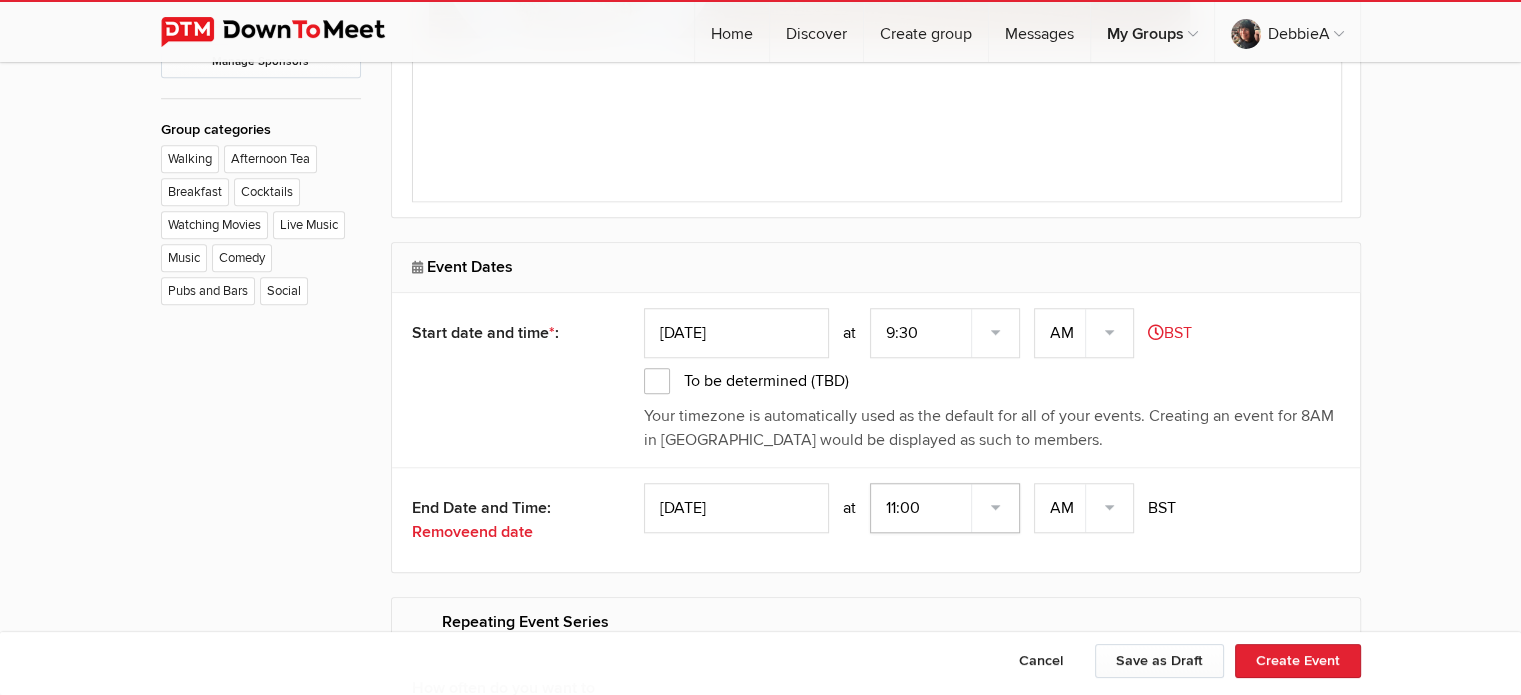 click on "7:00 7:15 7:30 7:45 8:00 8:15 8:30 8:45 9:00 9:15 9:30 9:45 10:00 10:15 10:30 10:45 11:00 11:15 11:30 11:45 12:00 12:15 12:30 12:45 1:00 1:15 1:30 1:45 2:00 2:15 2:30 2:45 3:00 3:15 3:30 3:45 4:00 4:15 4:30 4:45 5:00 5:15 5:30 5:45 6:00 6:15 6:30 6:45" 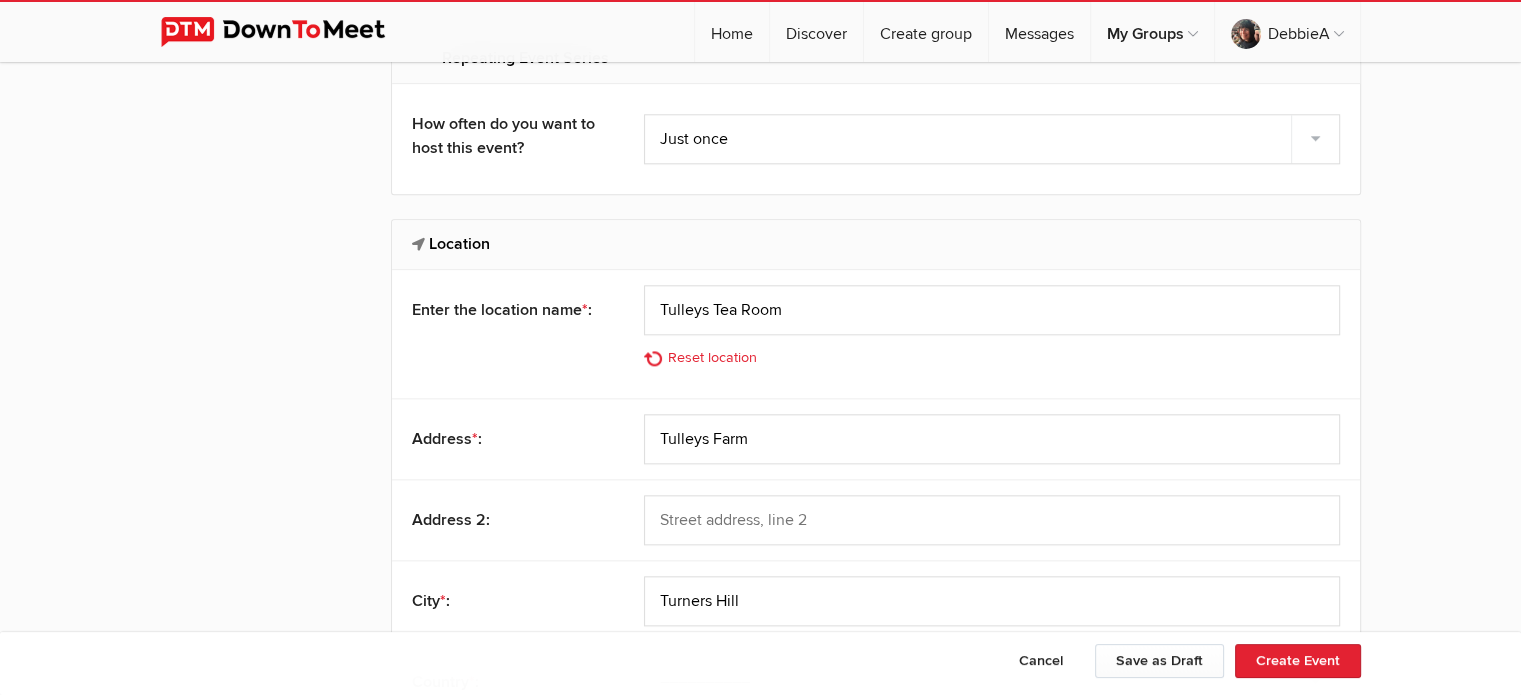 scroll, scrollTop: 2236, scrollLeft: 0, axis: vertical 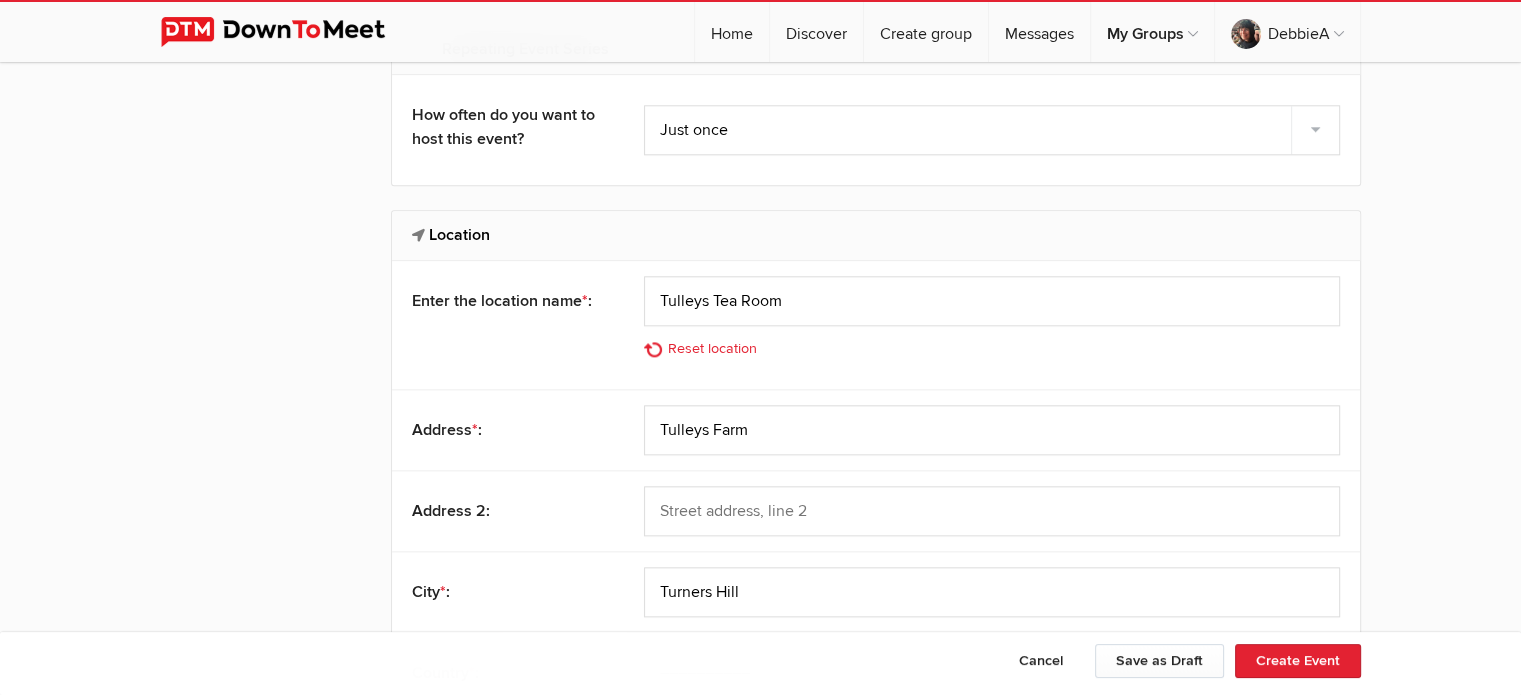 click on "Create Event
Event Details
Event name * :
Breakfast gathering - 3rd [DATE] each month - [GEOGRAPHIC_DATA]
Description * :
Formats   12pt
*" 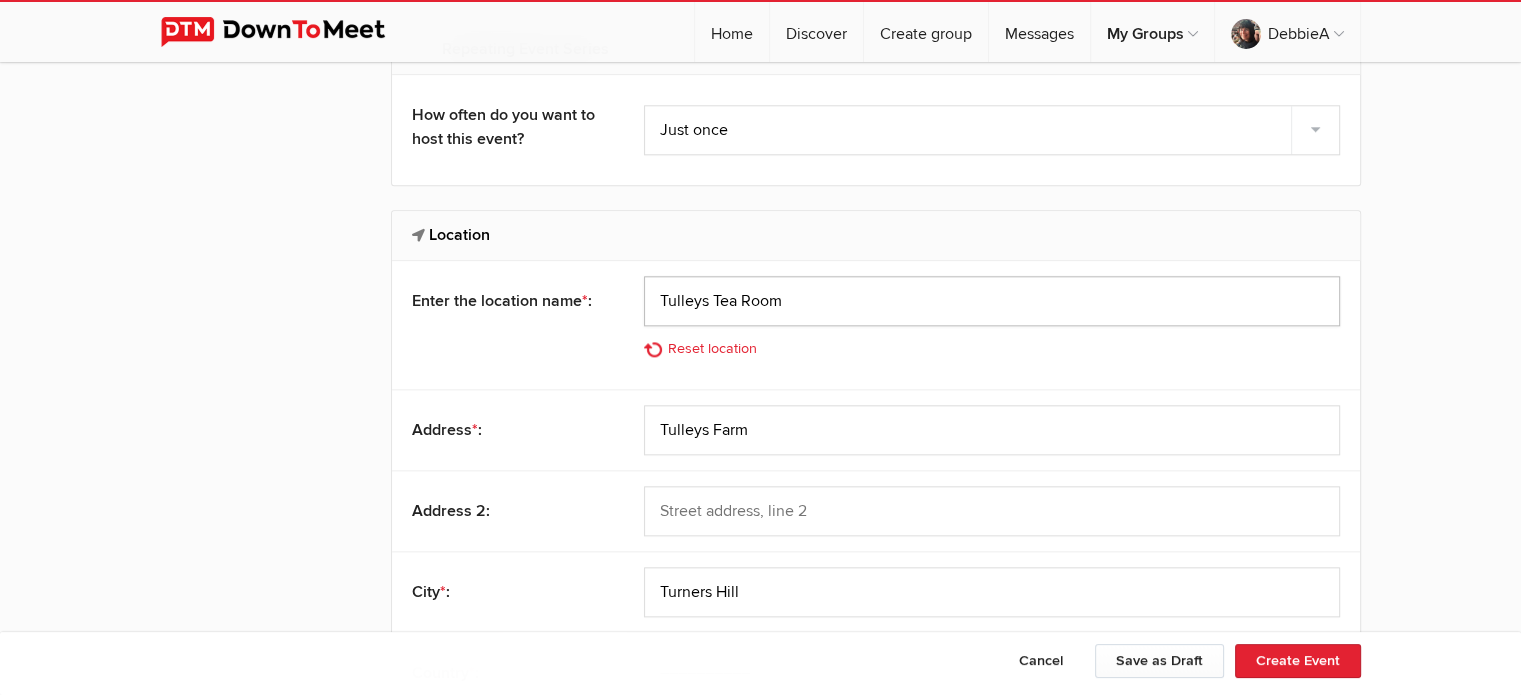 drag, startPoint x: 868, startPoint y: 298, endPoint x: 482, endPoint y: 314, distance: 386.33145 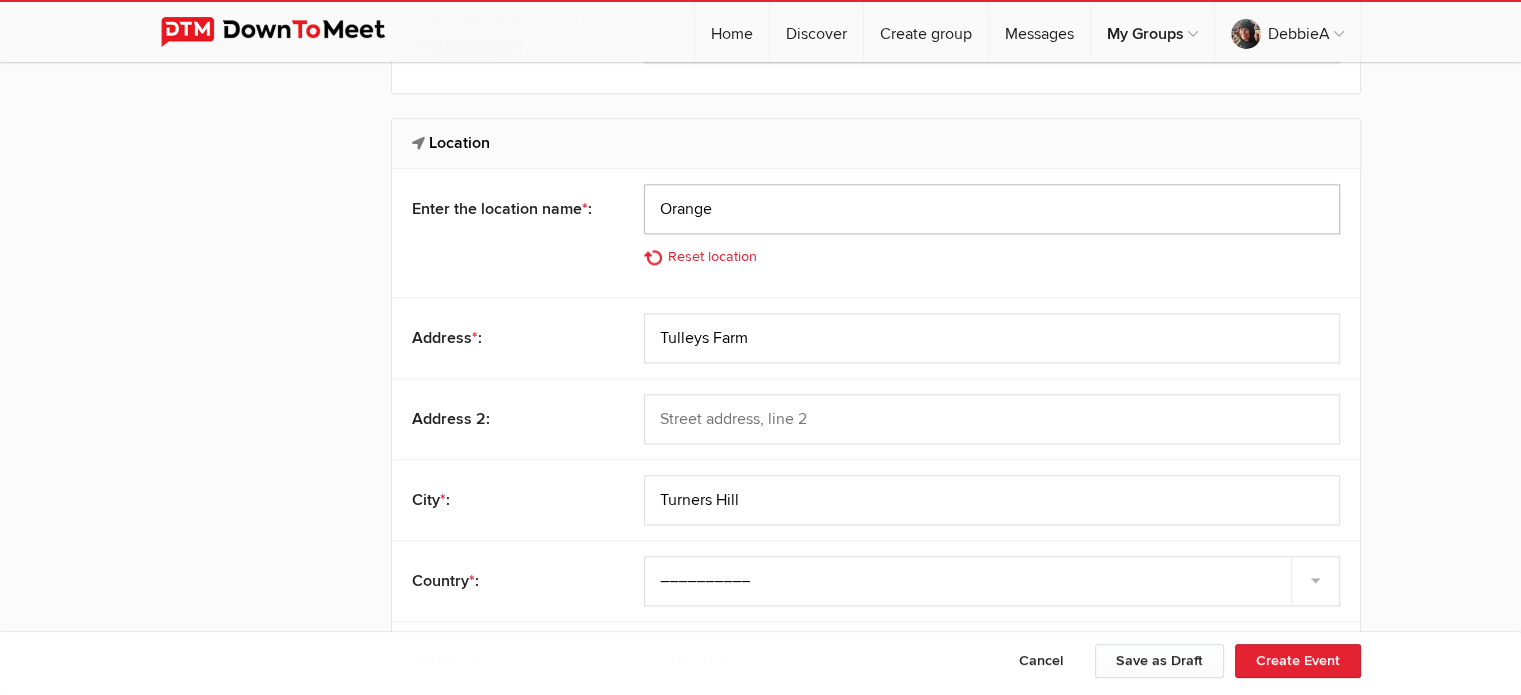 scroll, scrollTop: 2328, scrollLeft: 0, axis: vertical 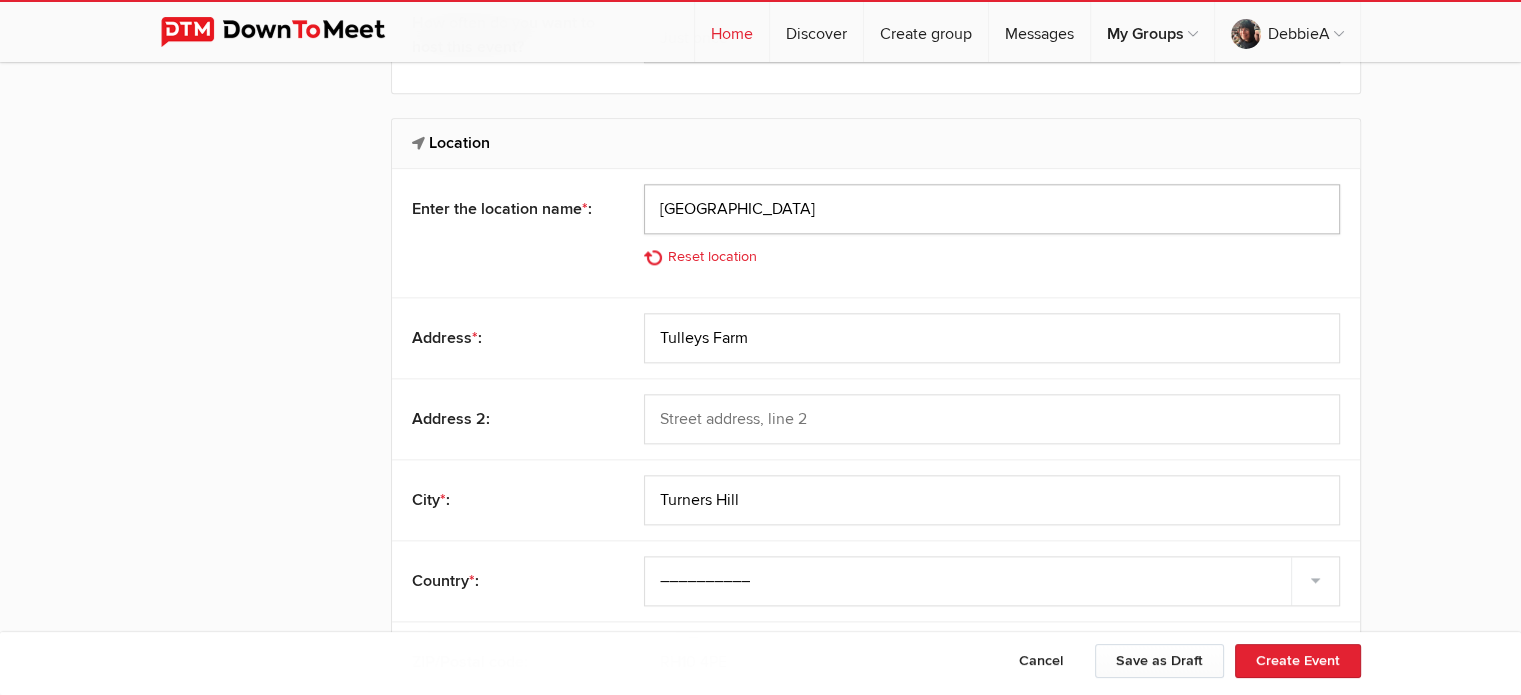 type on "[GEOGRAPHIC_DATA]" 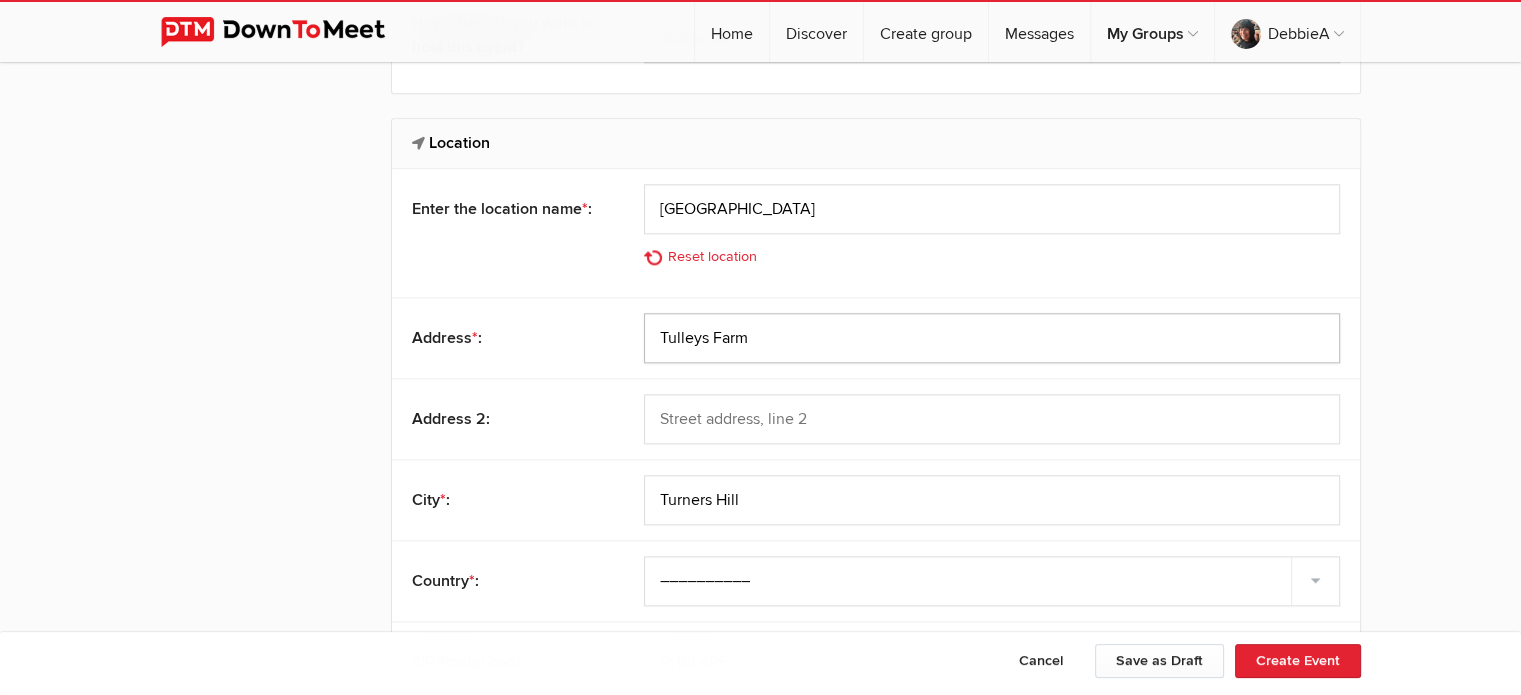 drag, startPoint x: 762, startPoint y: 331, endPoint x: 660, endPoint y: 327, distance: 102.0784 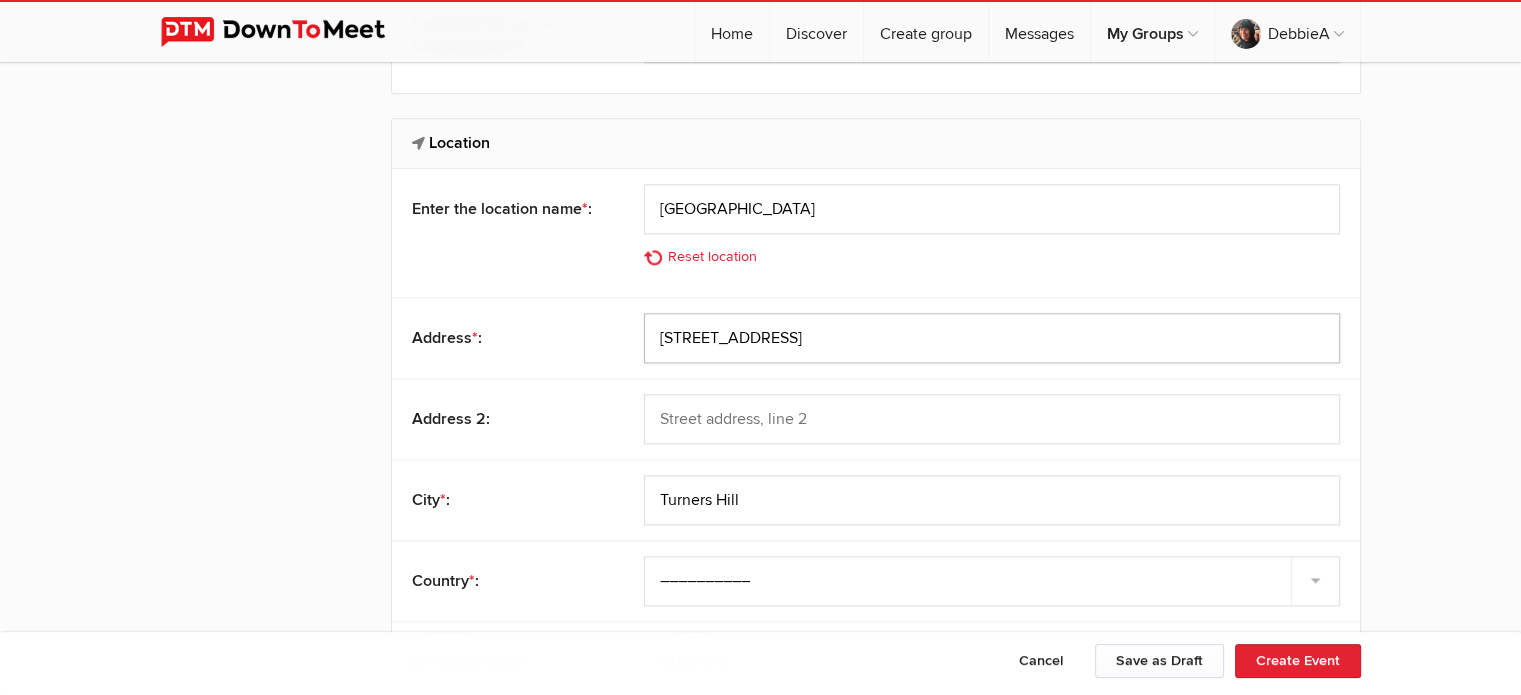 type on "[STREET_ADDRESS]" 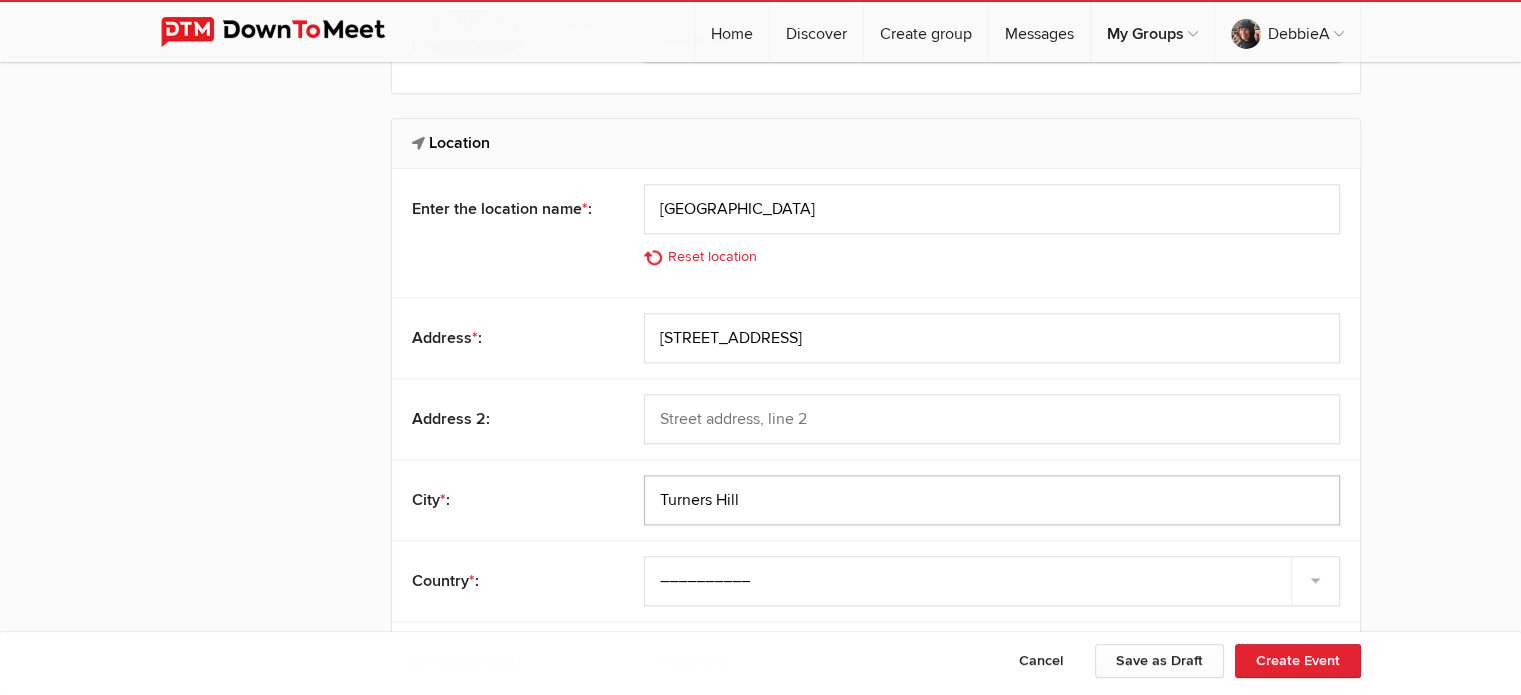 drag, startPoint x: 788, startPoint y: 488, endPoint x: 587, endPoint y: 496, distance: 201.15913 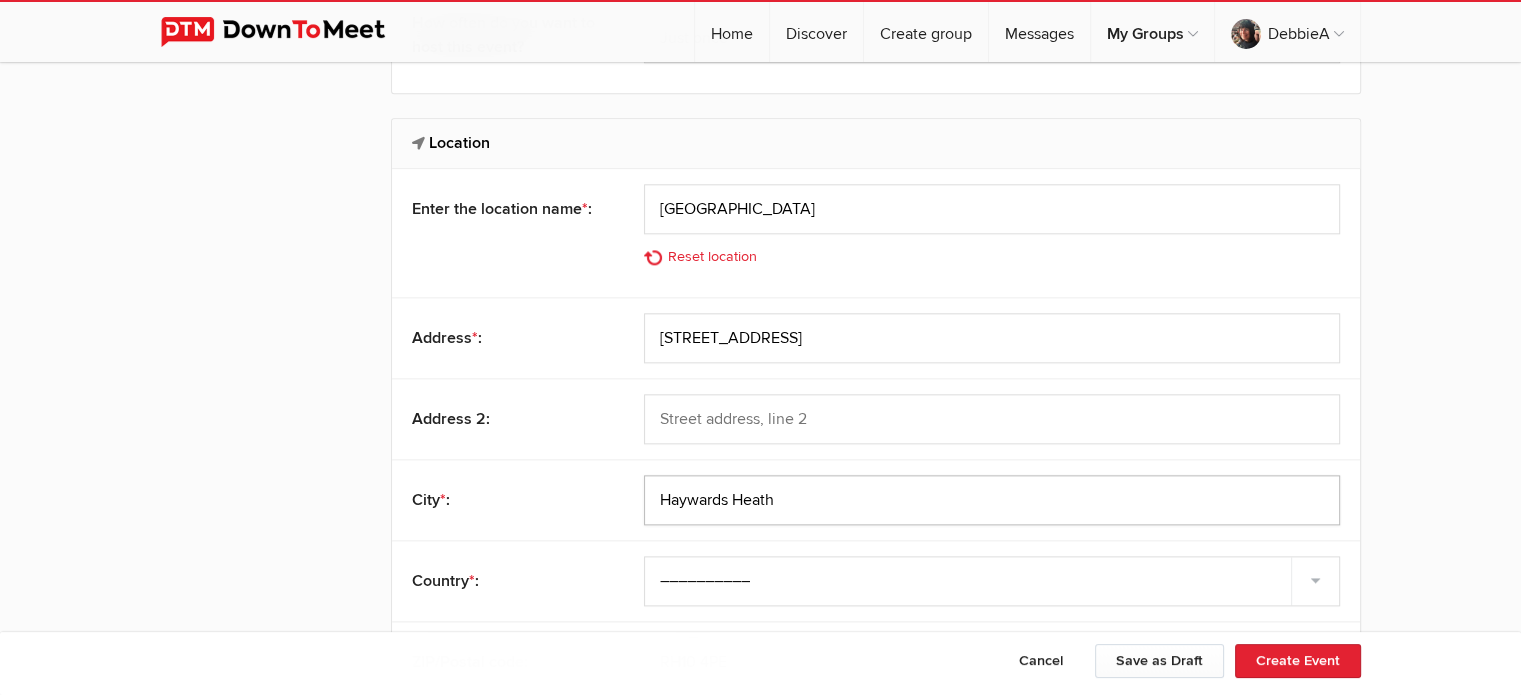 type on "Haywards Heath" 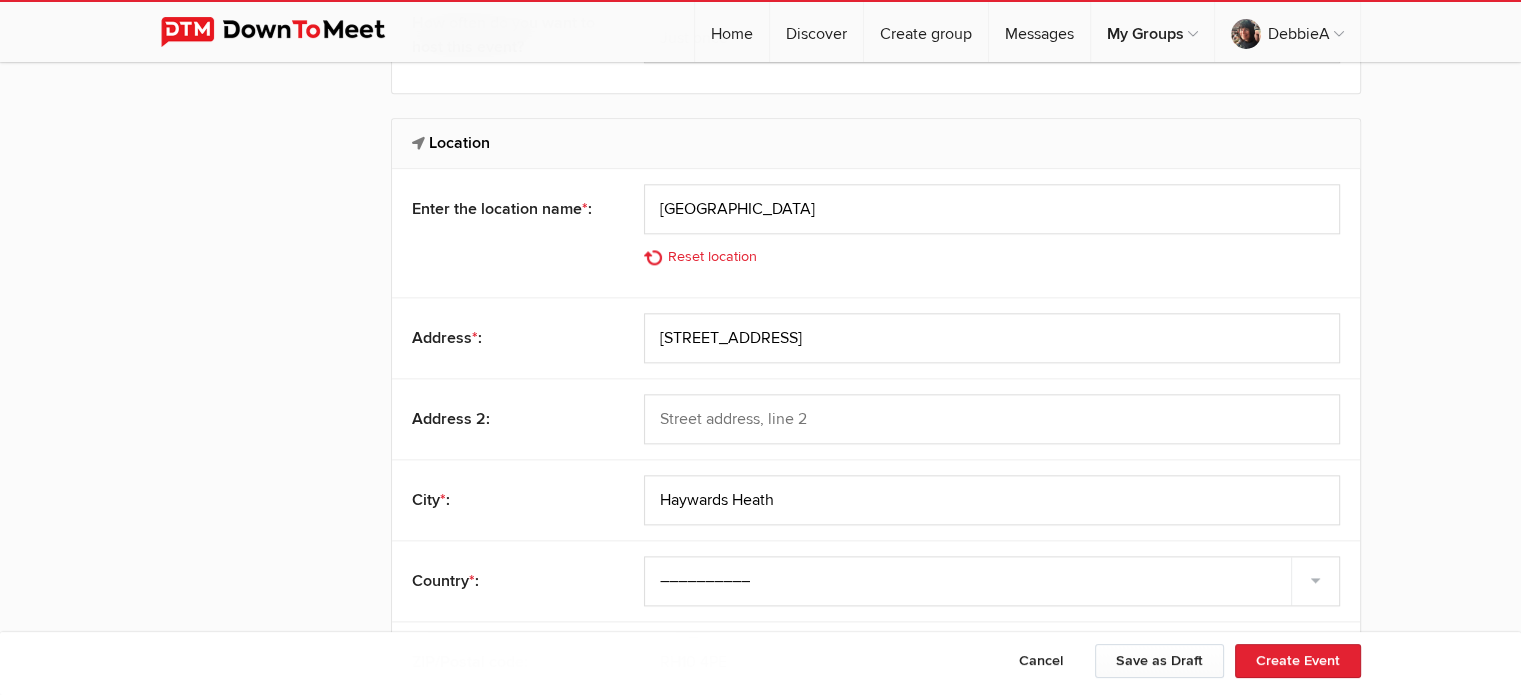 click on "Country * :" 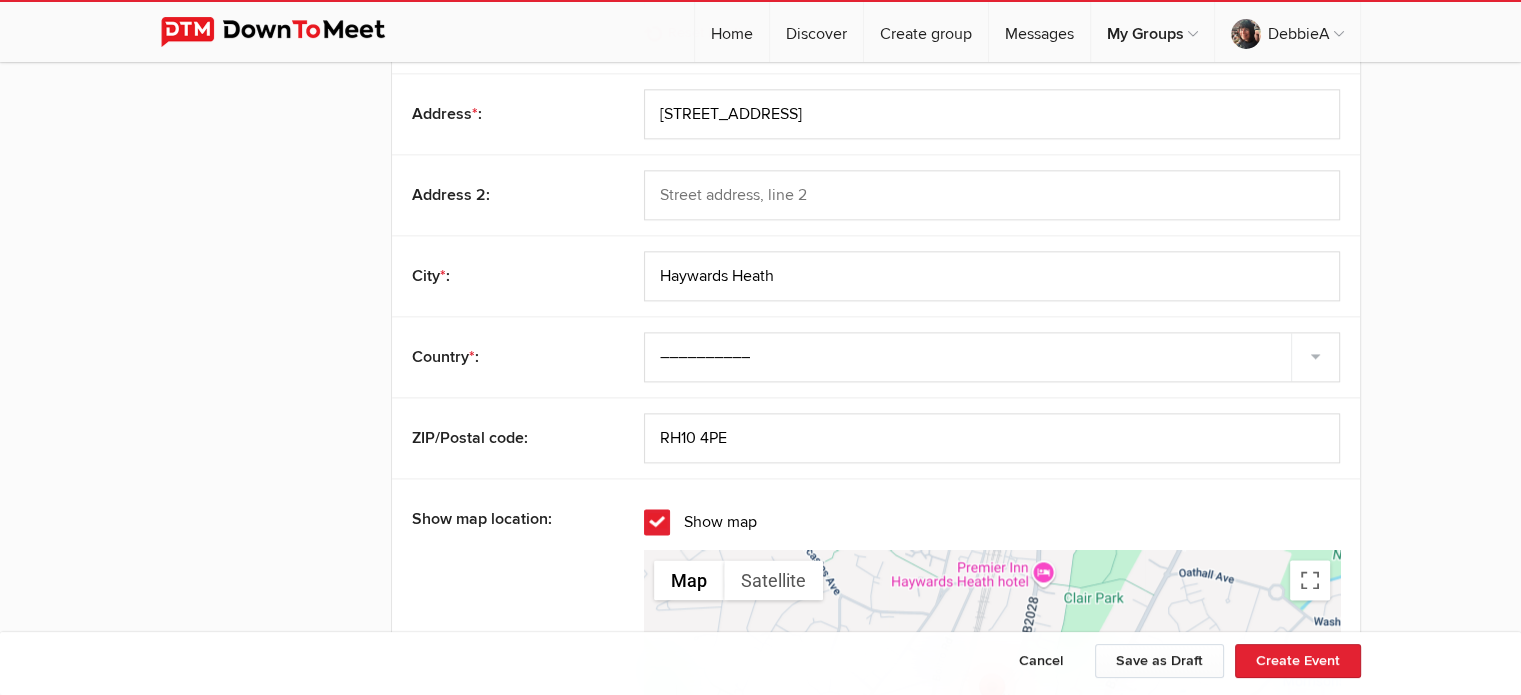 scroll, scrollTop: 2554, scrollLeft: 0, axis: vertical 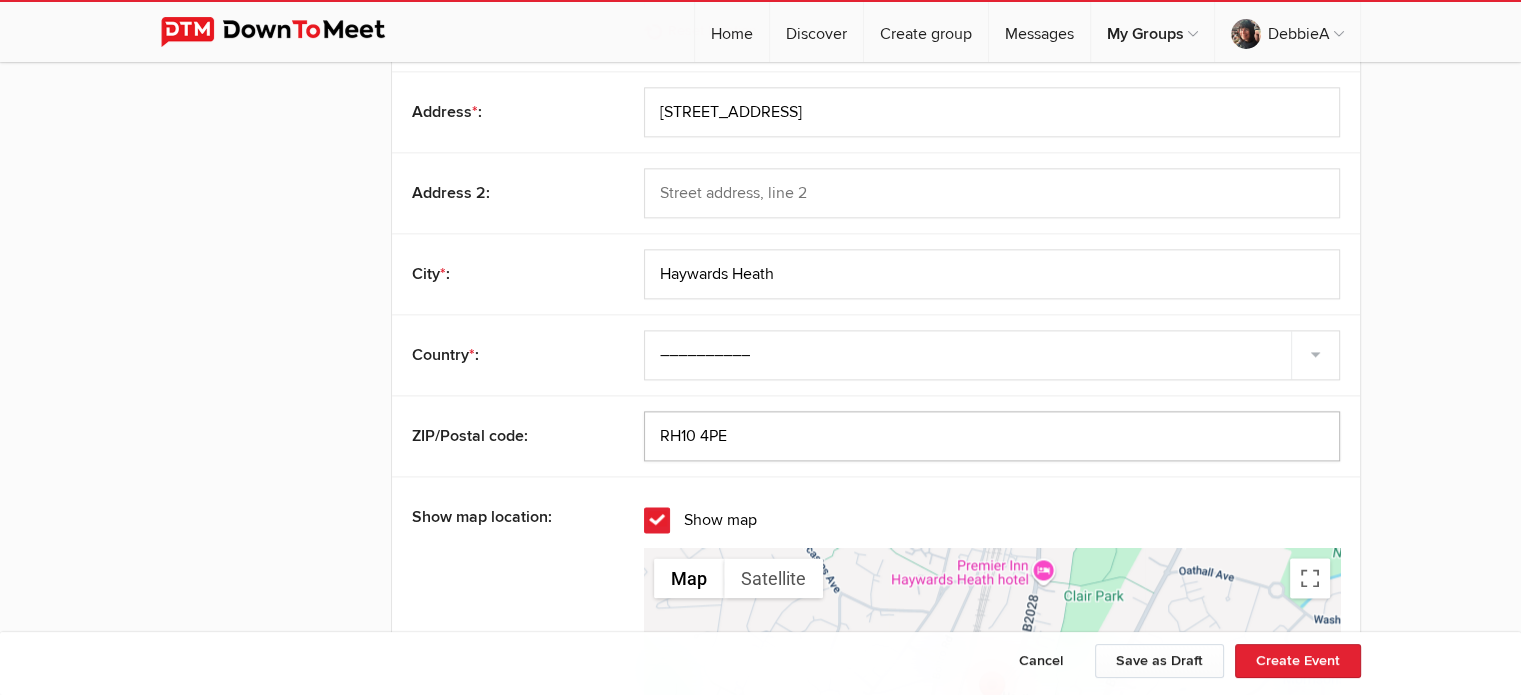 drag, startPoint x: 789, startPoint y: 434, endPoint x: 658, endPoint y: 425, distance: 131.30879 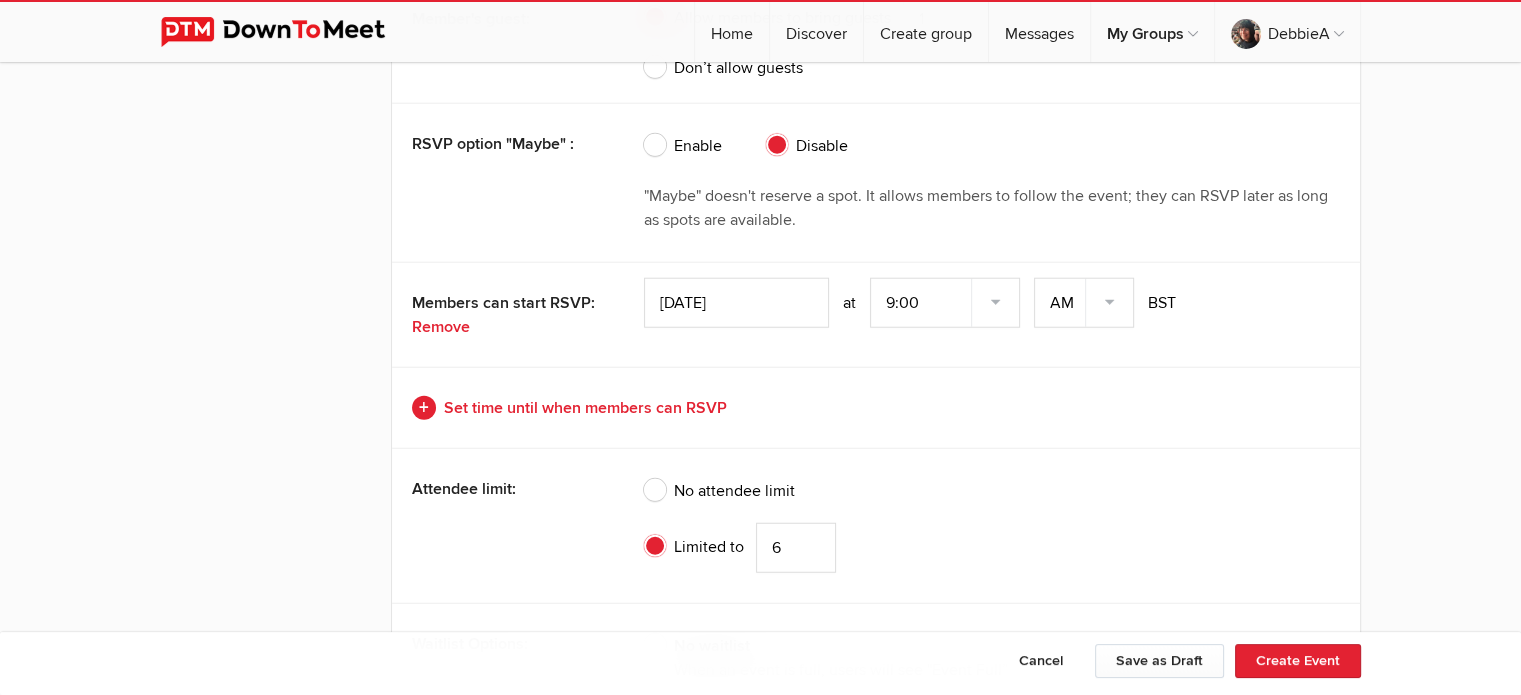 scroll, scrollTop: 5126, scrollLeft: 0, axis: vertical 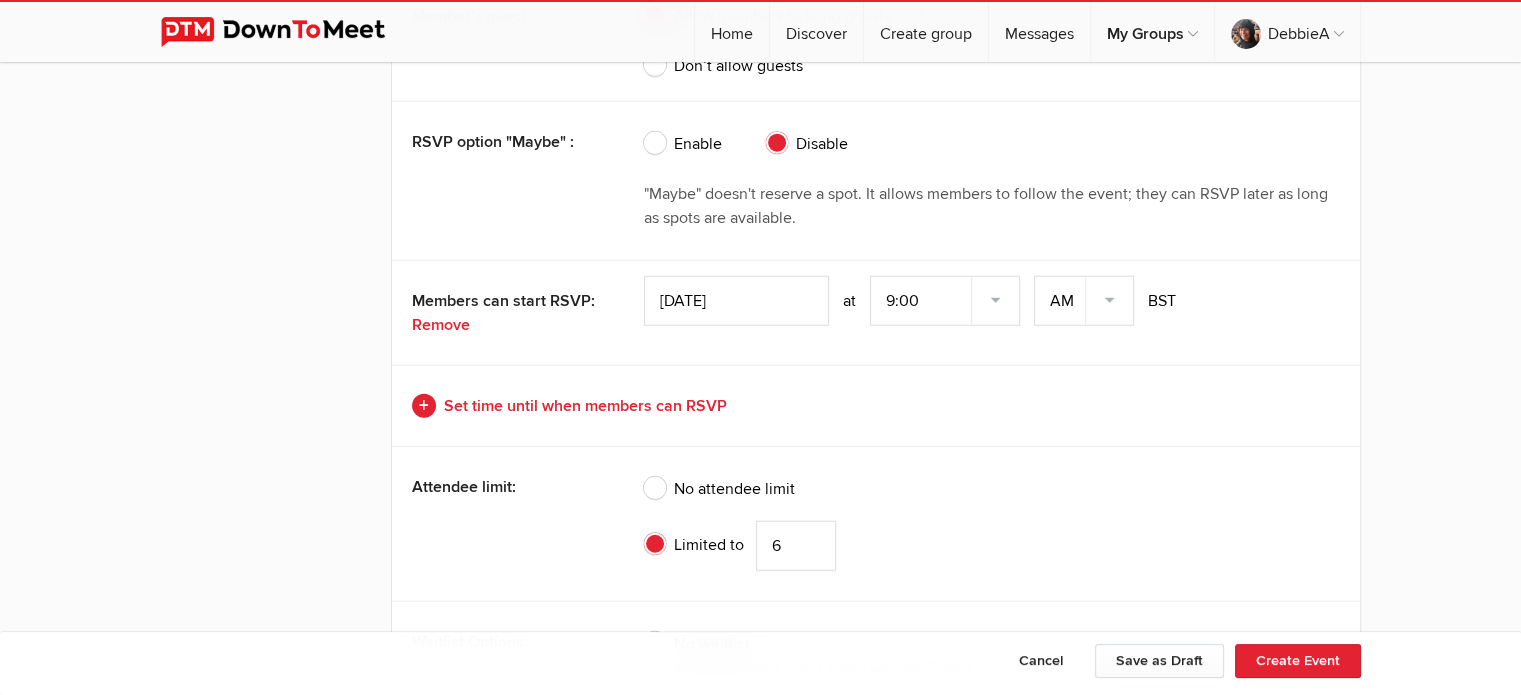 type on "RH16 3AL" 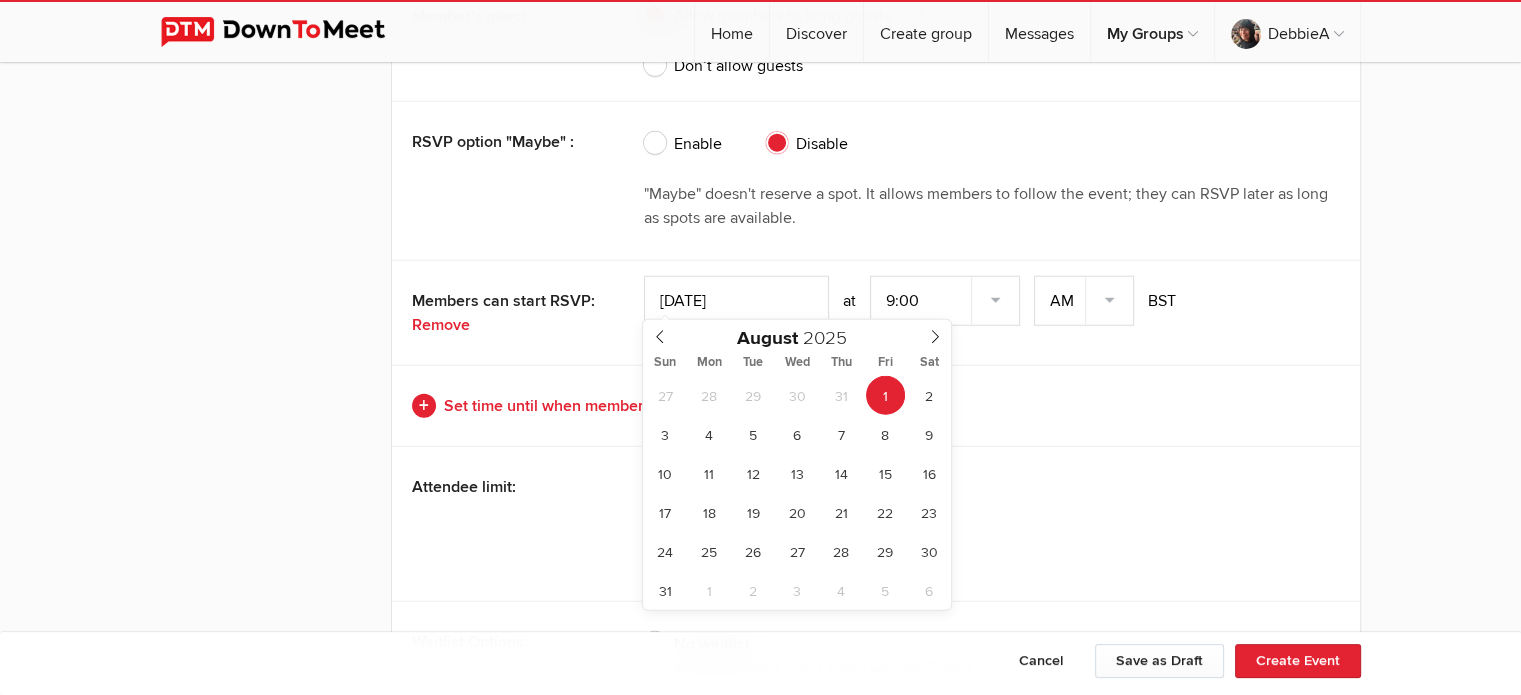 click on "[DATE]" at bounding box center (736, 301) 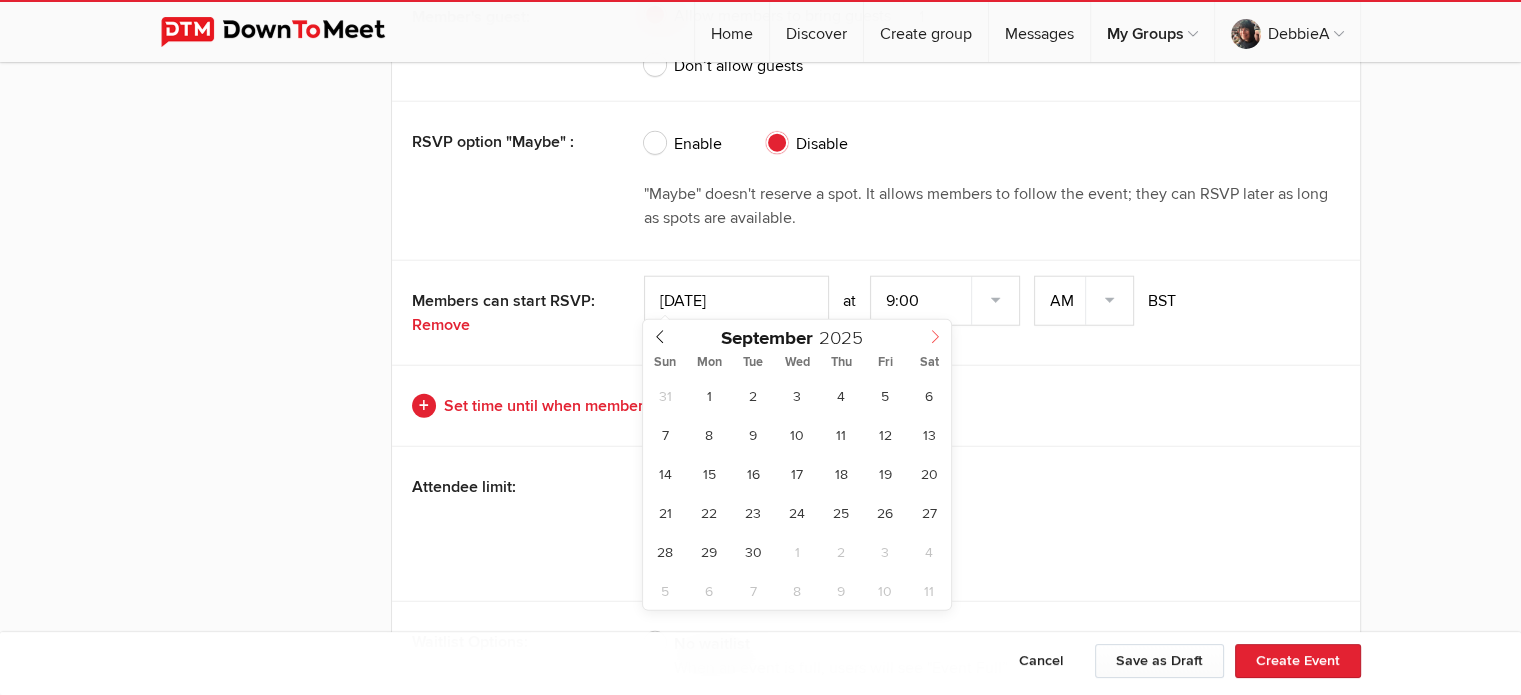 click 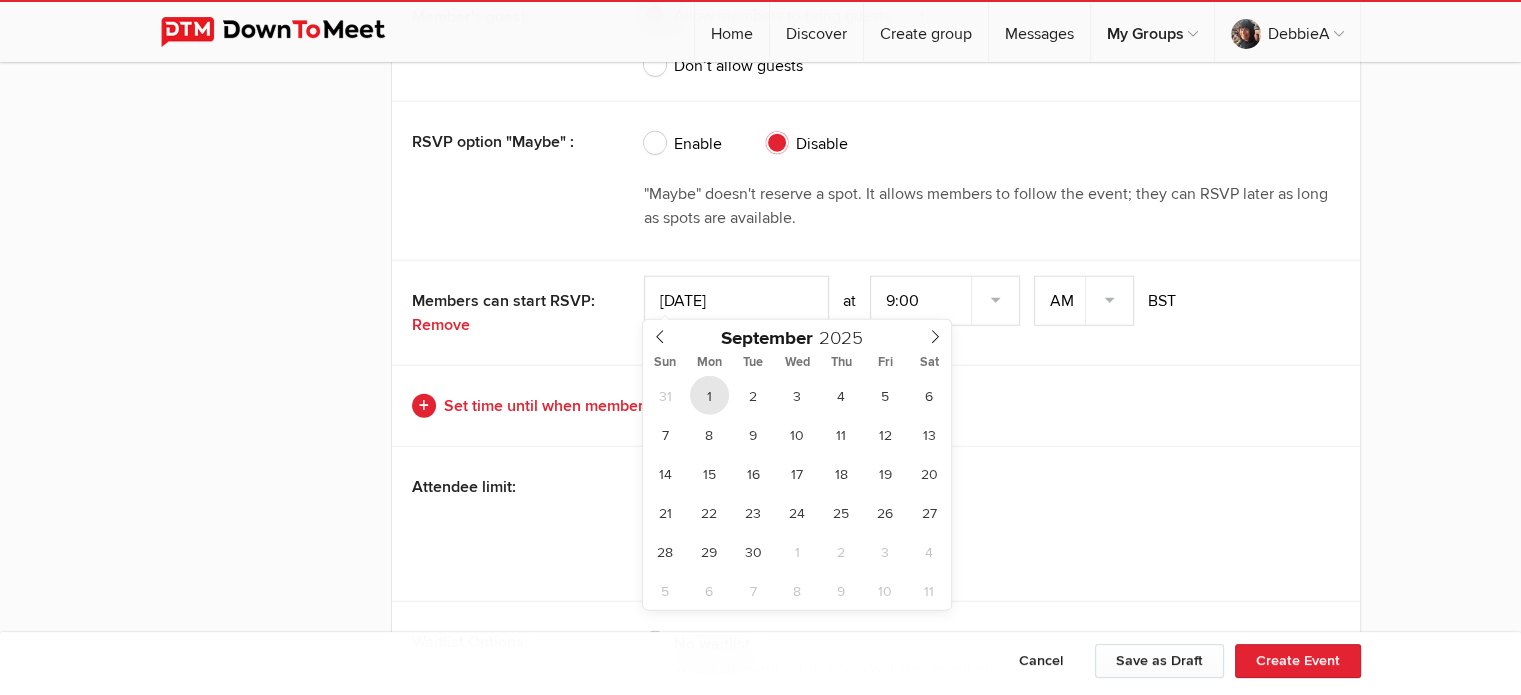 type on "[DATE]" 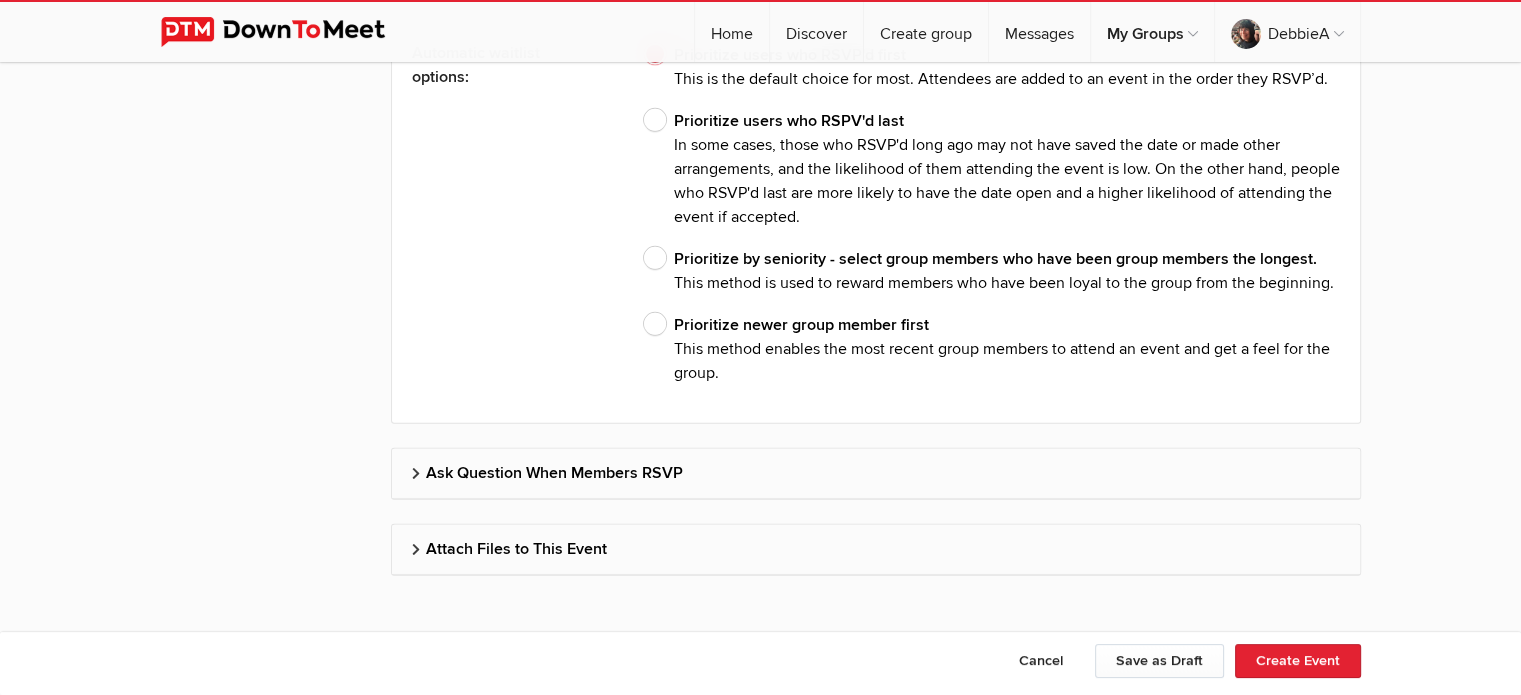 scroll, scrollTop: 6079, scrollLeft: 0, axis: vertical 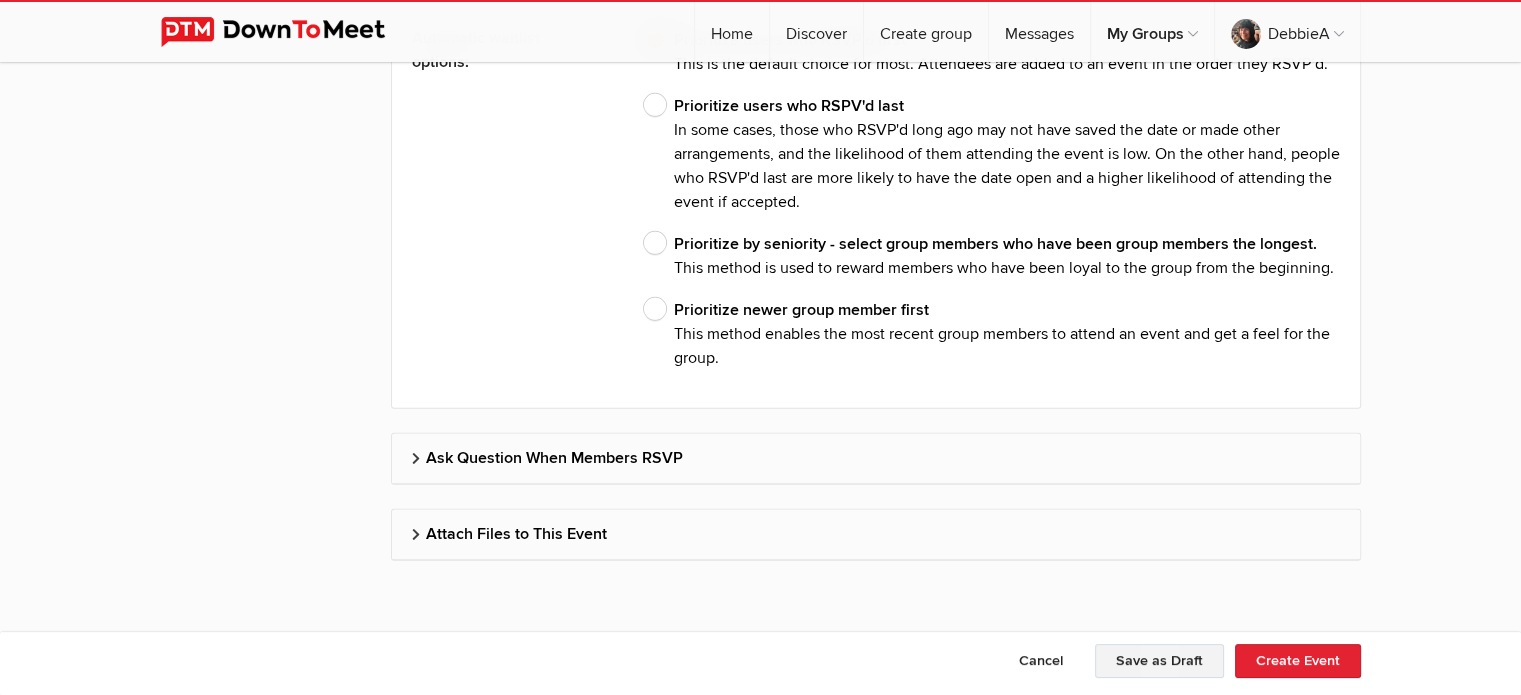 click on "Save as Draft" 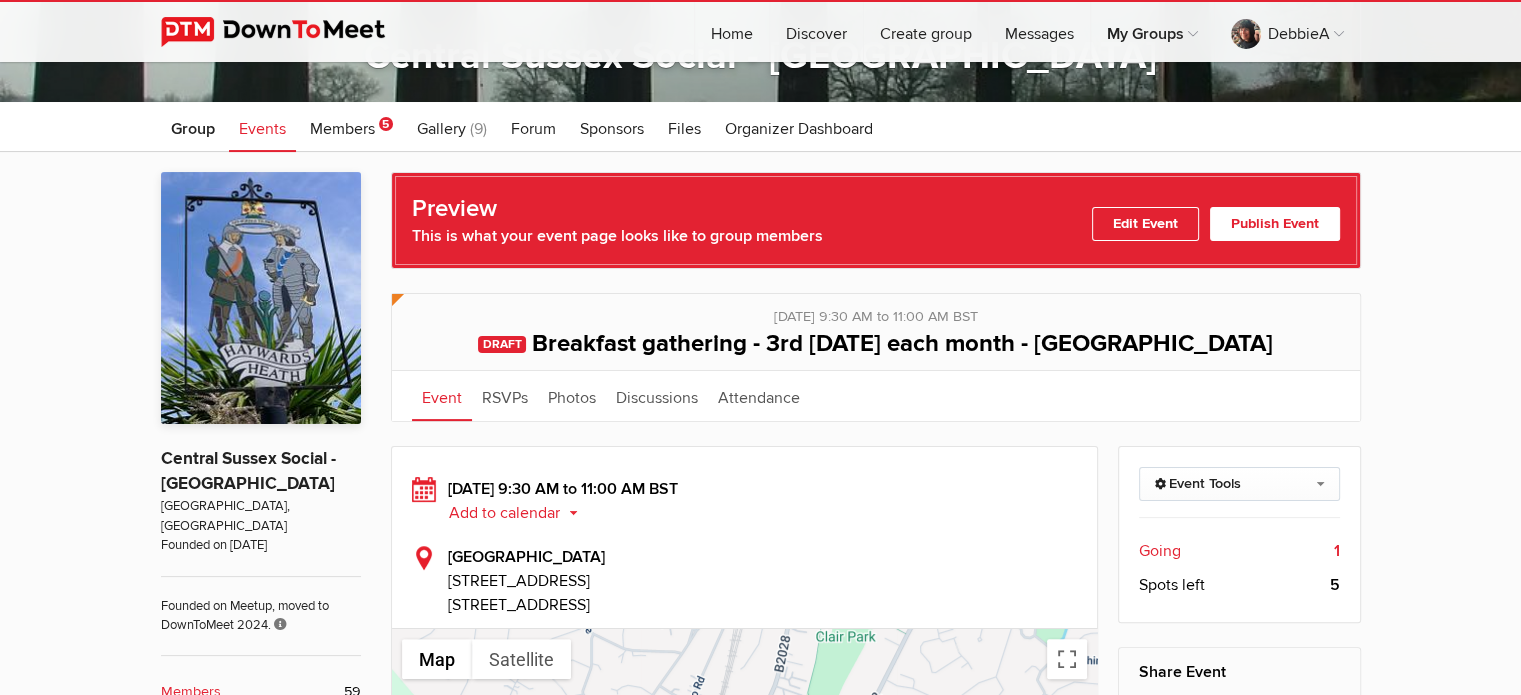 scroll, scrollTop: 323, scrollLeft: 0, axis: vertical 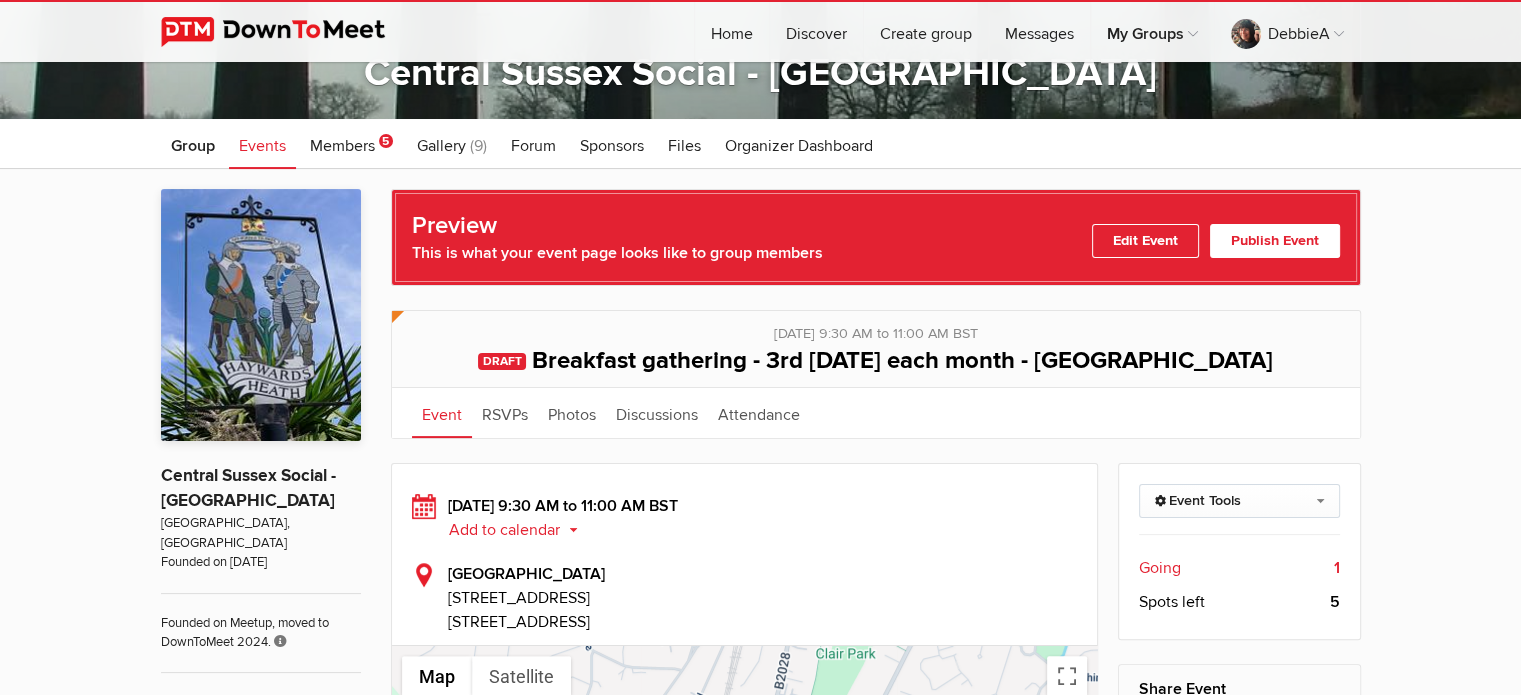 click on "Publish Event" 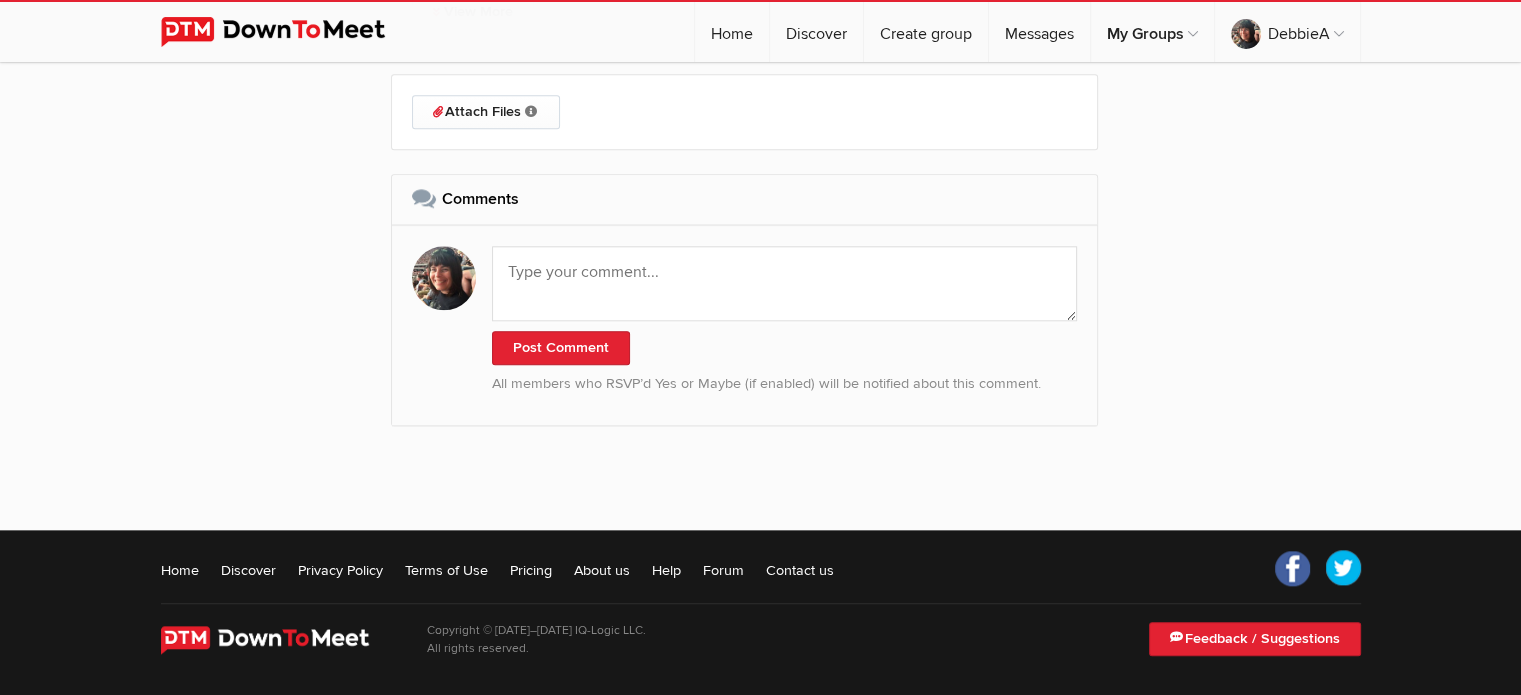 scroll, scrollTop: 2050, scrollLeft: 0, axis: vertical 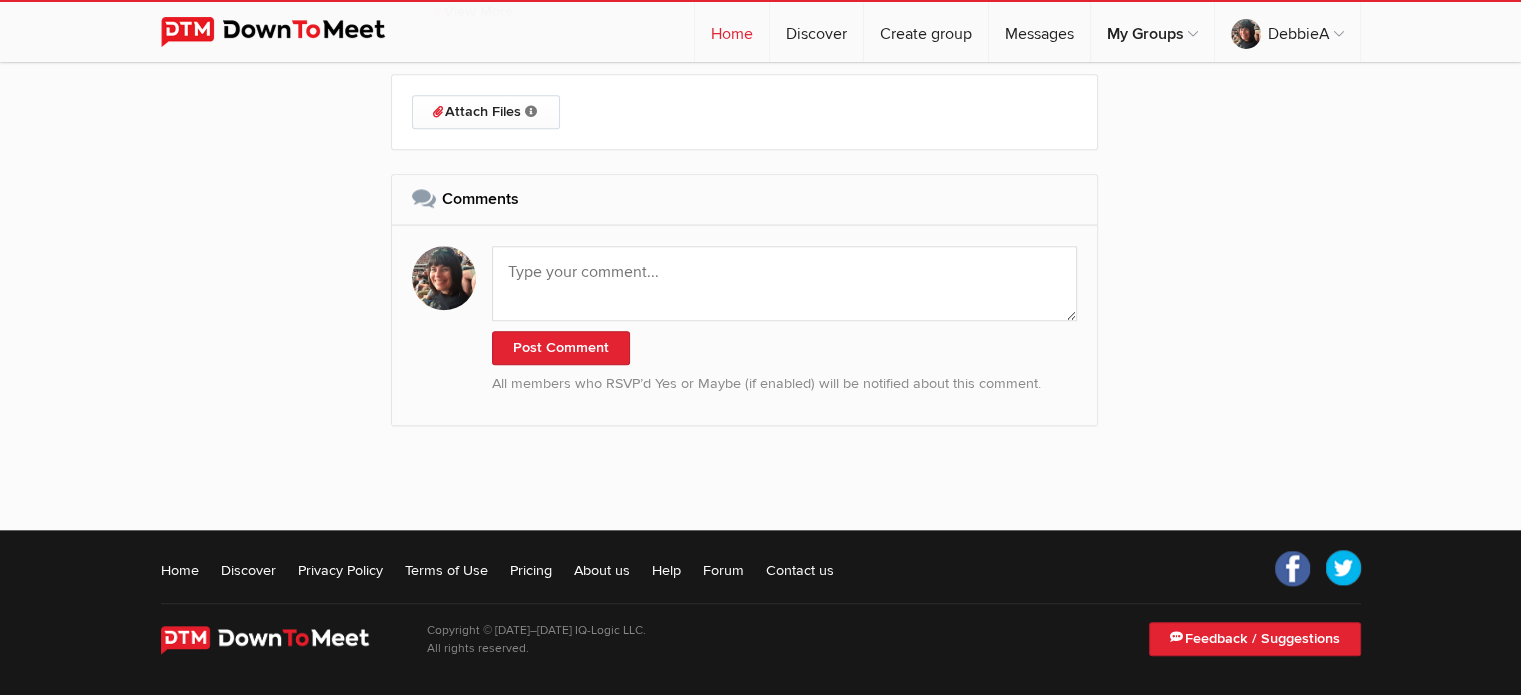 click on "Home" 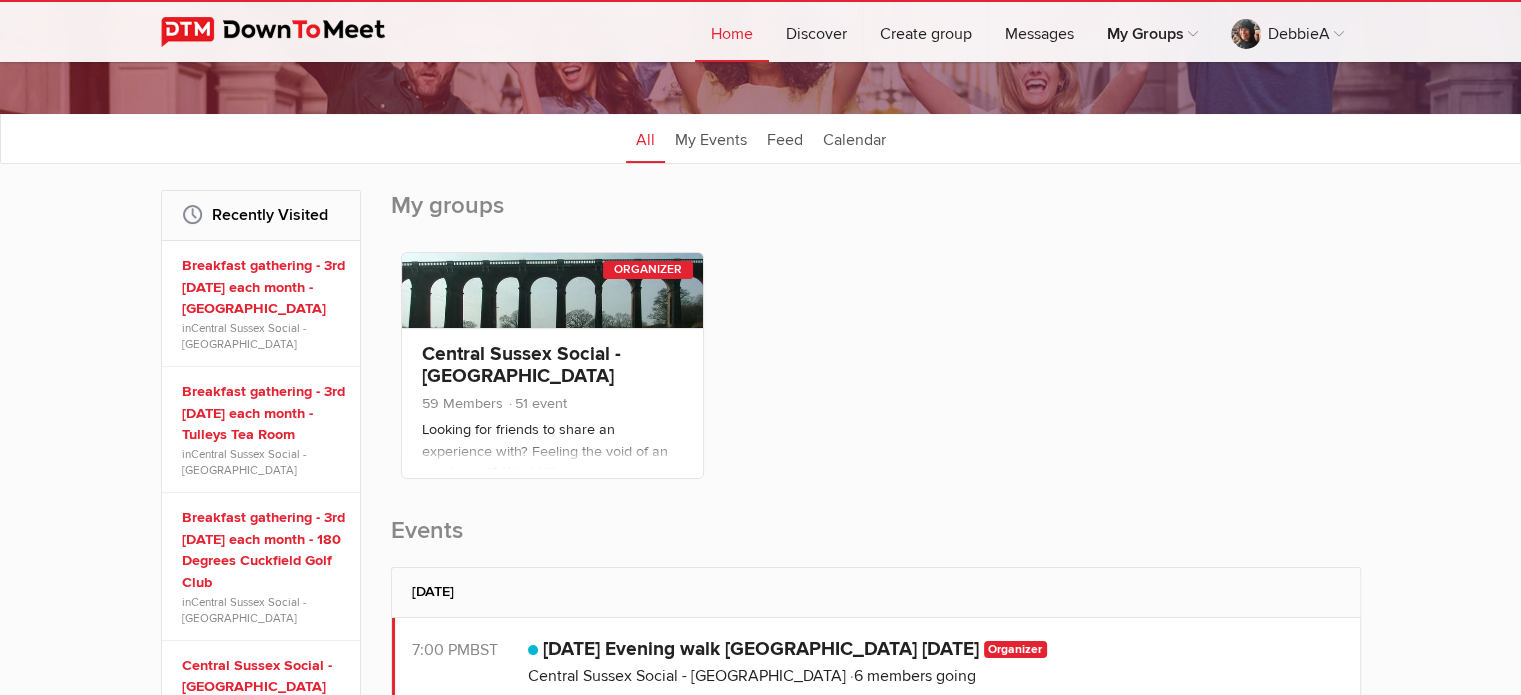 scroll, scrollTop: 190, scrollLeft: 0, axis: vertical 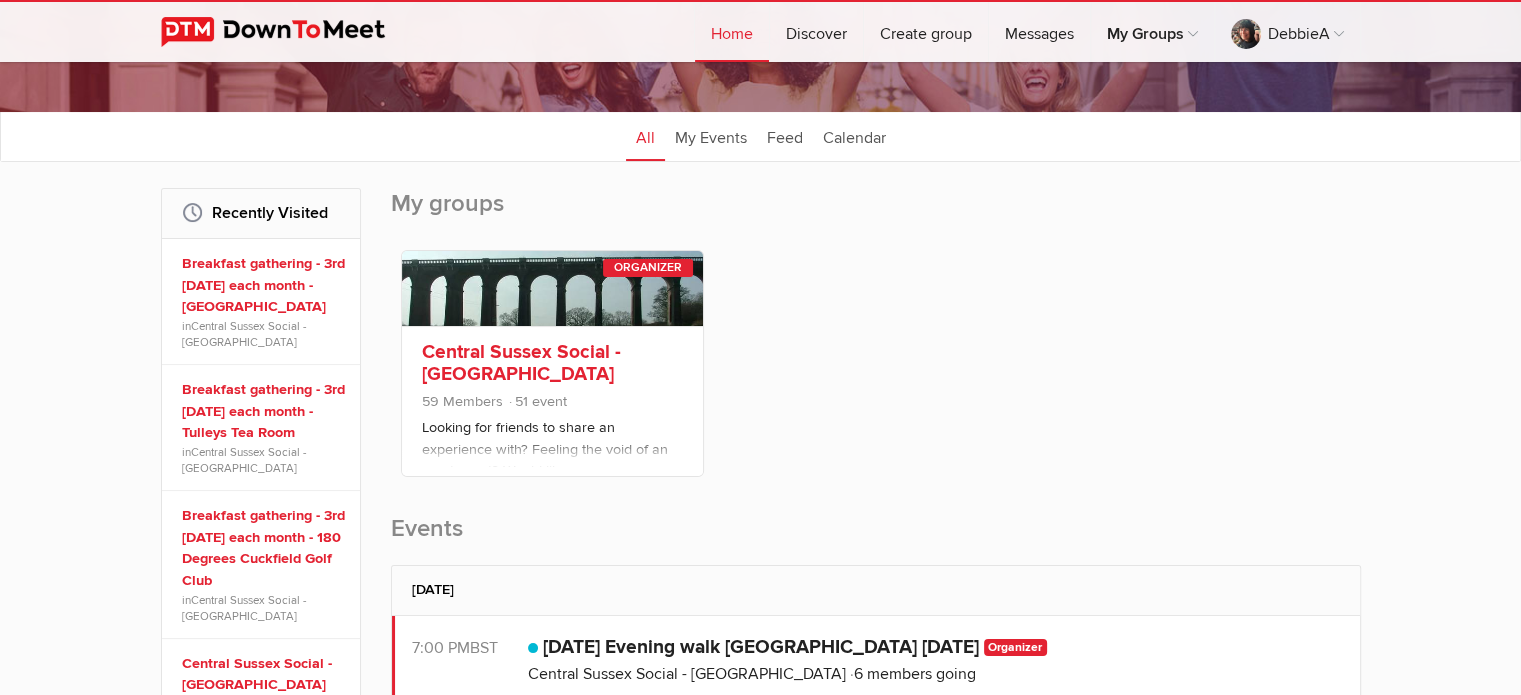 click on "Central Sussex Social - [GEOGRAPHIC_DATA]" 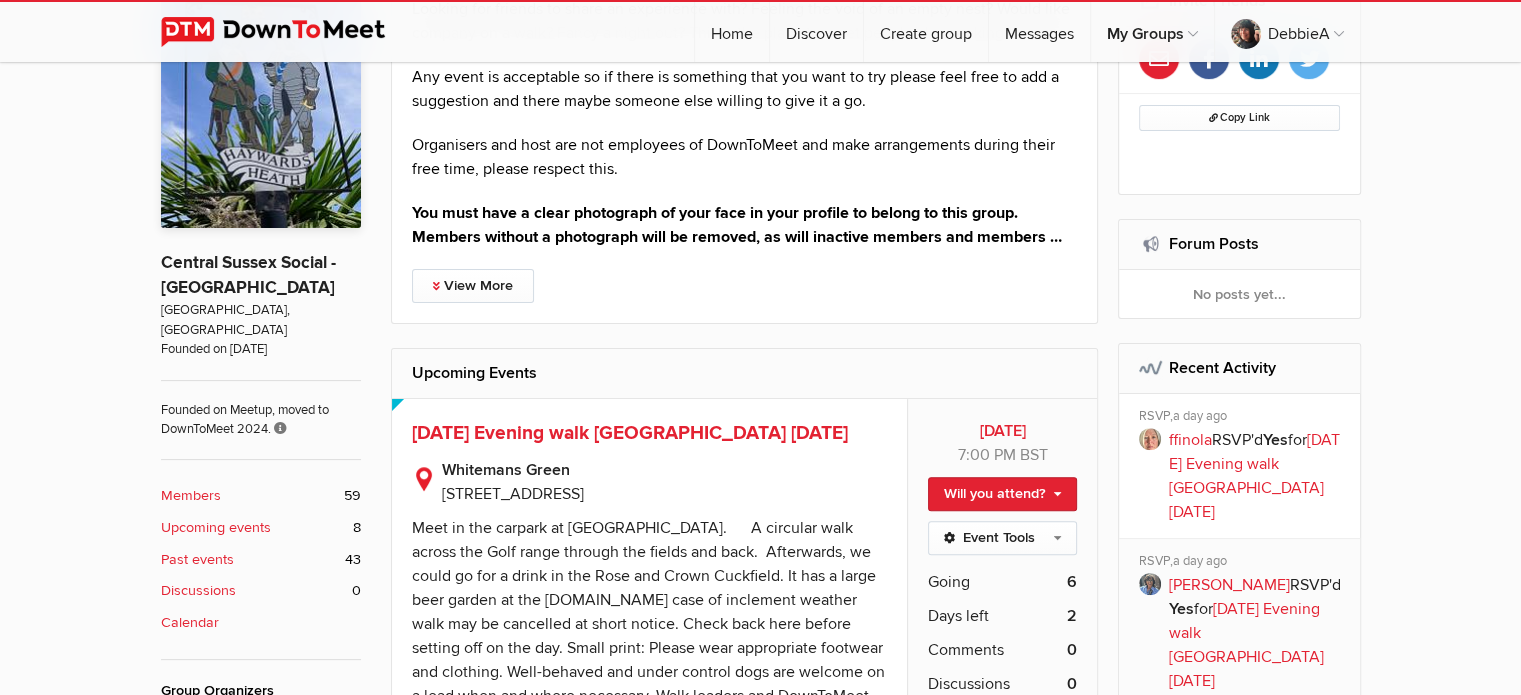 scroll, scrollTop: 536, scrollLeft: 0, axis: vertical 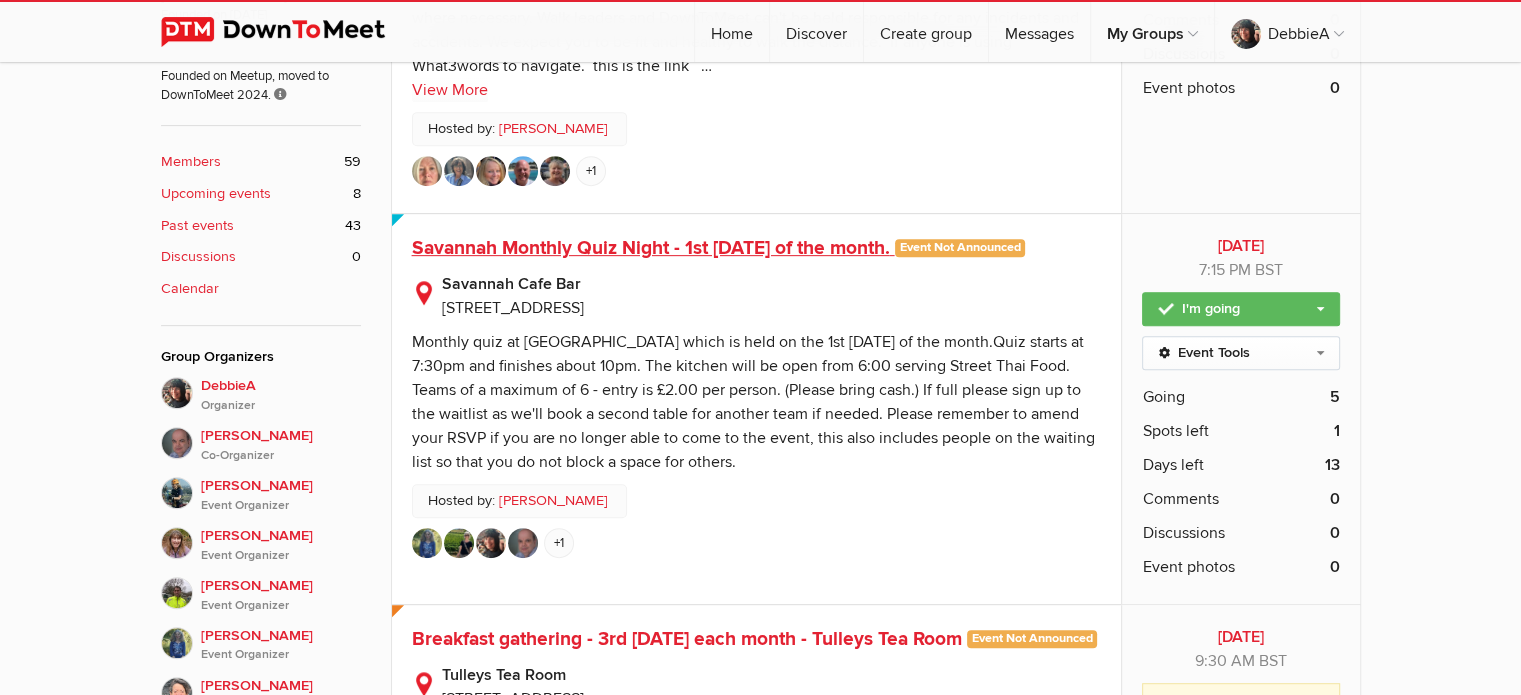 click on "Savannah Monthly Quiz Night - 1st [DATE] of the month." 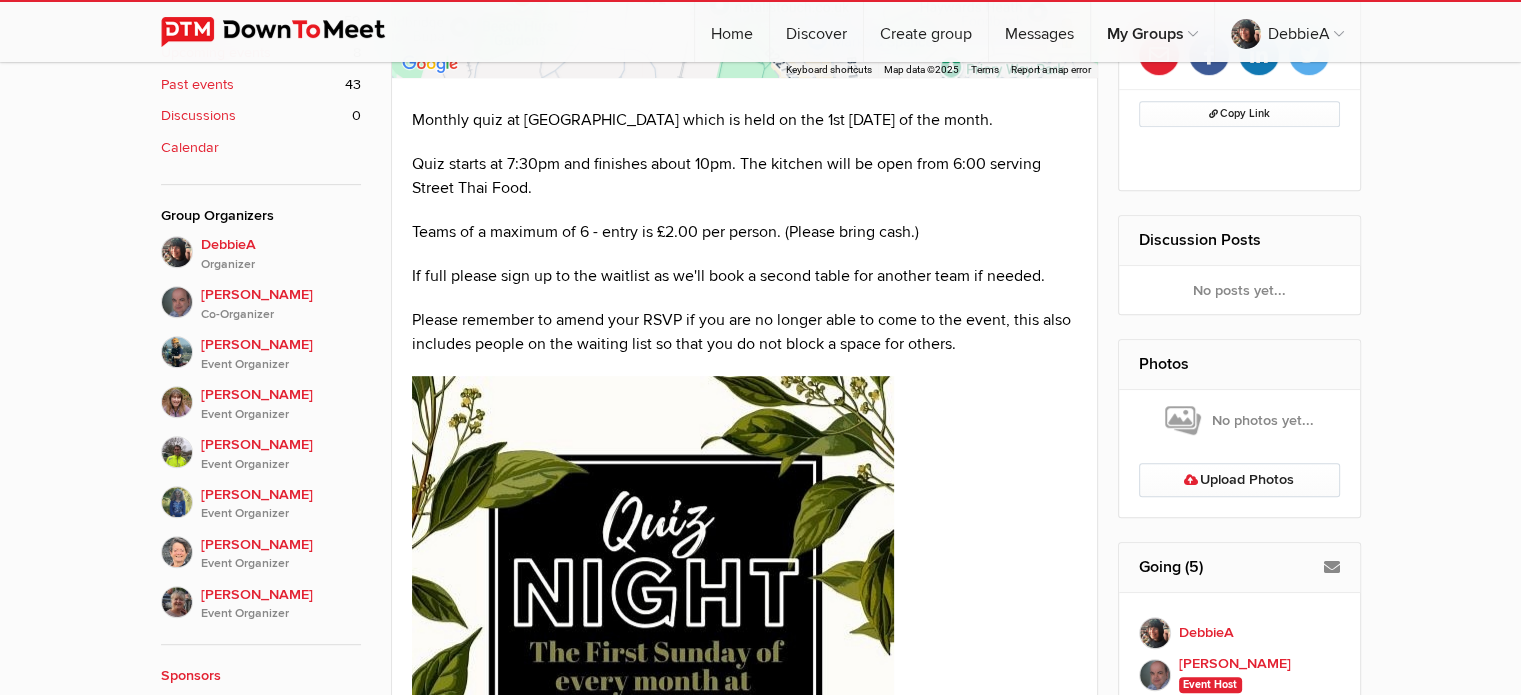 scroll, scrollTop: 1116, scrollLeft: 0, axis: vertical 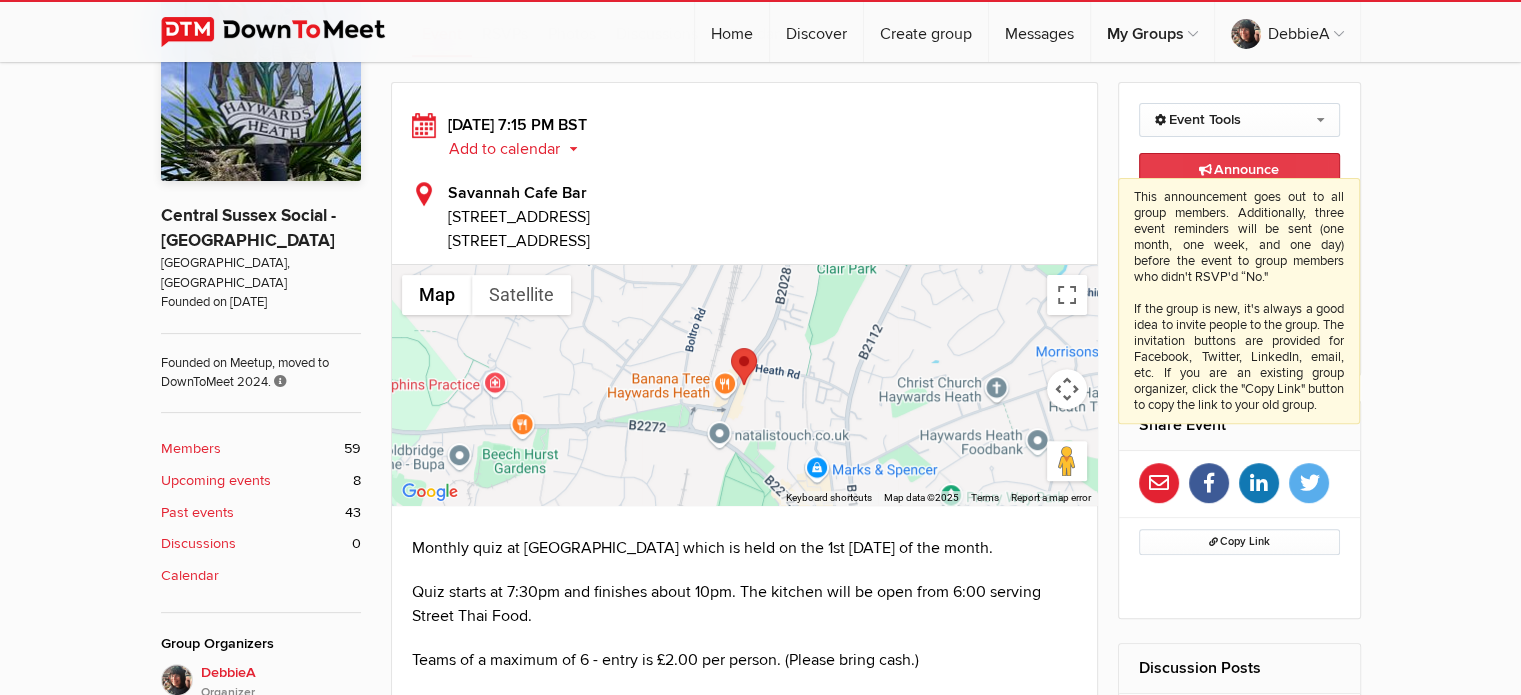 click on "Announce
This announcement goes out to all group members. Additionally, three event reminders will be sent (one month, one week, and one day) before the event to group members who didn't RSVP'd “No."
If the group is new, it's always a good idea to invite people to the group. The invitation buttons are provided for Facebook, Twitter, LinkedIn, email, etc. If you are an existing group organizer, click the "Copy Link" button to copy the link to your old group." 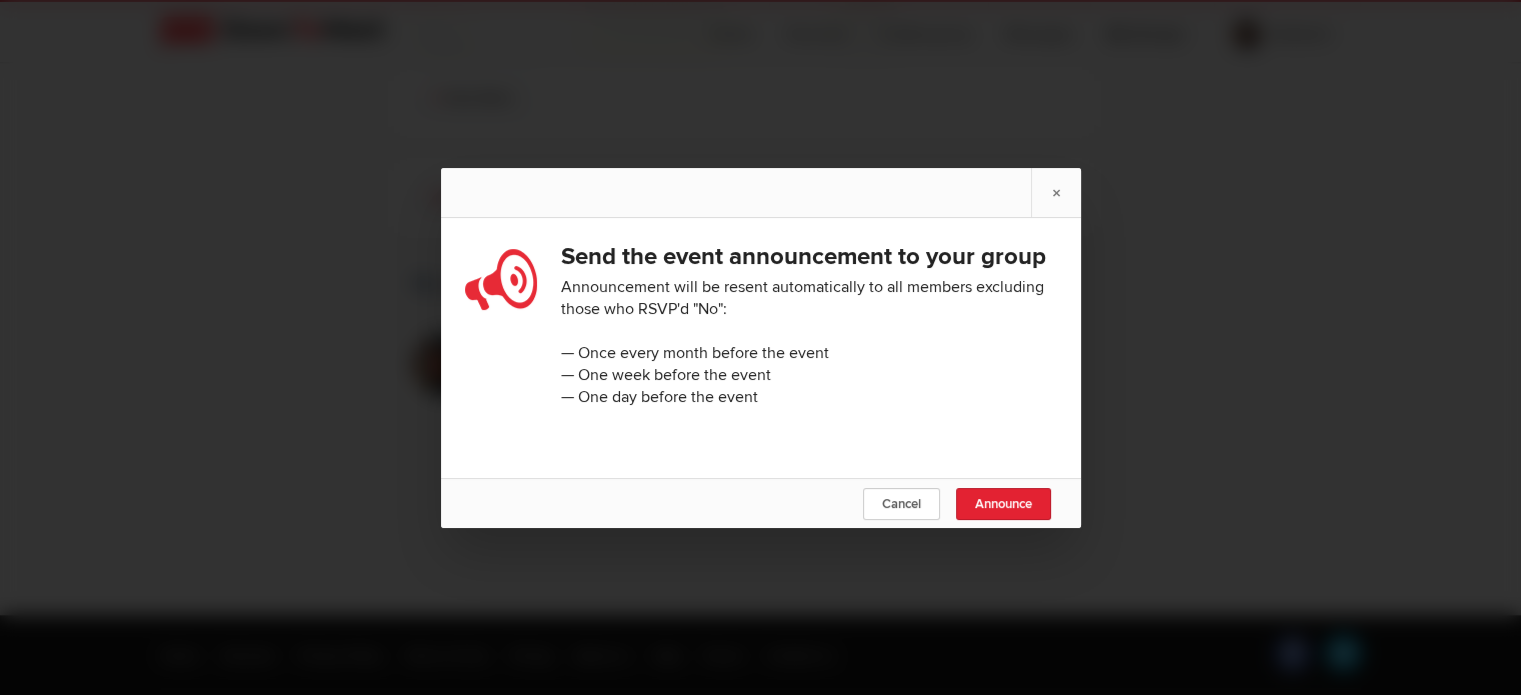 scroll, scrollTop: 2093, scrollLeft: 0, axis: vertical 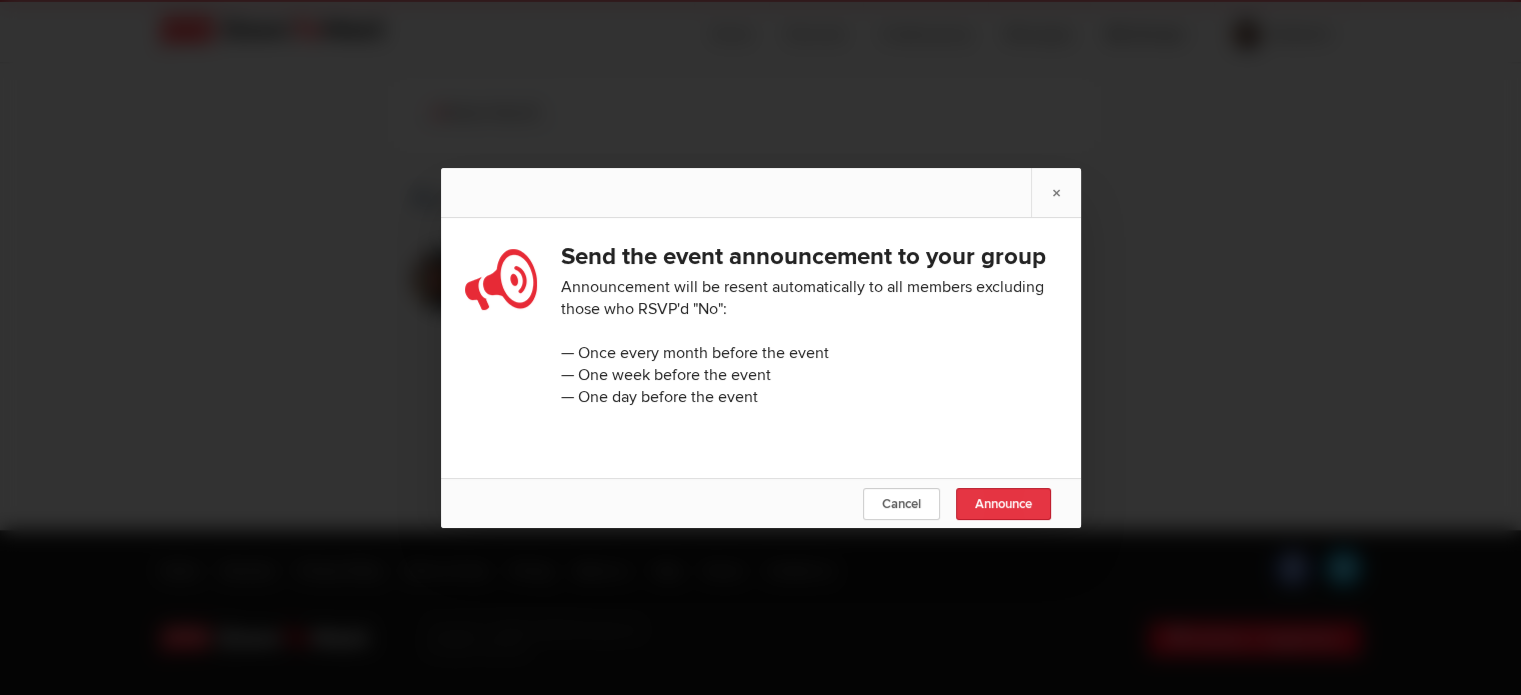 click on "Announce" 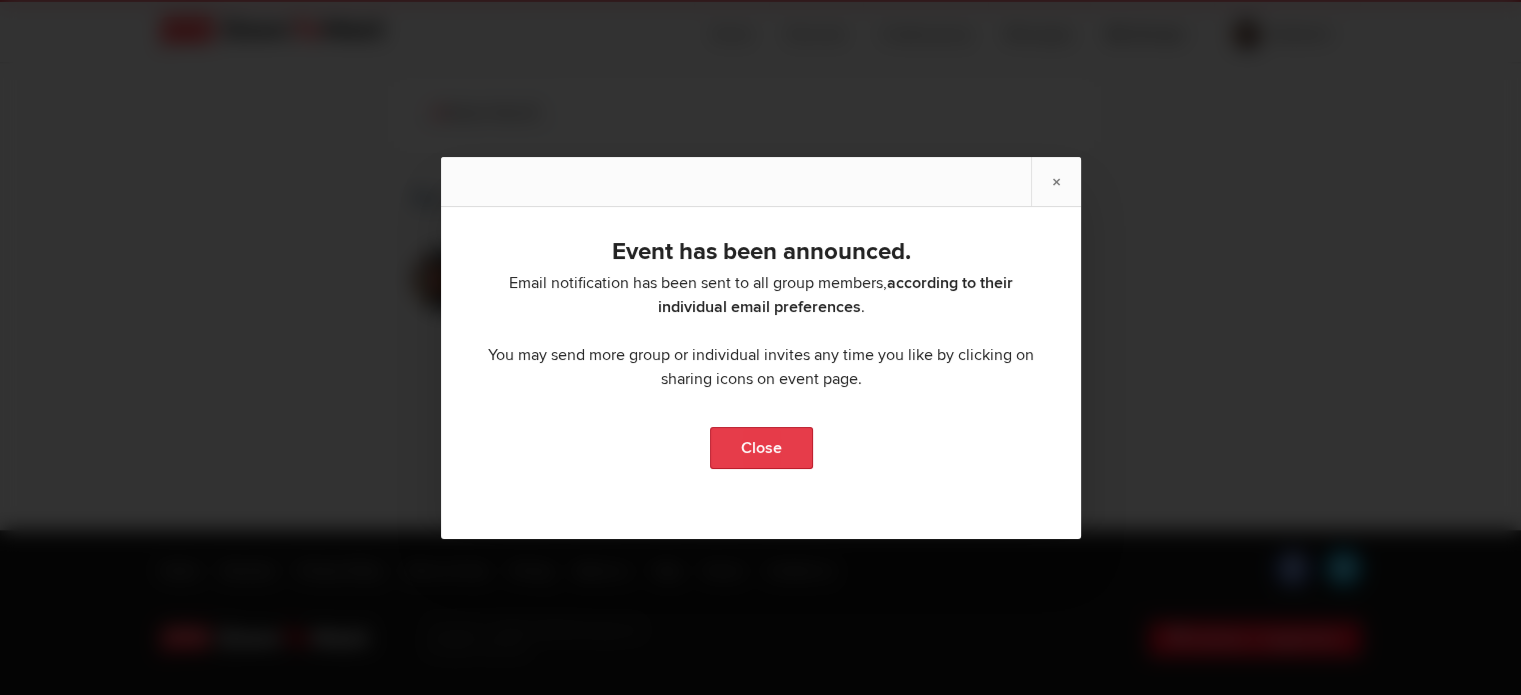click on "Close" 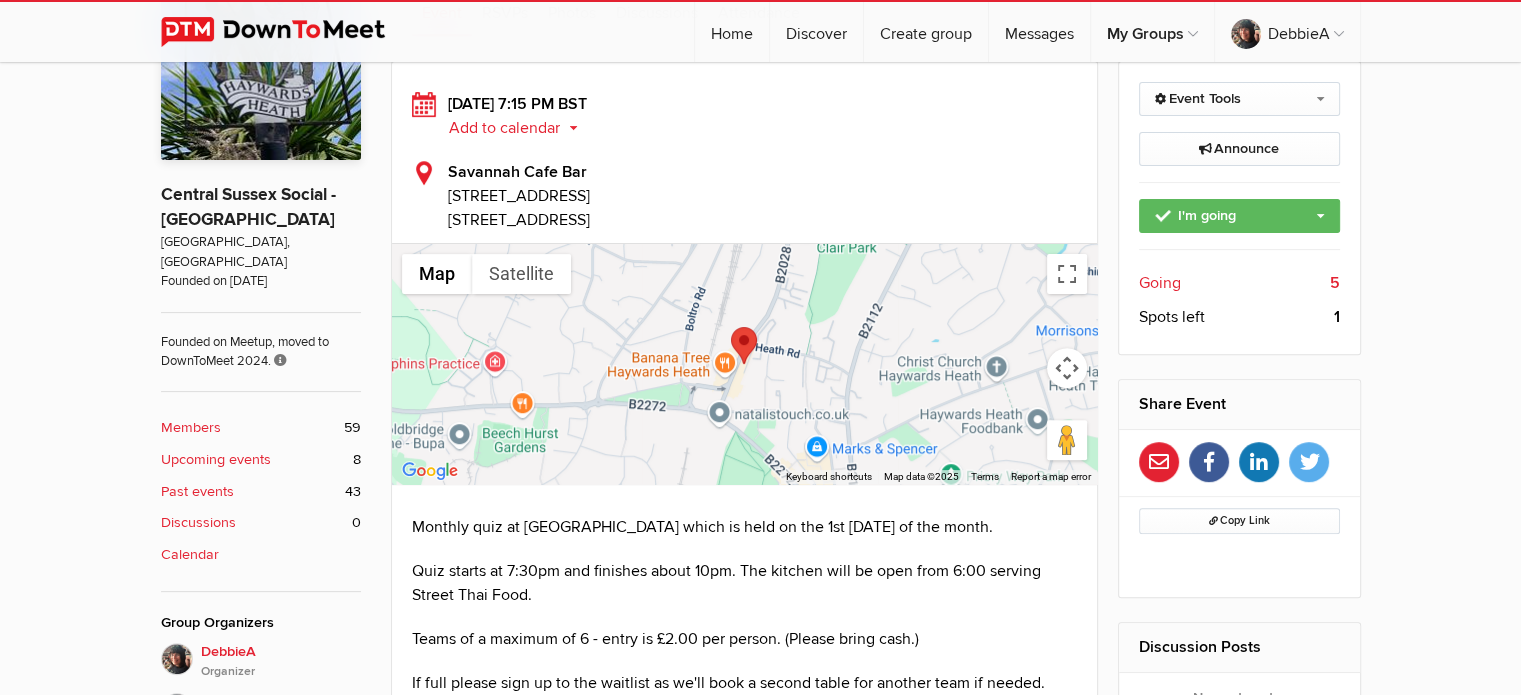 scroll, scrollTop: 605, scrollLeft: 0, axis: vertical 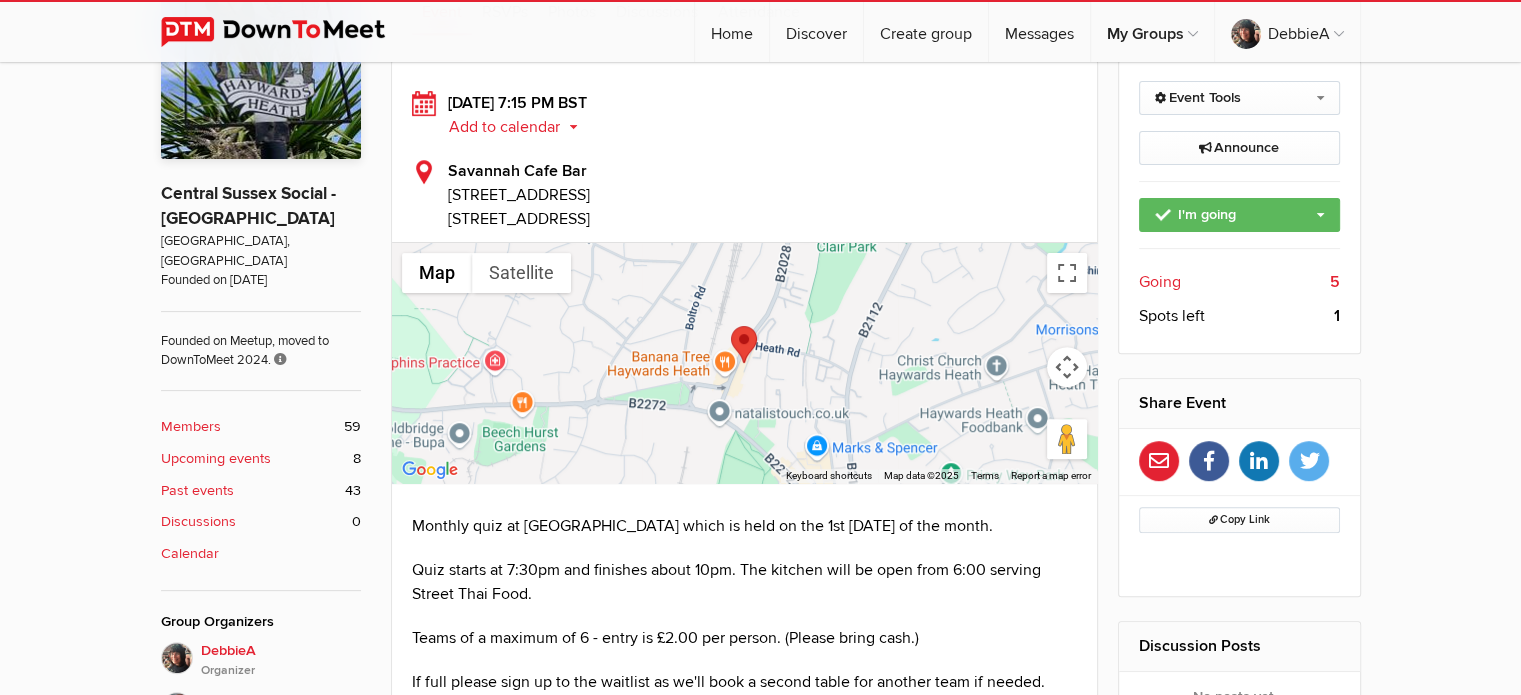 click on "Upcoming events" 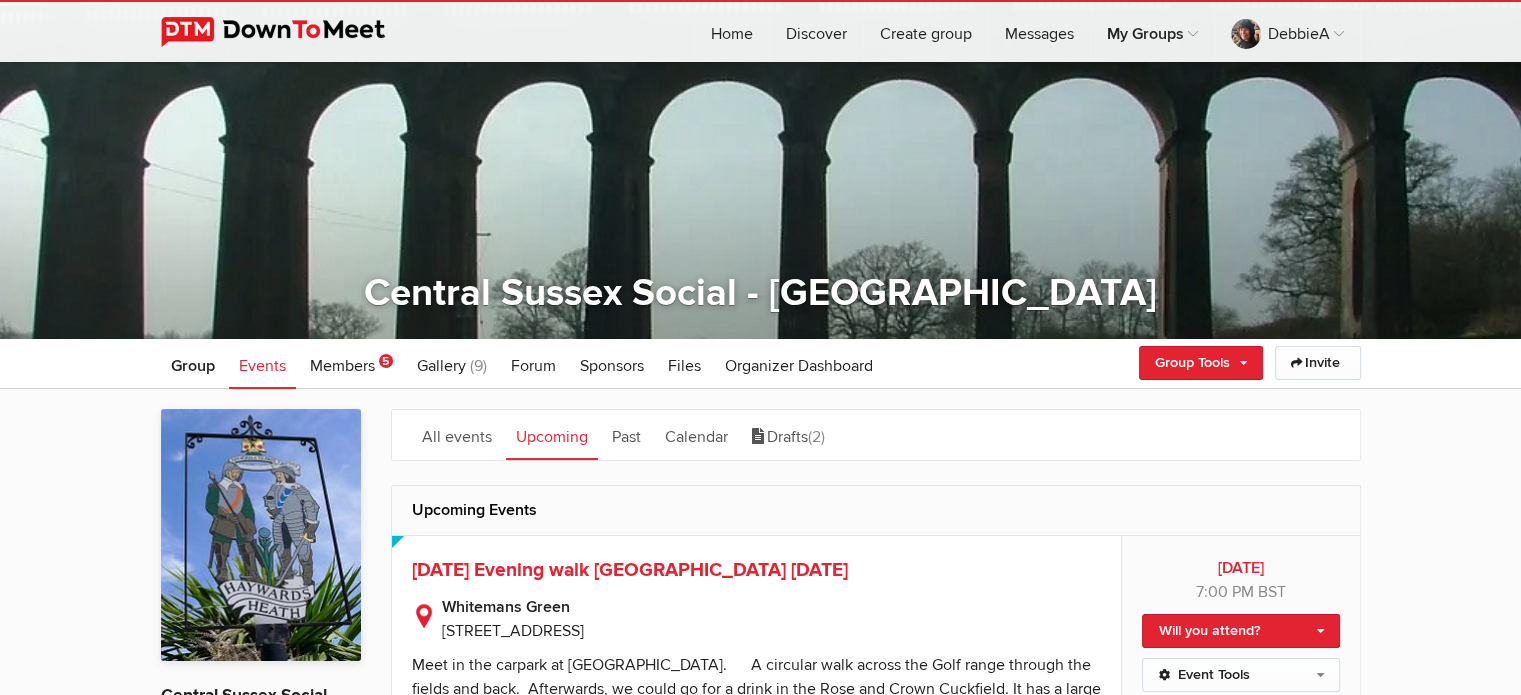 scroll, scrollTop: 0, scrollLeft: 0, axis: both 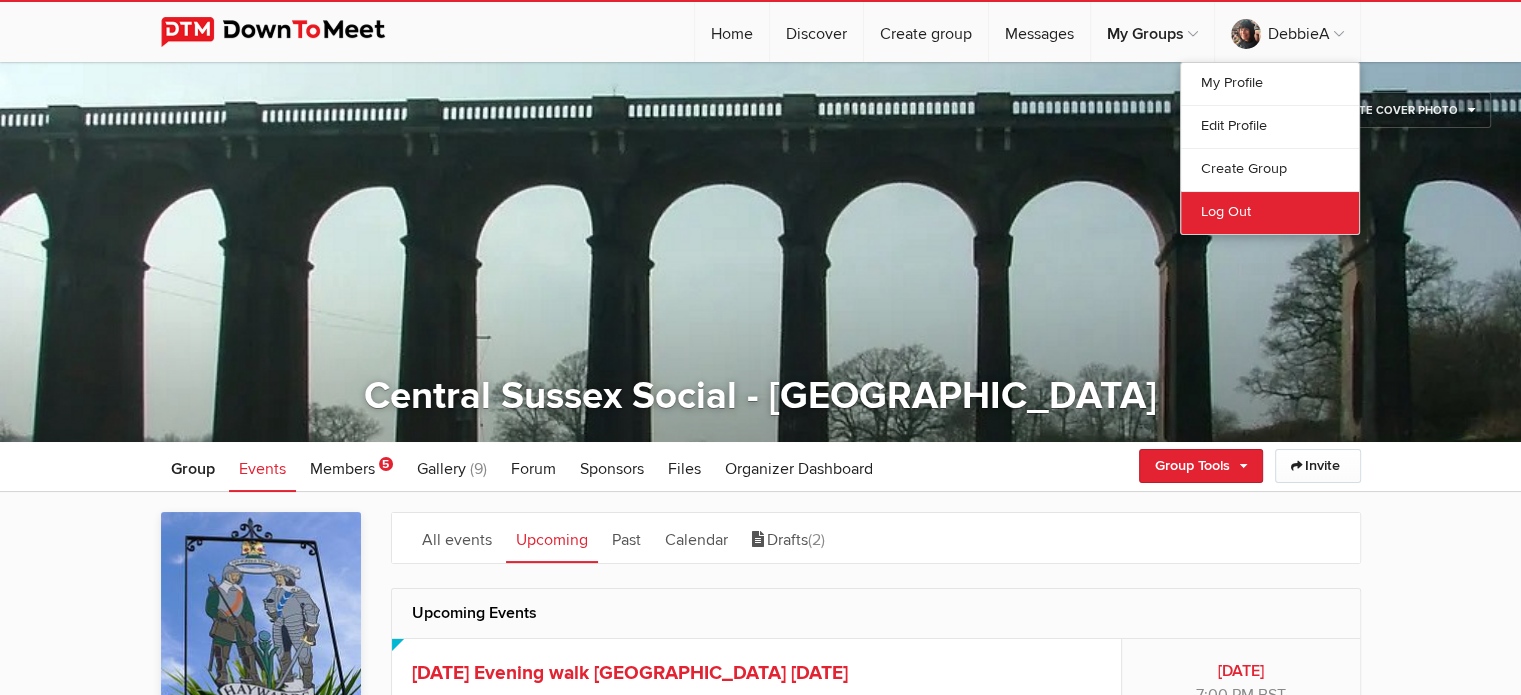 click on "Log Out" 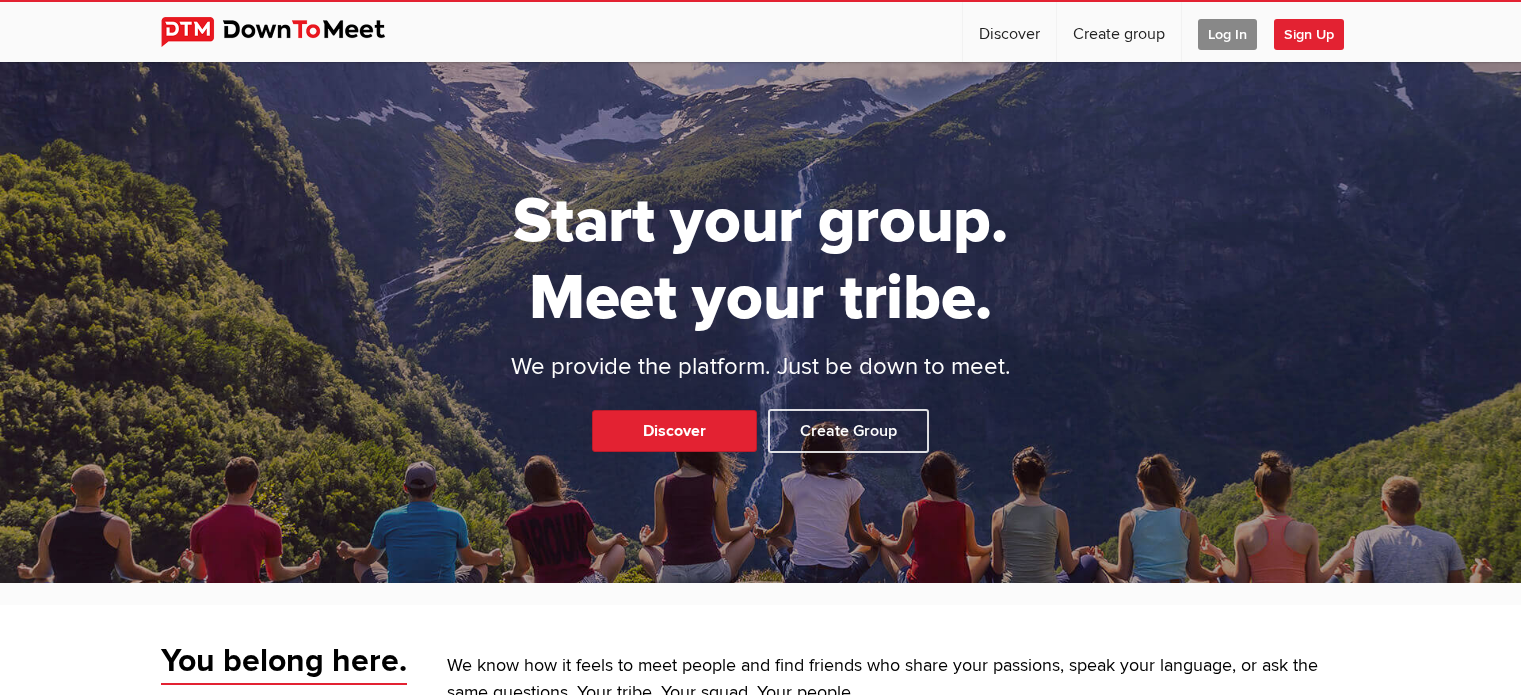 scroll, scrollTop: 0, scrollLeft: 0, axis: both 